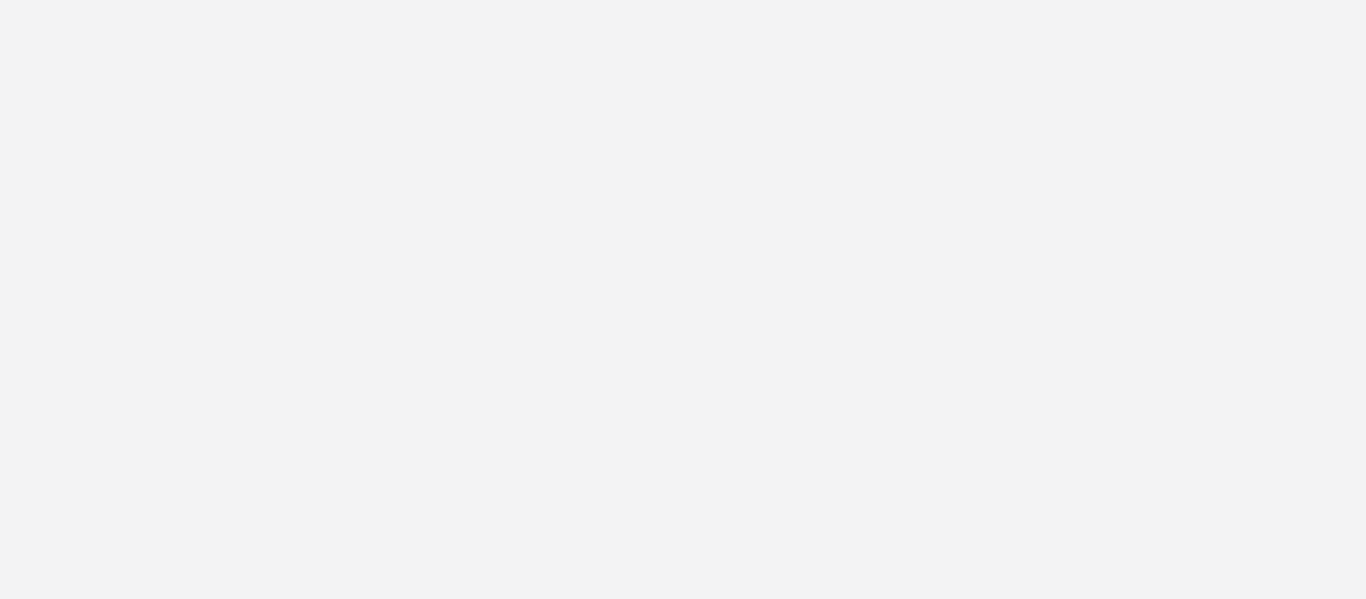 scroll, scrollTop: 0, scrollLeft: 0, axis: both 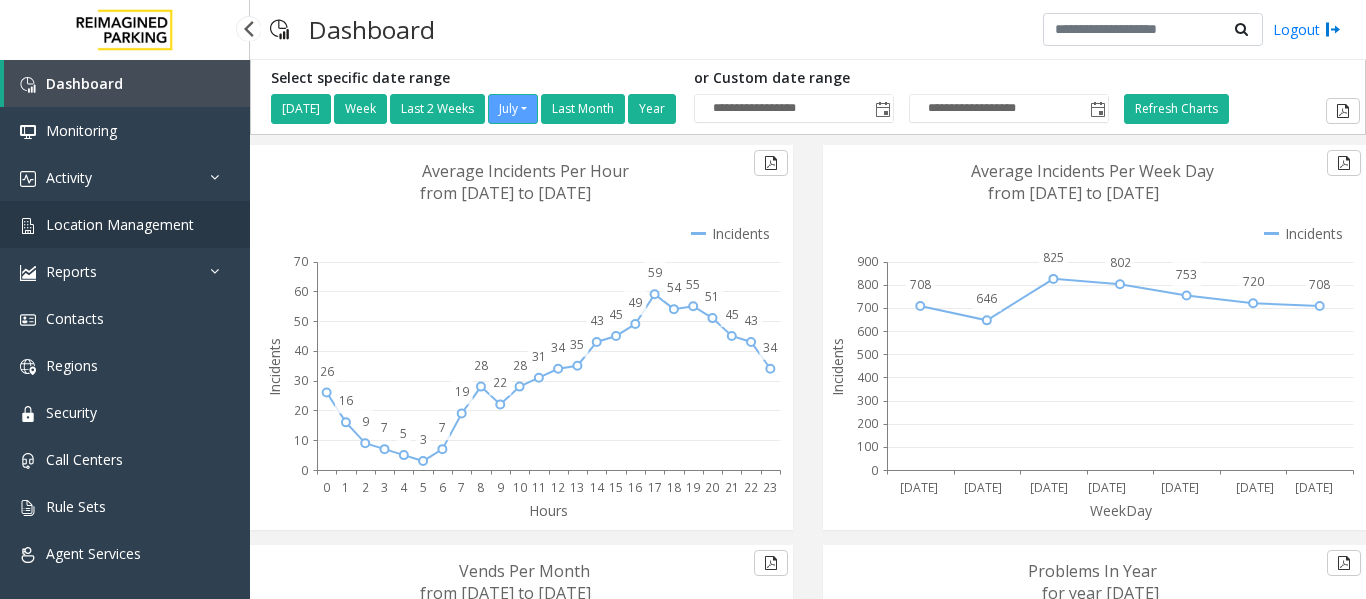 click on "Location Management" at bounding box center (120, 224) 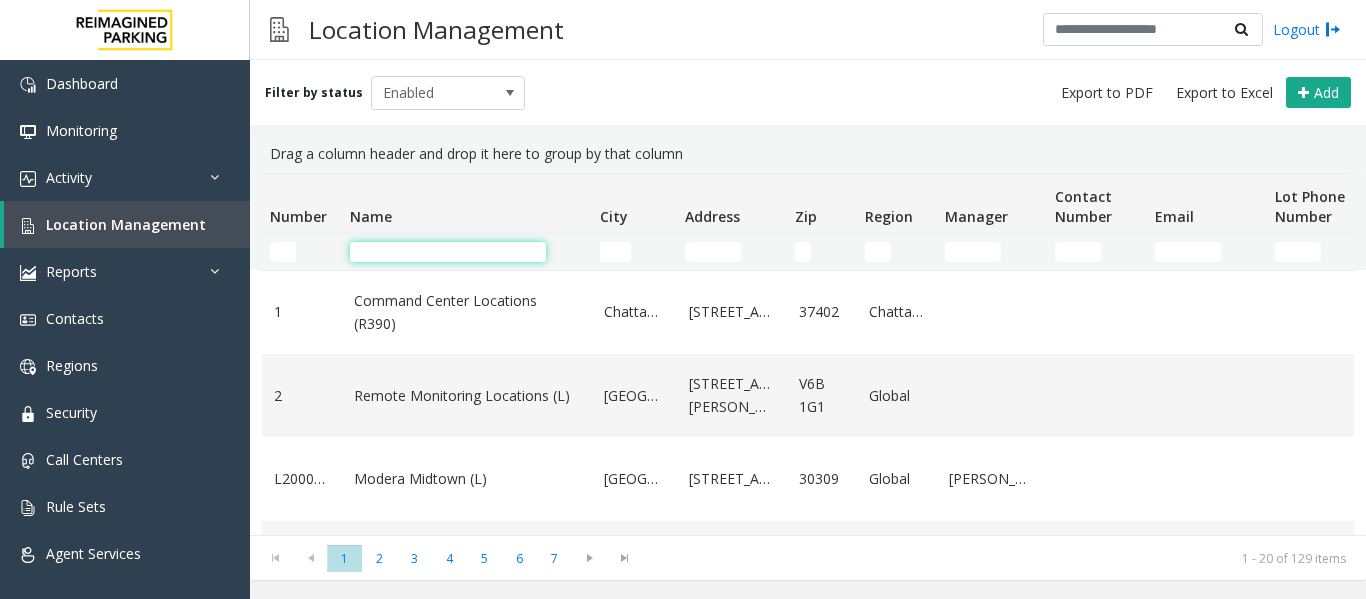 click 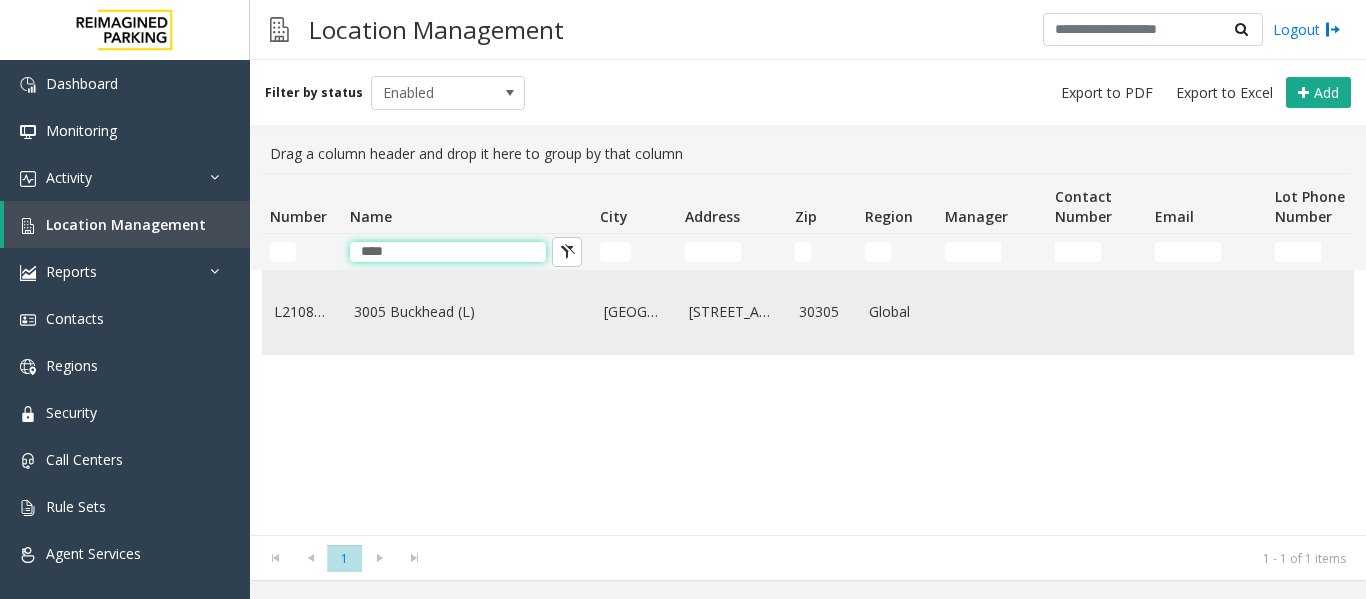 type on "****" 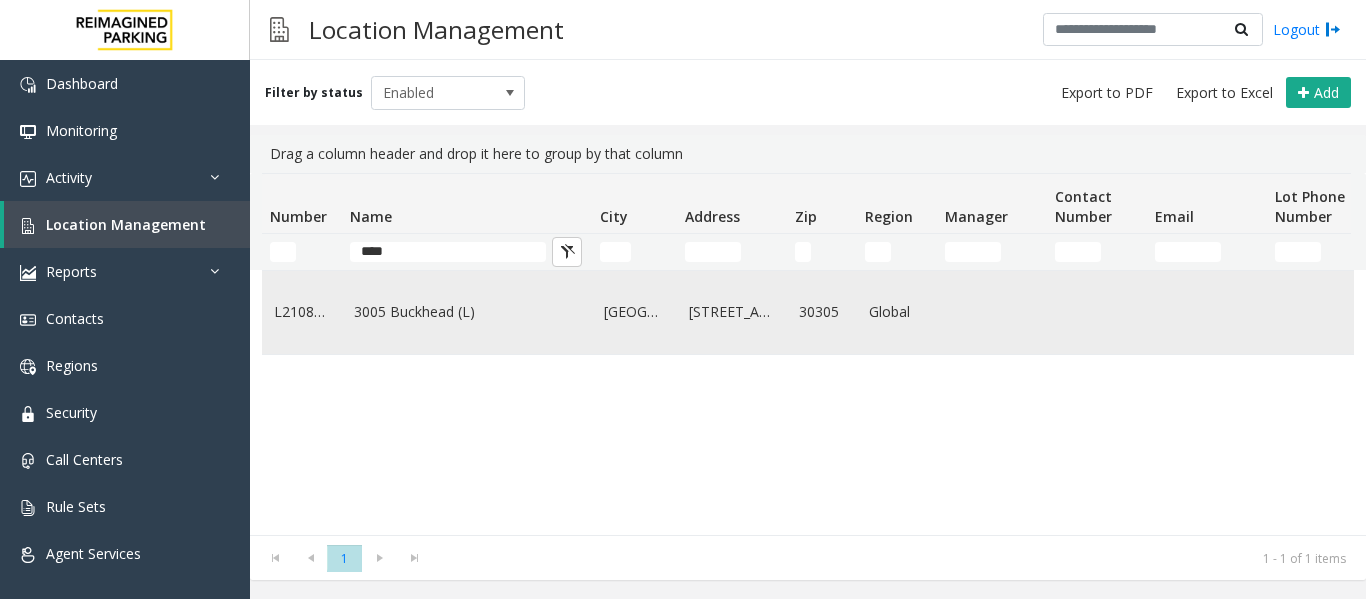 click on "3005 Buckhead (L)" 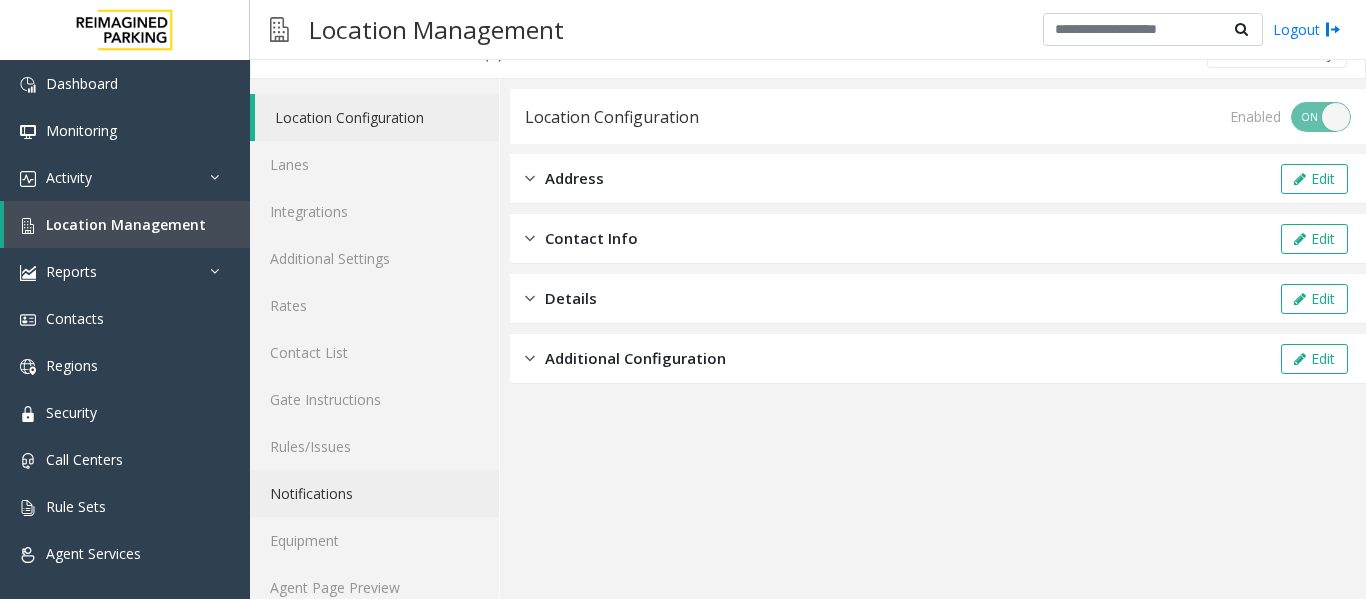 scroll, scrollTop: 60, scrollLeft: 0, axis: vertical 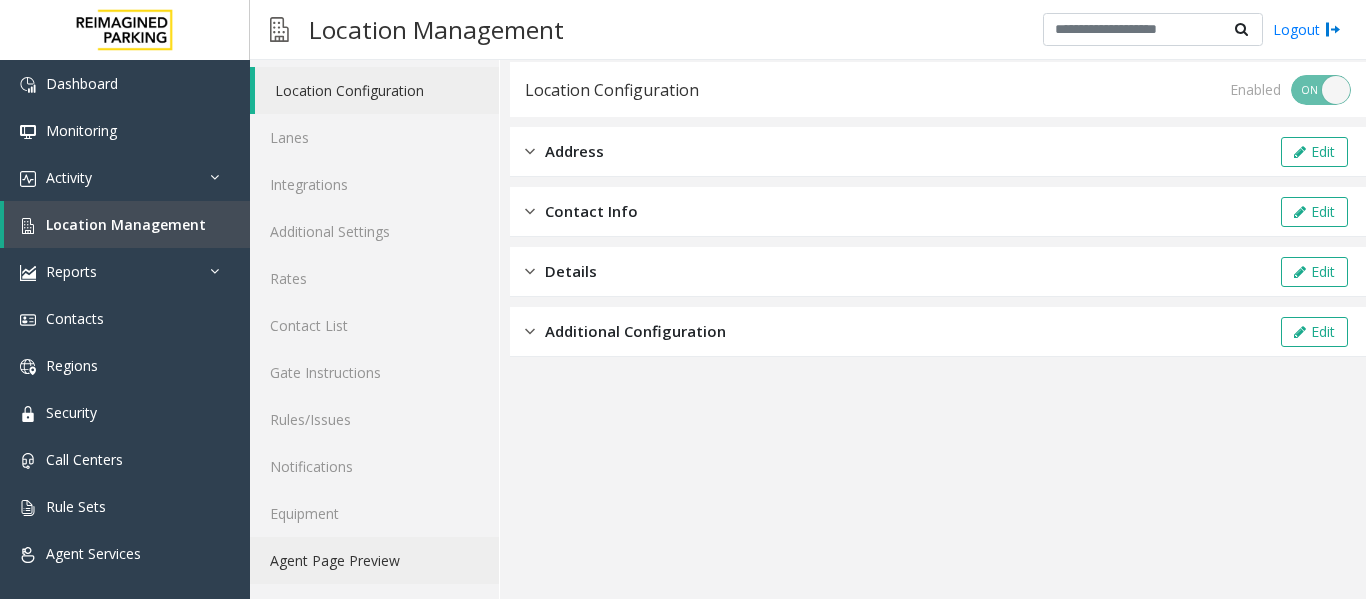 click on "Agent Page Preview" 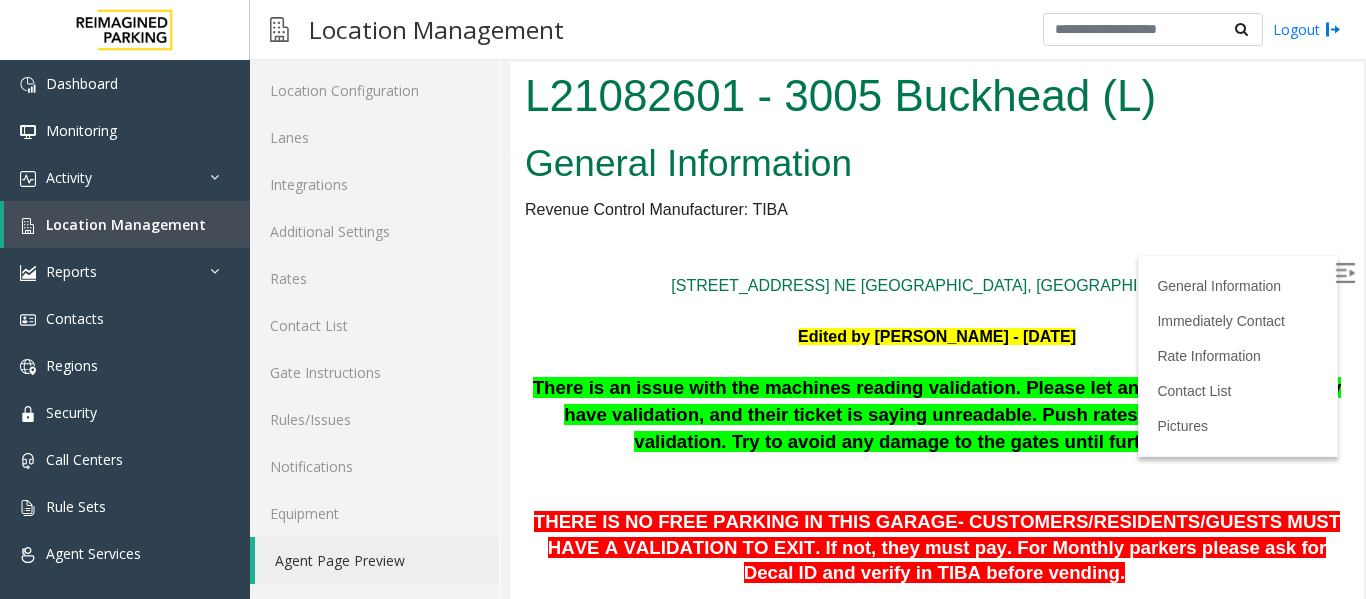 scroll, scrollTop: 0, scrollLeft: 0, axis: both 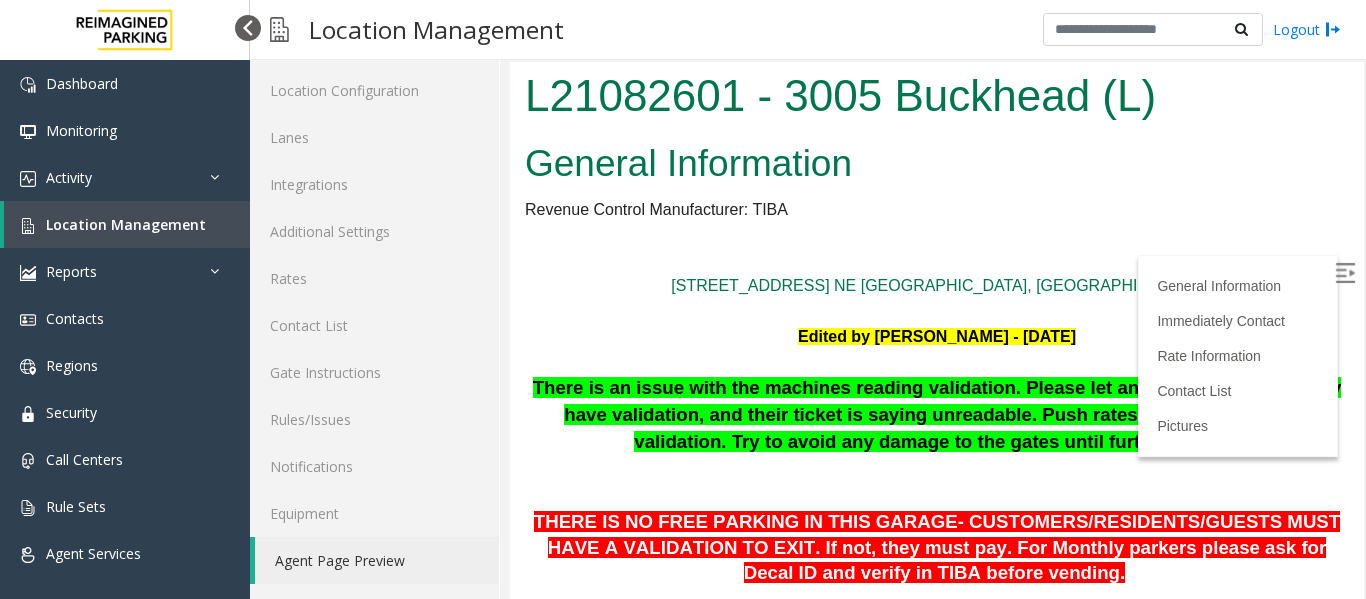click at bounding box center (248, 28) 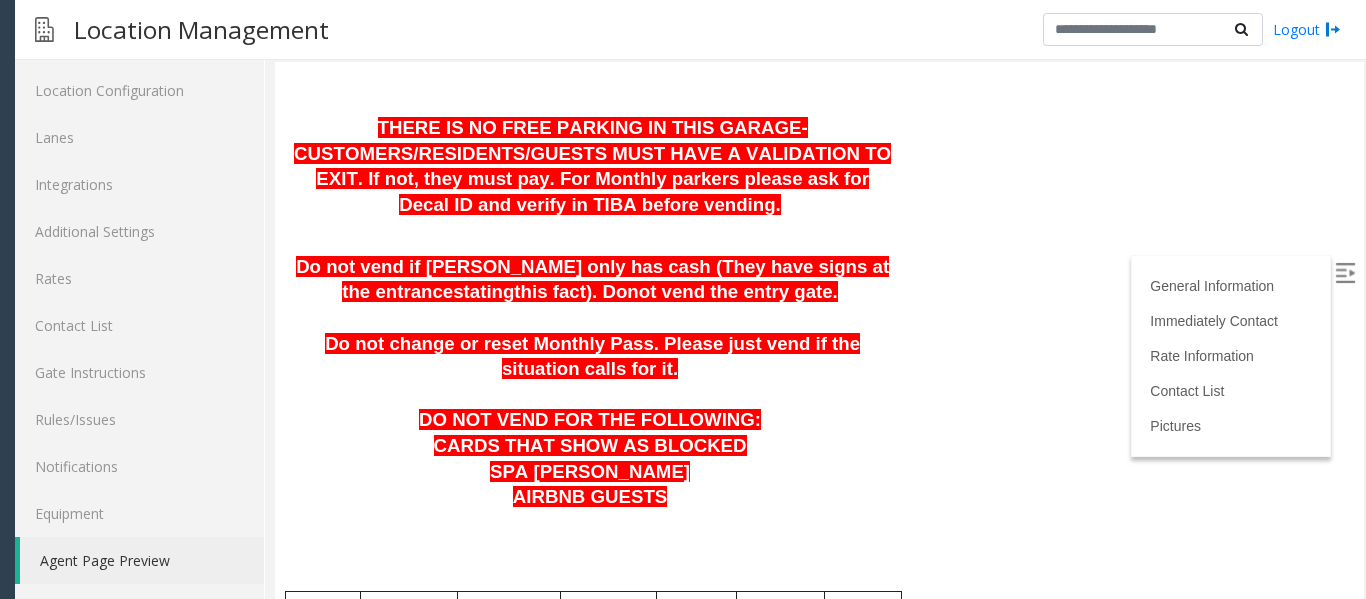 scroll, scrollTop: 0, scrollLeft: 0, axis: both 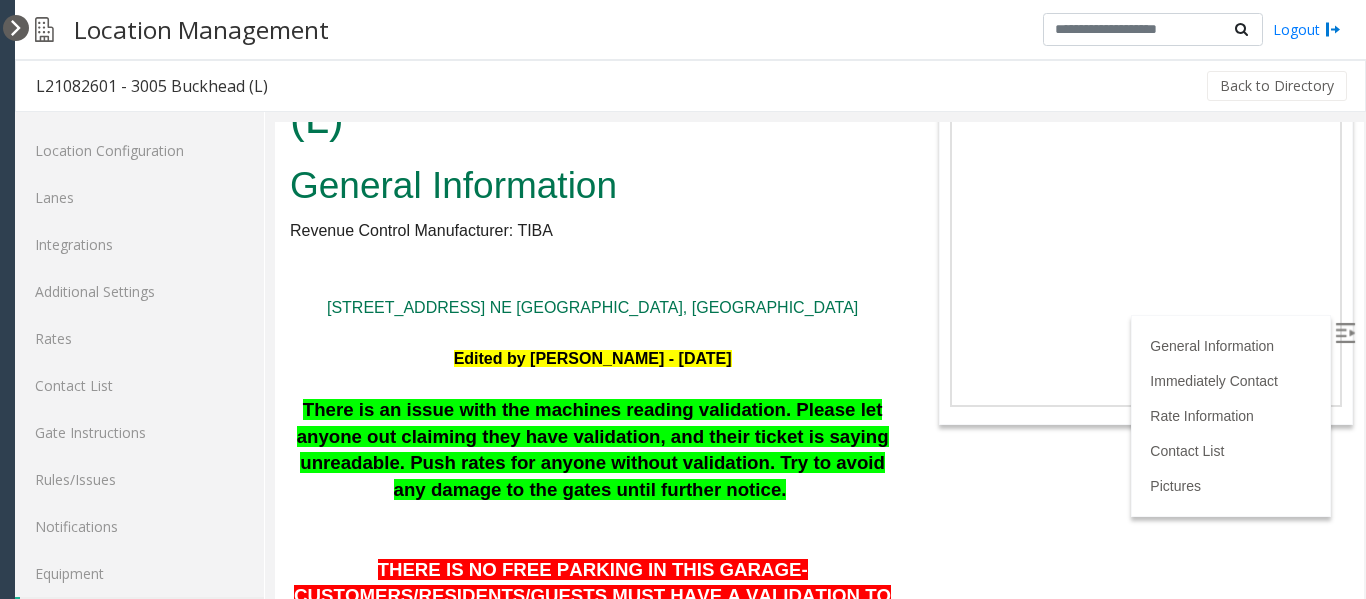 click at bounding box center (16, 28) 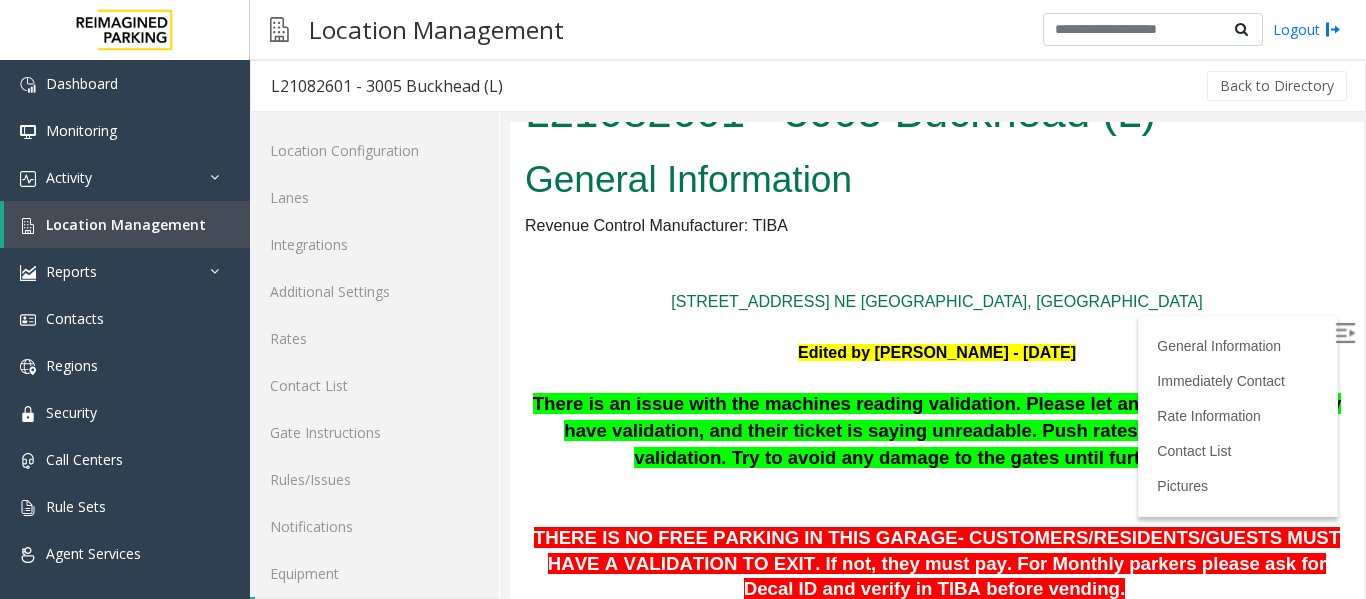 scroll, scrollTop: 0, scrollLeft: 0, axis: both 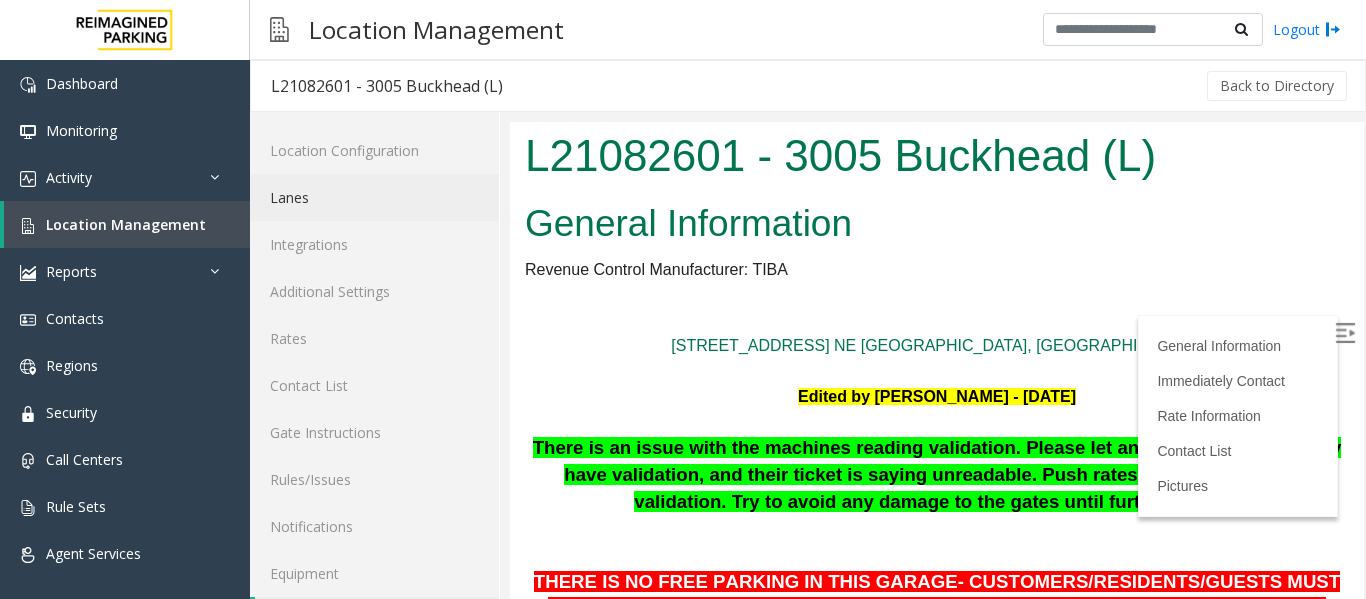 click on "Lanes" 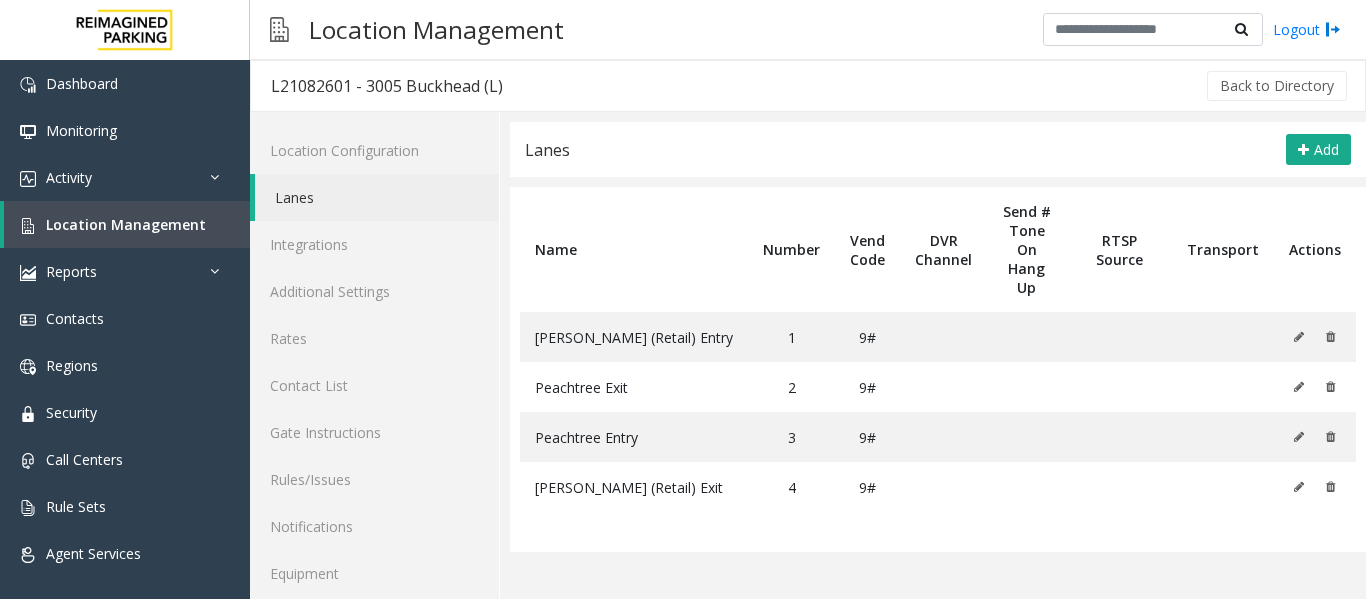 click on "Lanes" 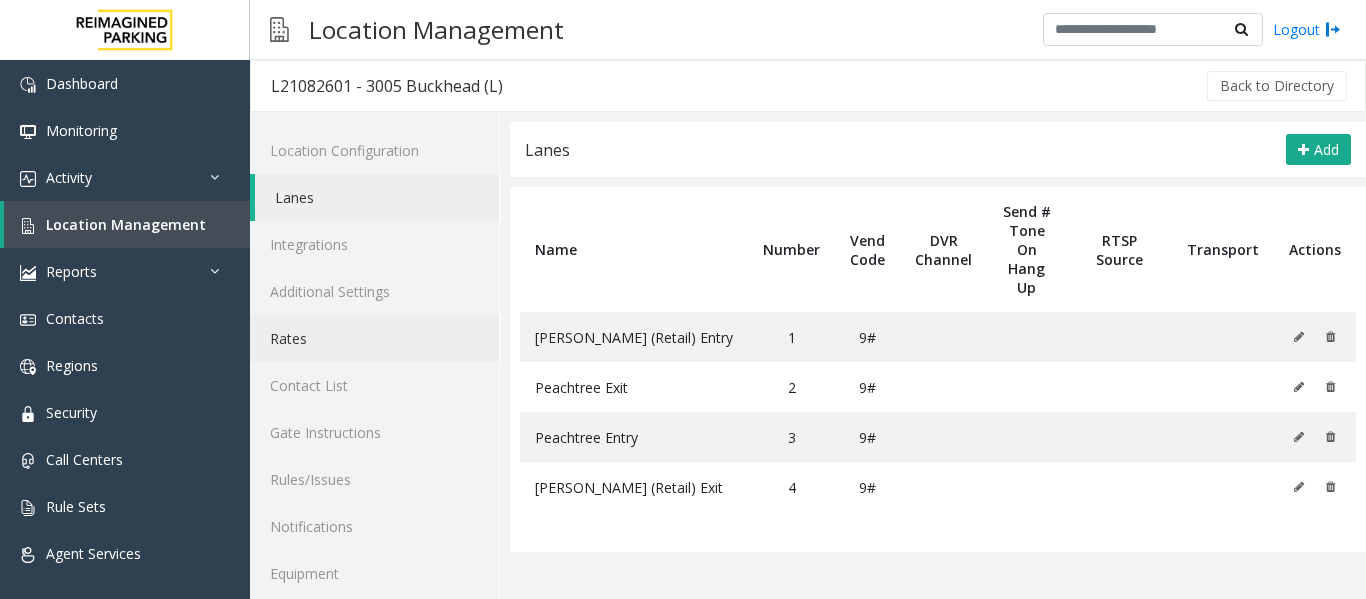 click on "Rates" 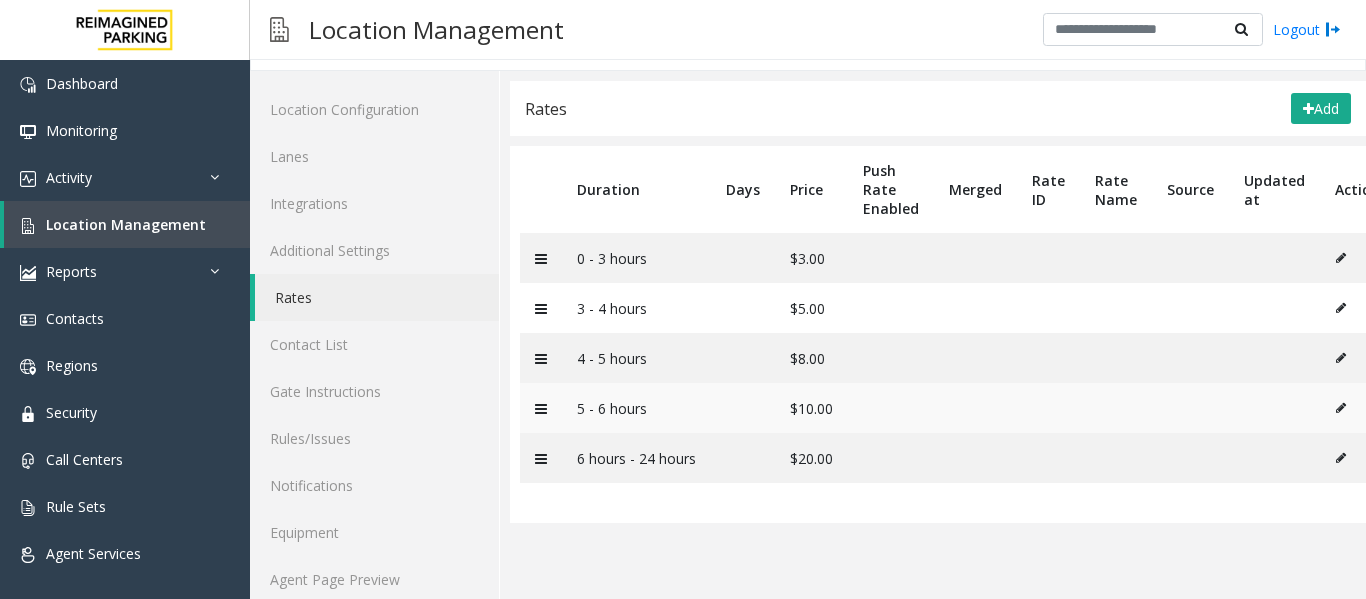 scroll, scrollTop: 60, scrollLeft: 0, axis: vertical 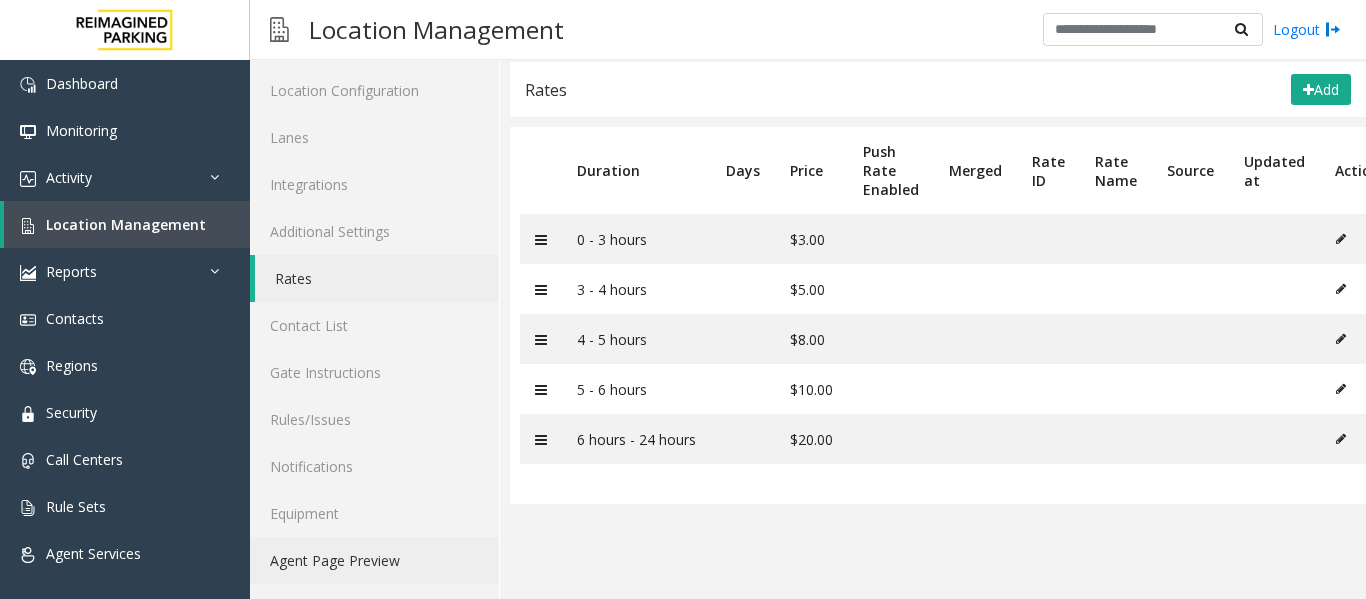 click on "Agent Page Preview" 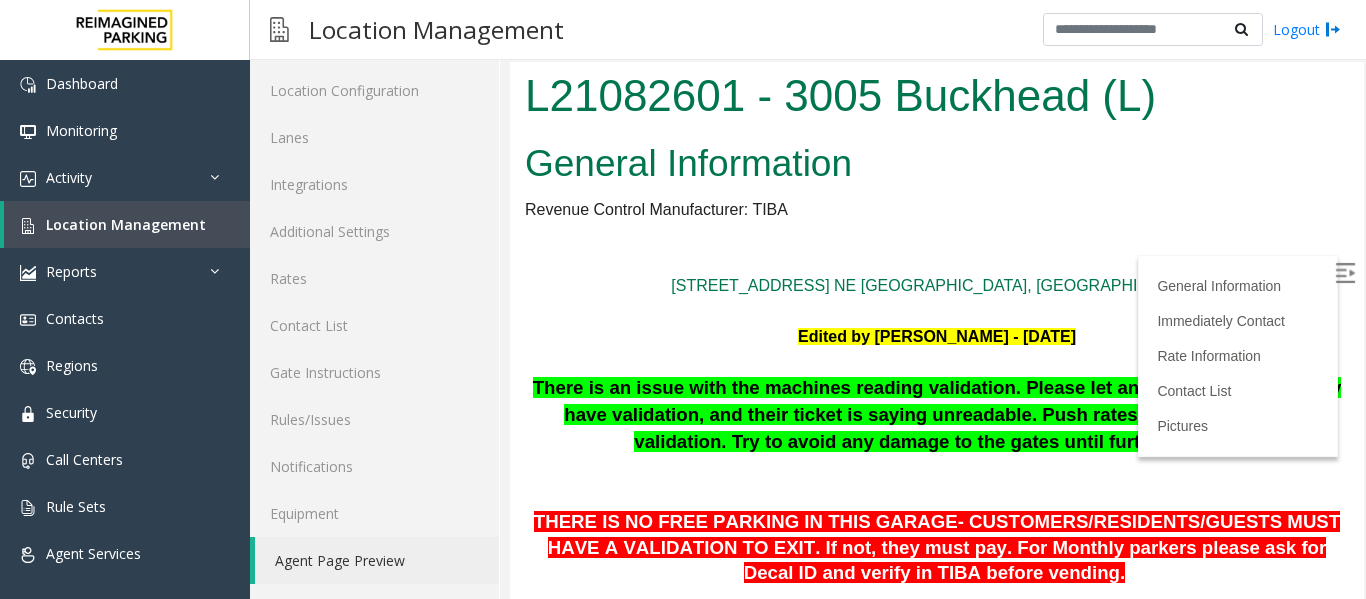 scroll, scrollTop: 0, scrollLeft: 0, axis: both 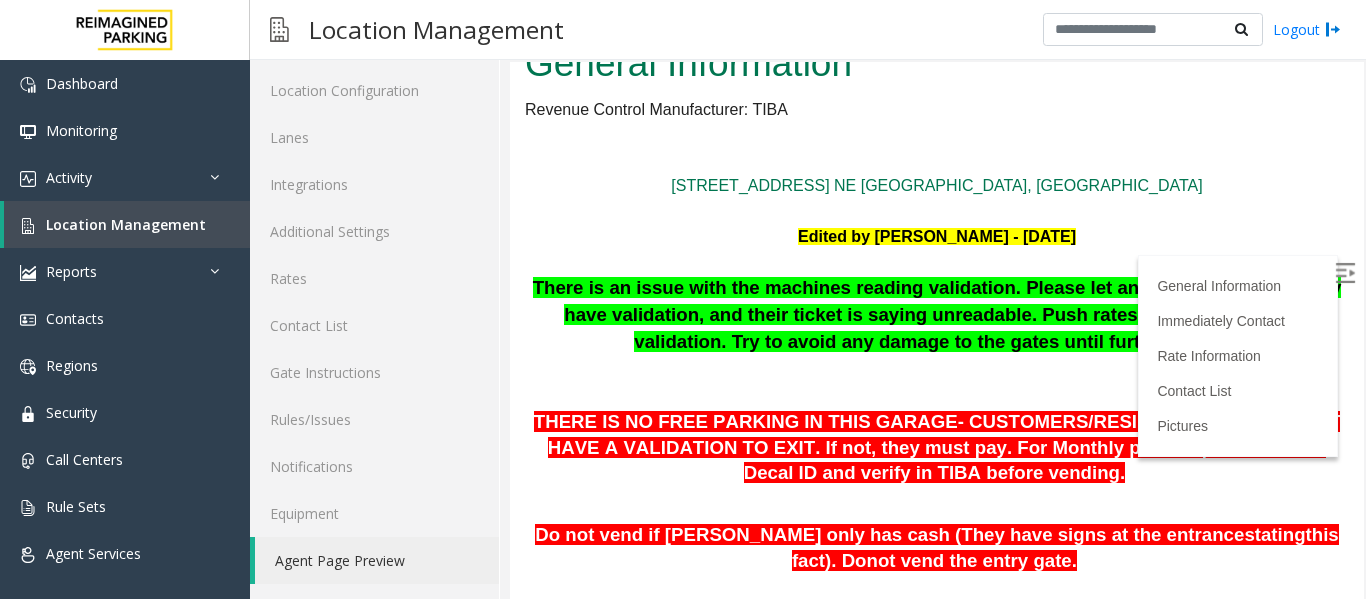 click on "There is an issue with the machines reading validation. Please let anyone out claiming they have validation, and their ticket is saying unreadable. Push rates for anyone without validation. Try to avoid any damage to the gates until further notice." at bounding box center [937, 314] 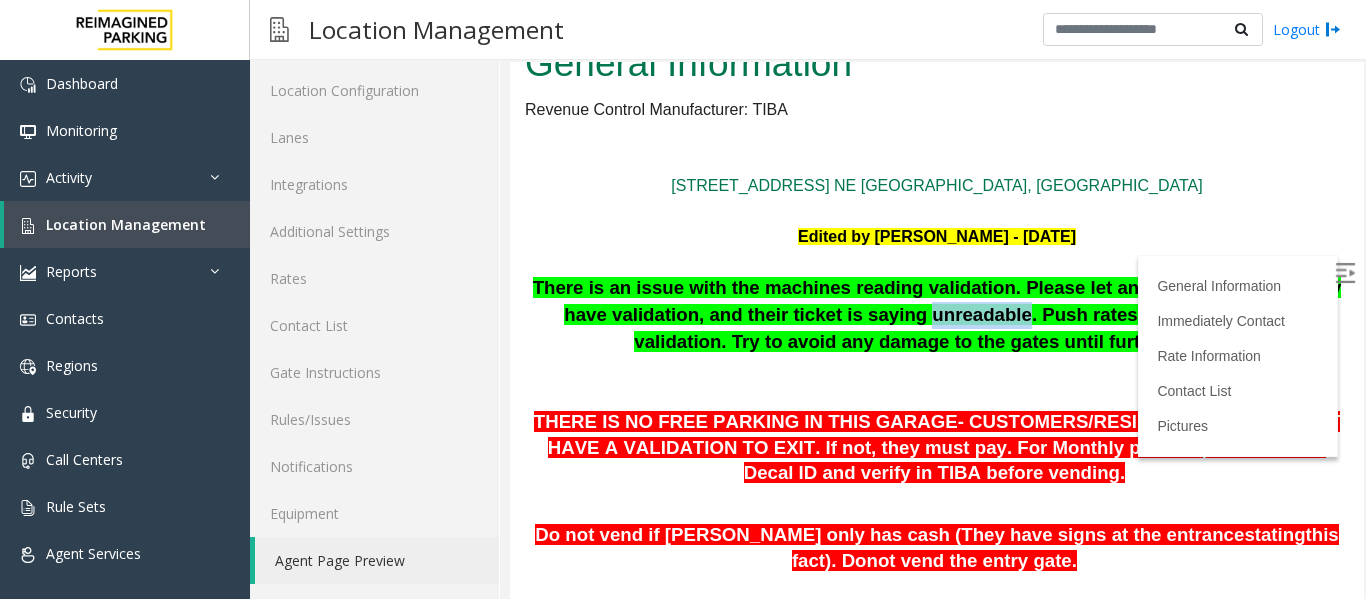 click on "There is an issue with the machines reading validation. Please let anyone out claiming they have validation, and their ticket is saying unreadable. Push rates for anyone without validation. Try to avoid any damage to the gates until further notice." at bounding box center (937, 314) 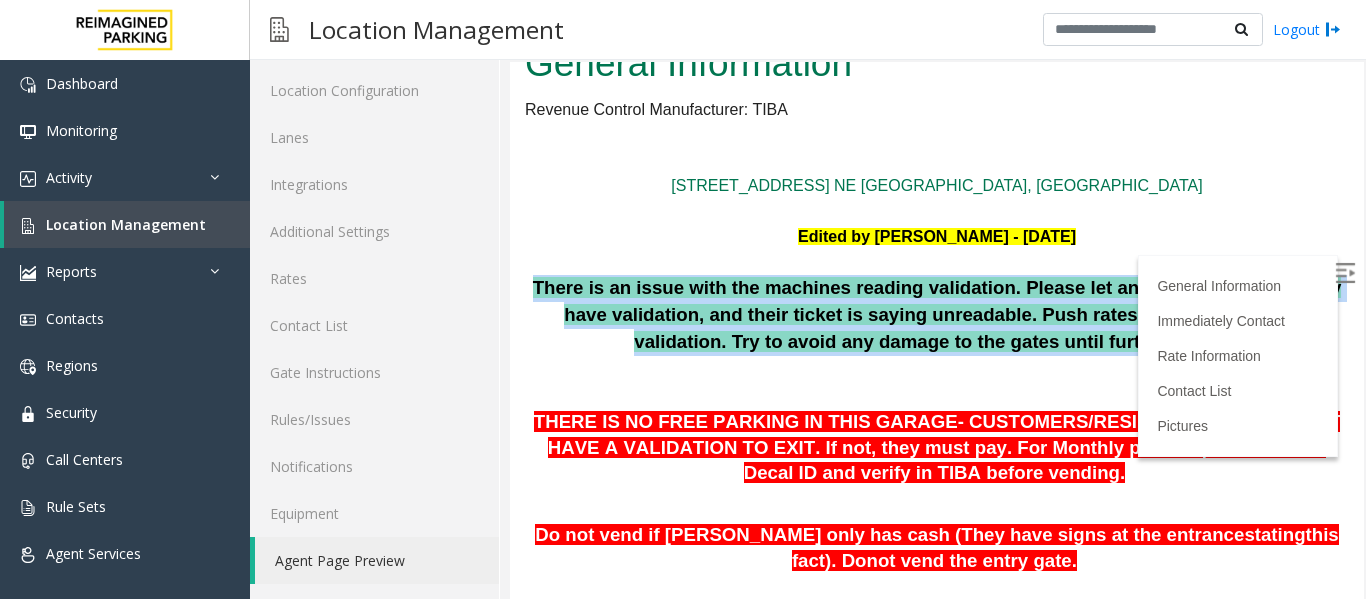 click on "There is an issue with the machines reading validation. Please let anyone out claiming they have validation, and their ticket is saying unreadable. Push rates for anyone without validation. Try to avoid any damage to the gates until further notice." at bounding box center (937, 314) 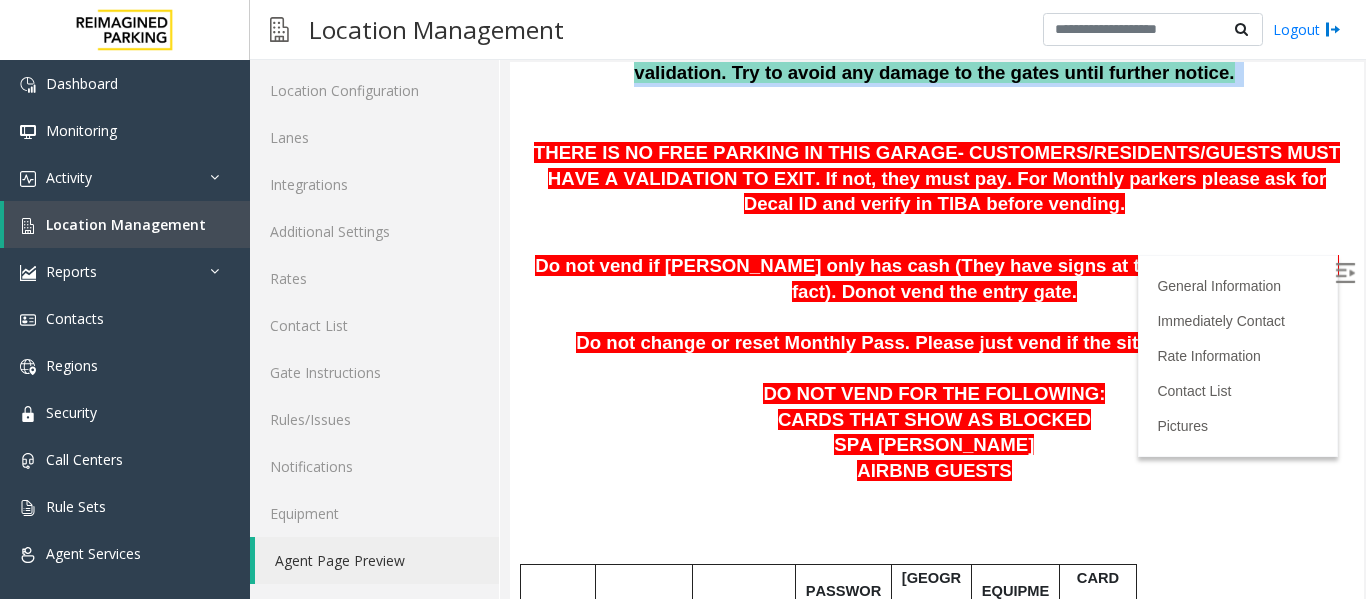 scroll, scrollTop: 400, scrollLeft: 0, axis: vertical 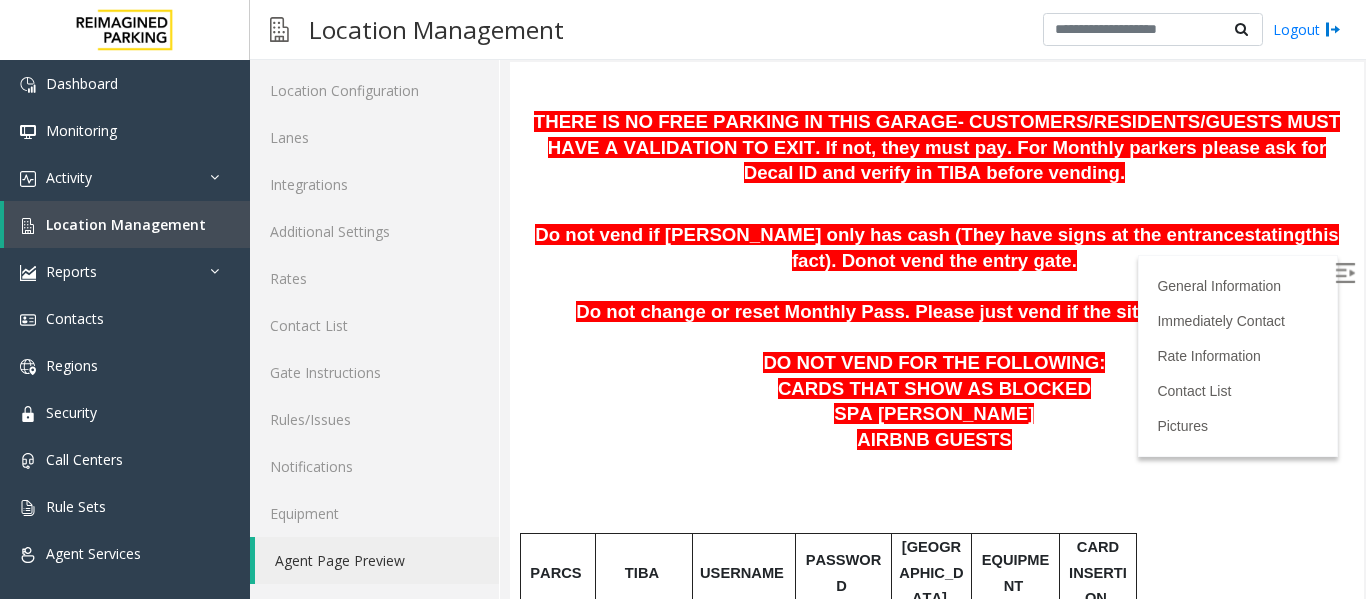 click on "CARDS THAT SHOW AS BLOCKED   SPA [PERSON_NAME]" at bounding box center (937, 402) 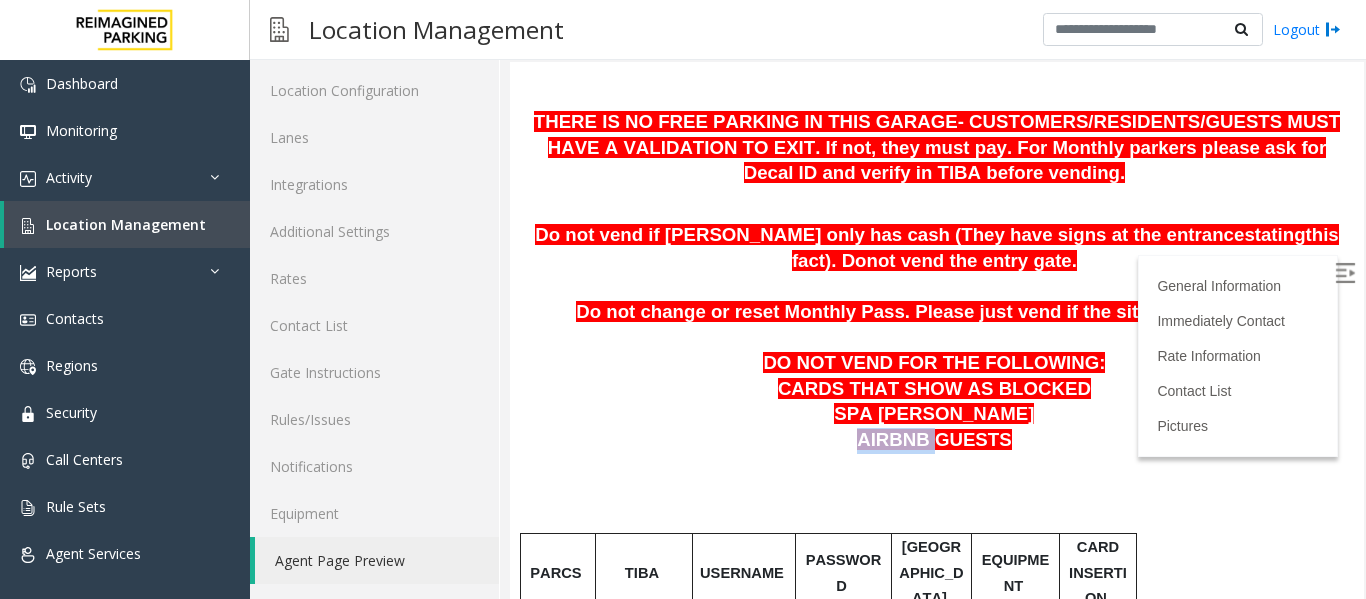 click on "AIRBNB GUESTS" at bounding box center (934, 439) 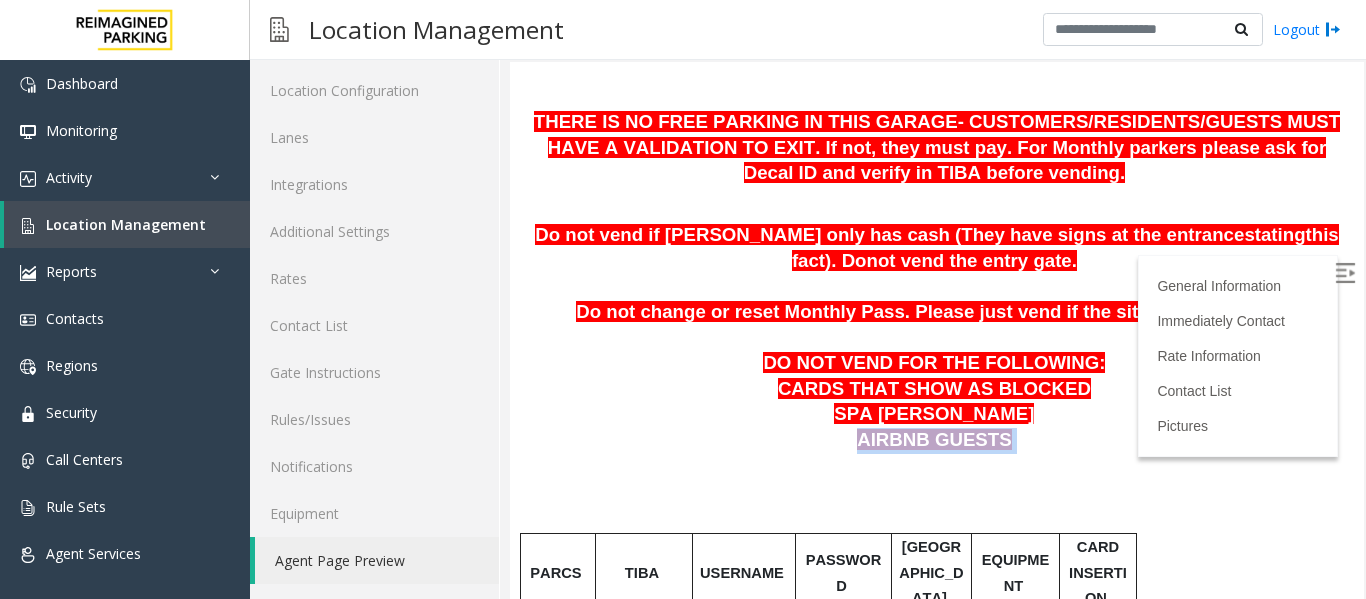 click on "AIRBNB GUESTS" at bounding box center [934, 439] 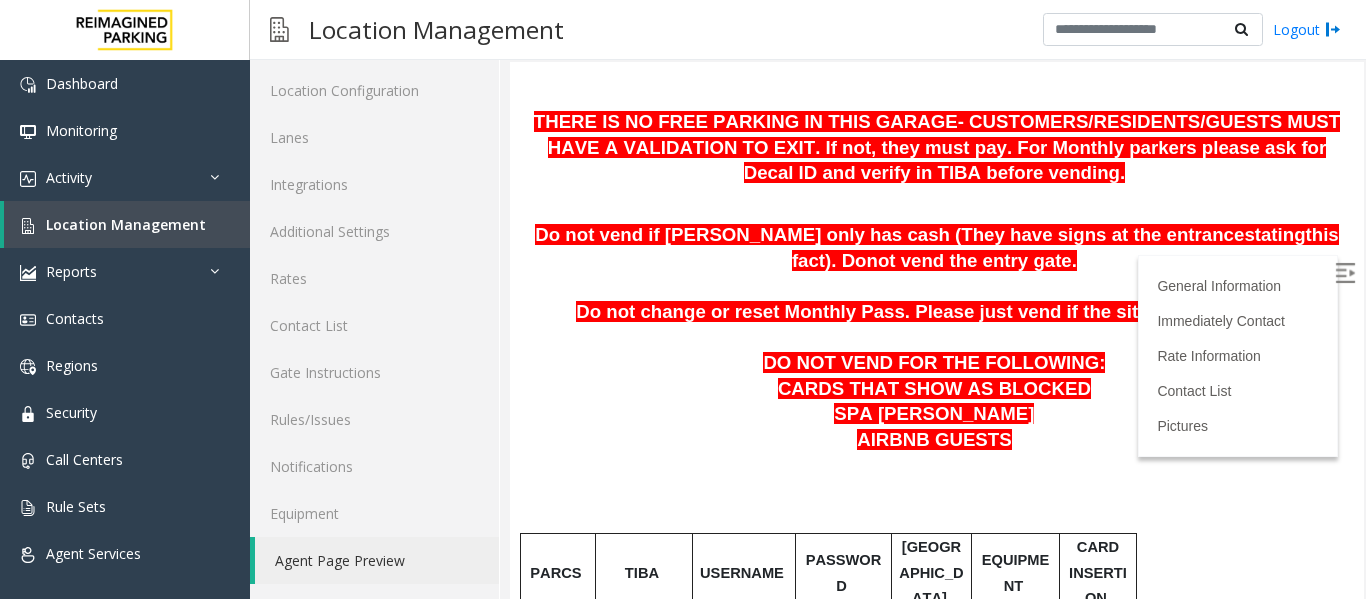 click on "SPA [PERSON_NAME]" at bounding box center [934, 413] 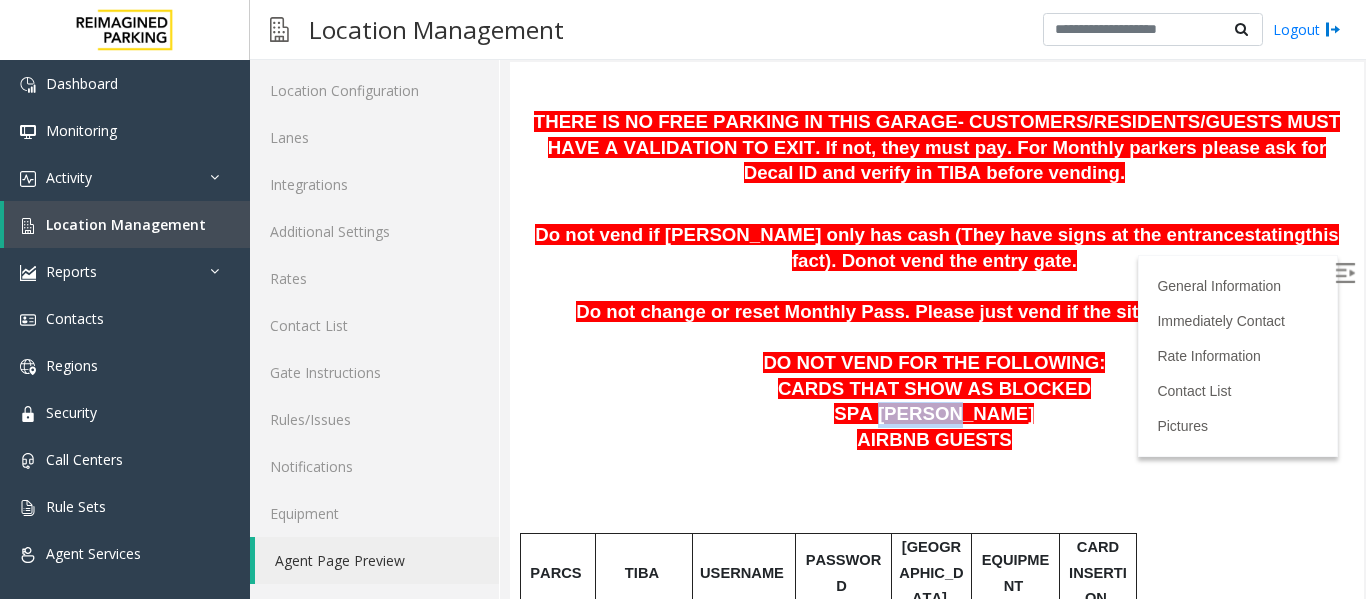 click on "SPA [PERSON_NAME]" at bounding box center [934, 413] 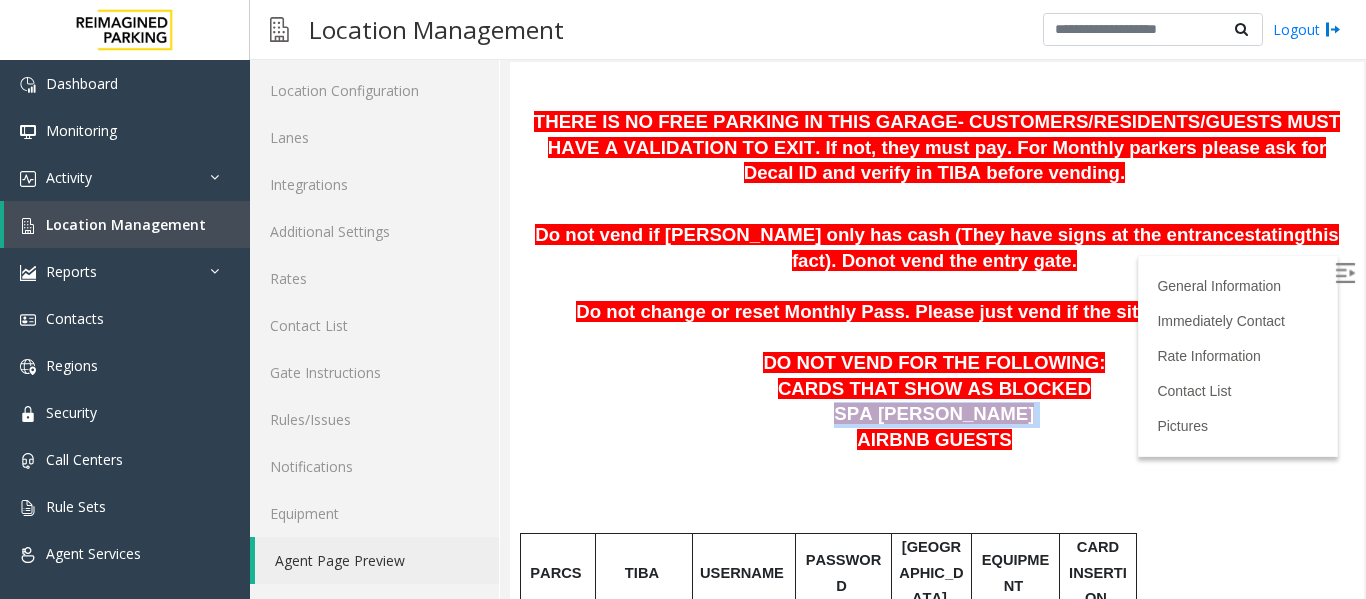 click on "SPA [PERSON_NAME]" at bounding box center [934, 413] 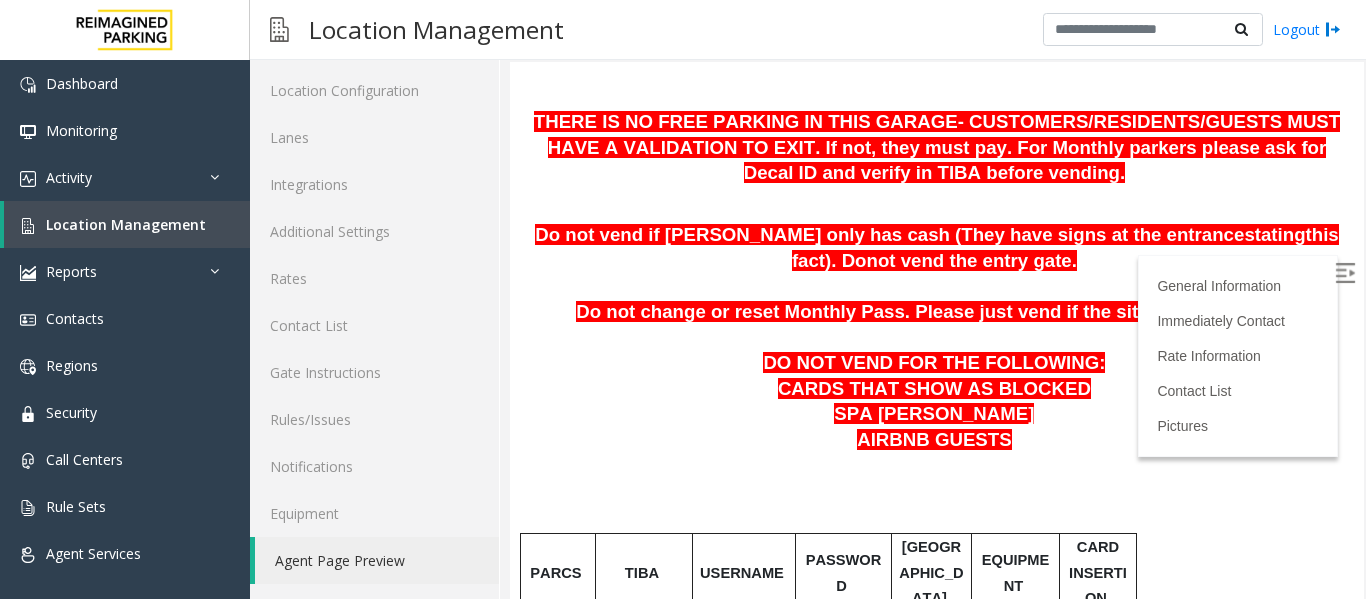 click on "CARDS THAT SHOW AS BLOCKED   SPA [PERSON_NAME]" at bounding box center [937, 402] 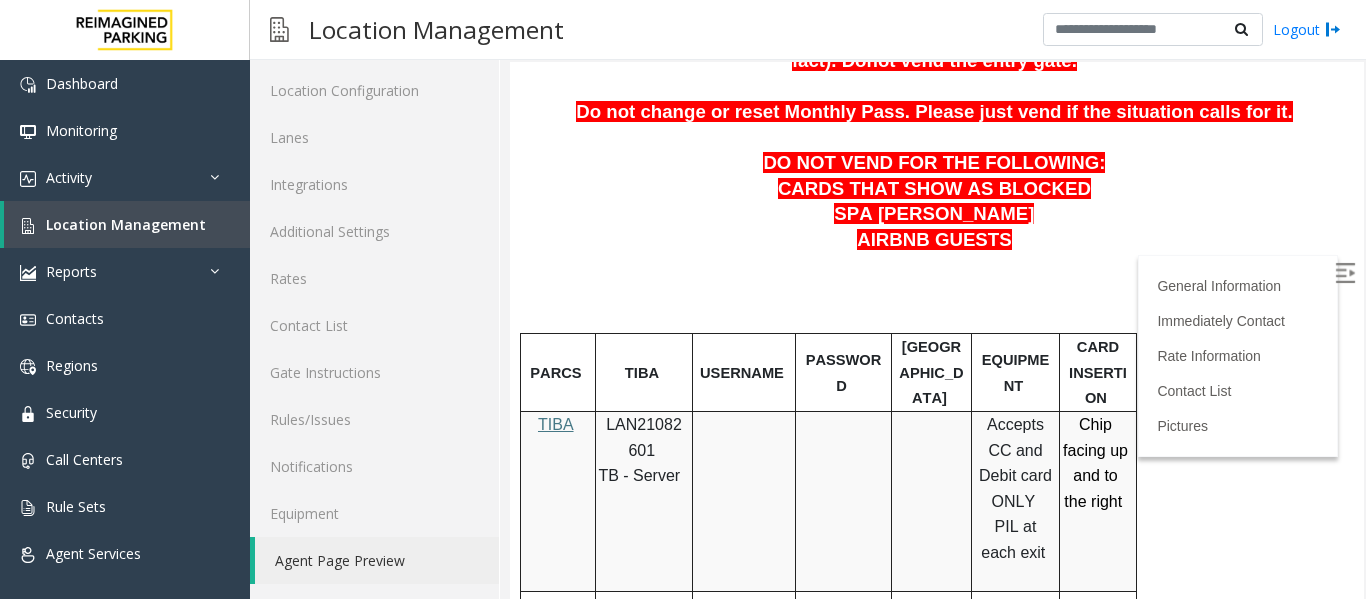 scroll, scrollTop: 700, scrollLeft: 0, axis: vertical 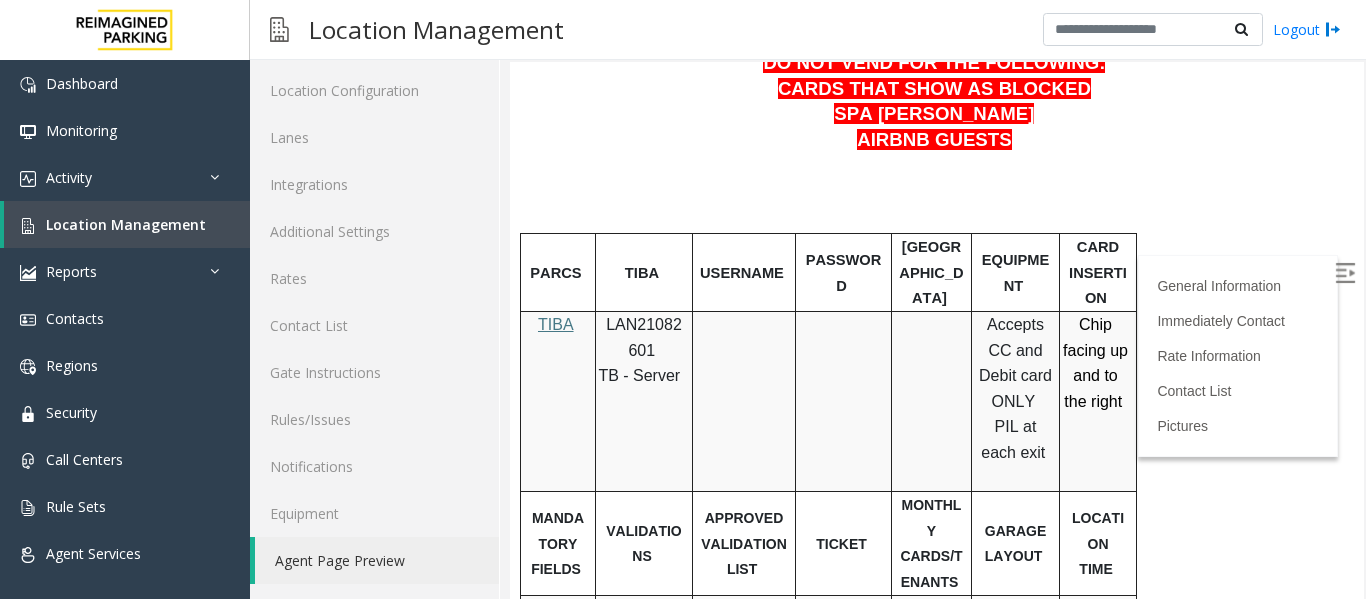 click on "PARCS" at bounding box center [555, 273] 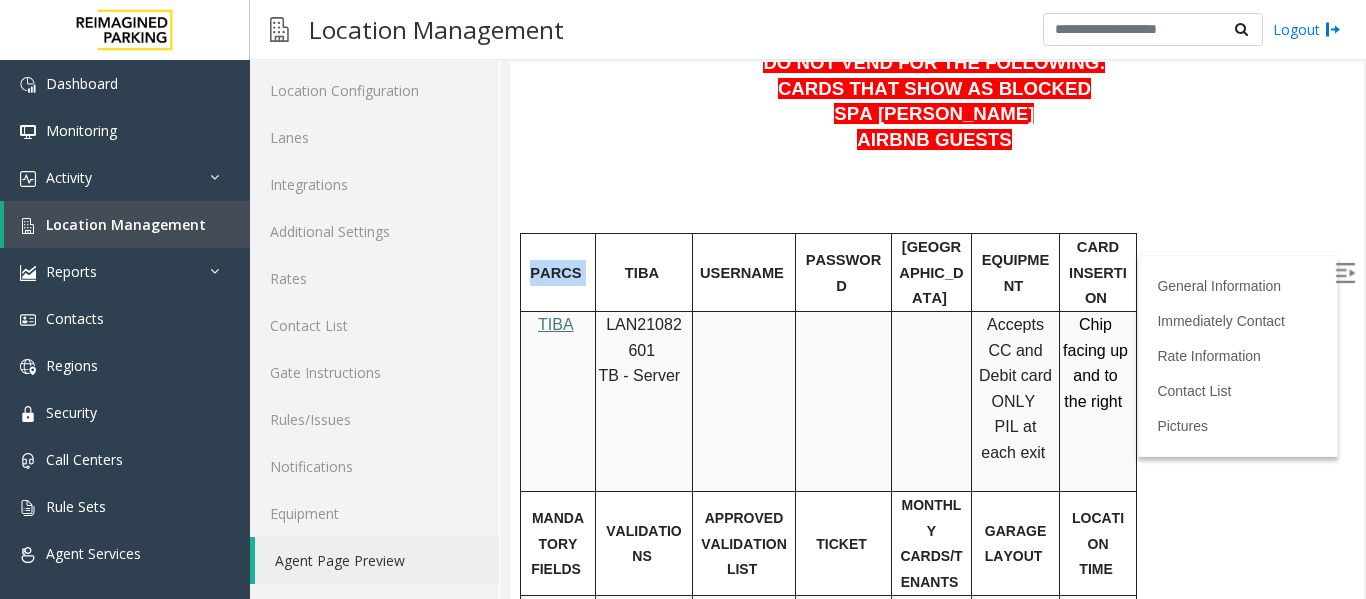 click on "PARCS" at bounding box center [555, 273] 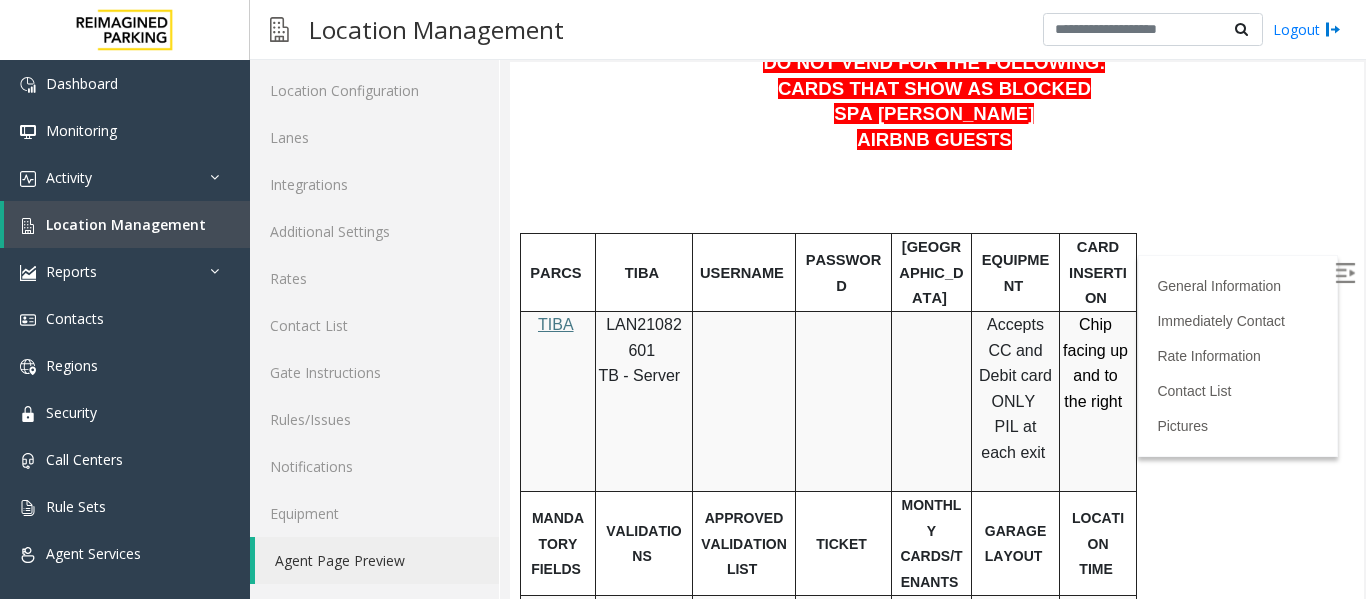 click on "TIBA" at bounding box center (558, 401) 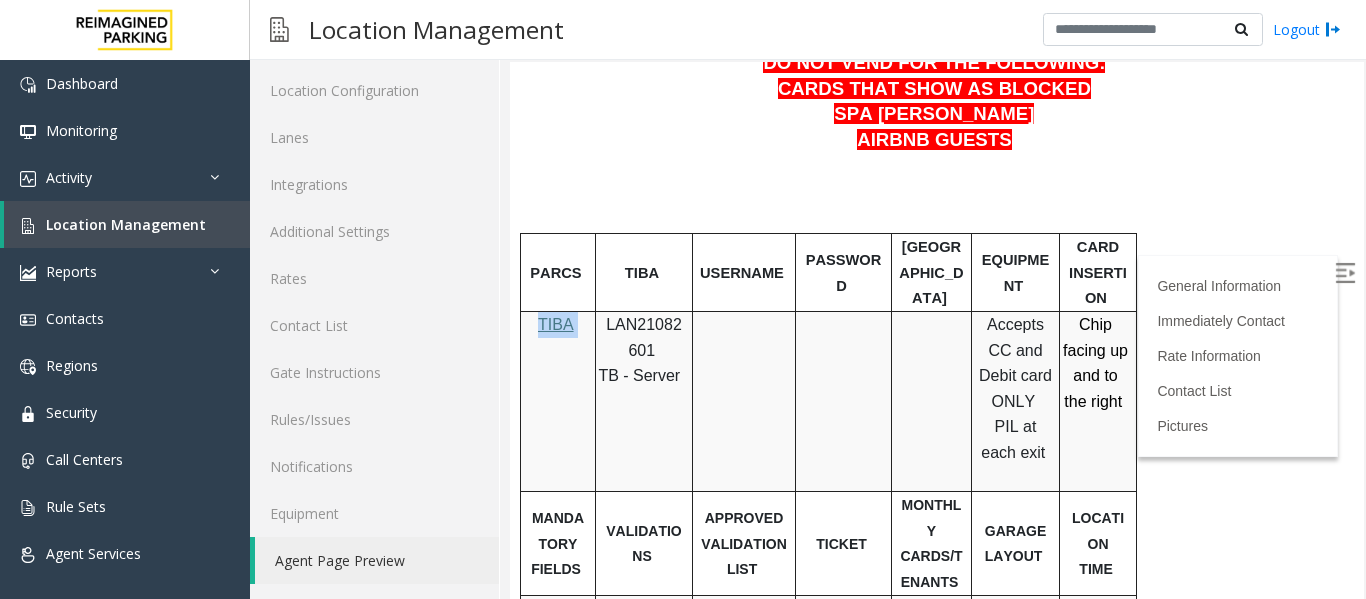 click on "TIBA" at bounding box center [558, 401] 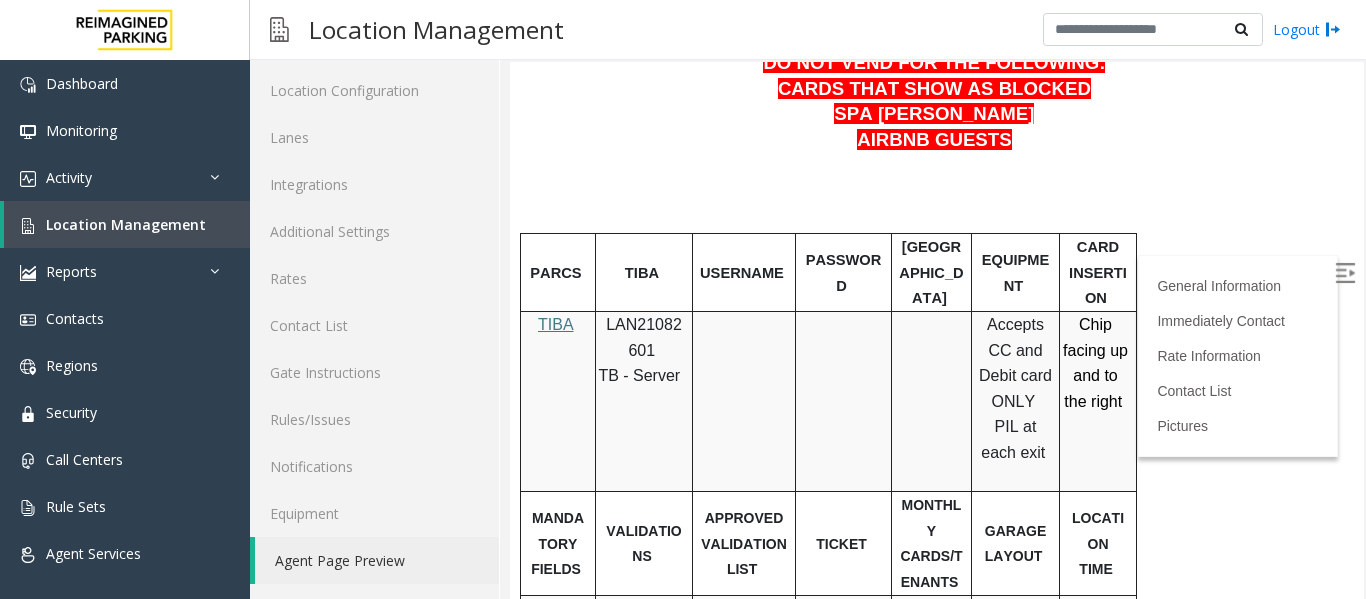 click at bounding box center [844, 401] 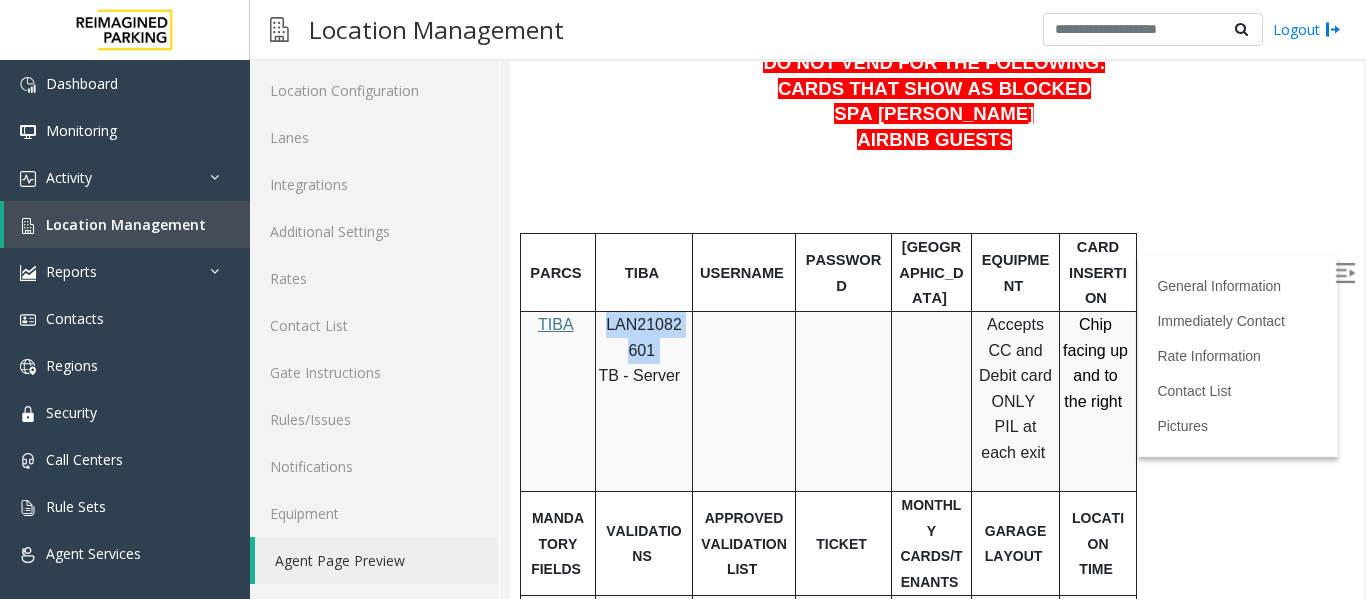 click on "LAN21082601" at bounding box center [644, 337] 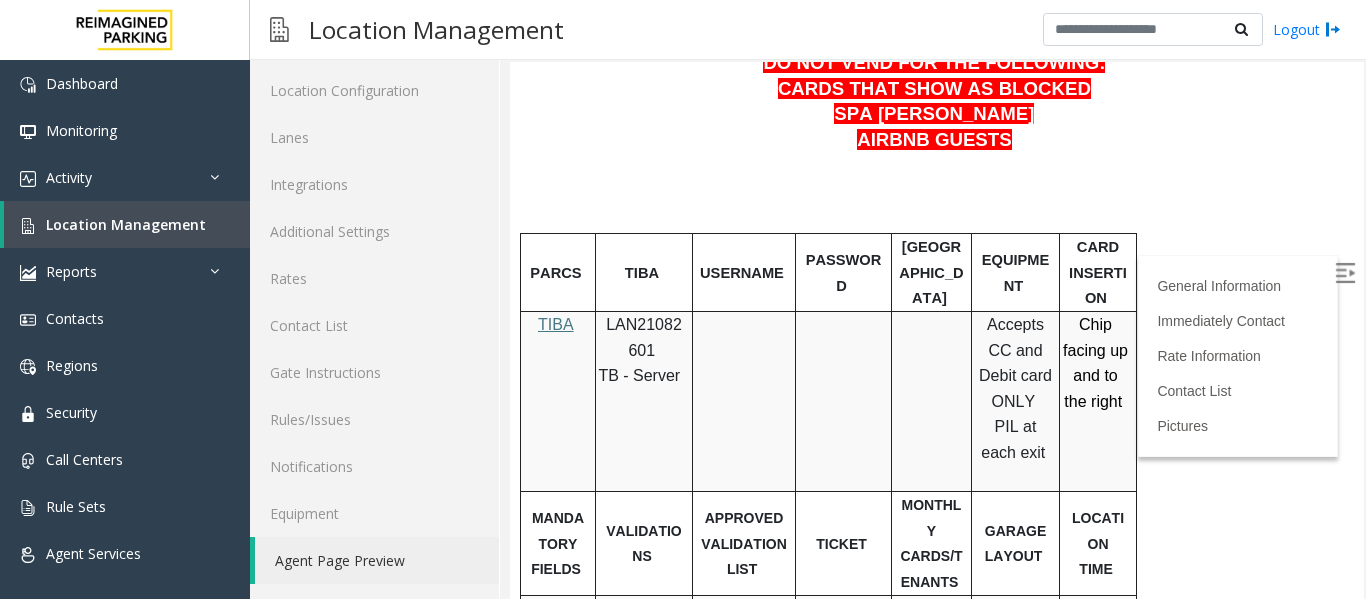 click at bounding box center (744, 401) 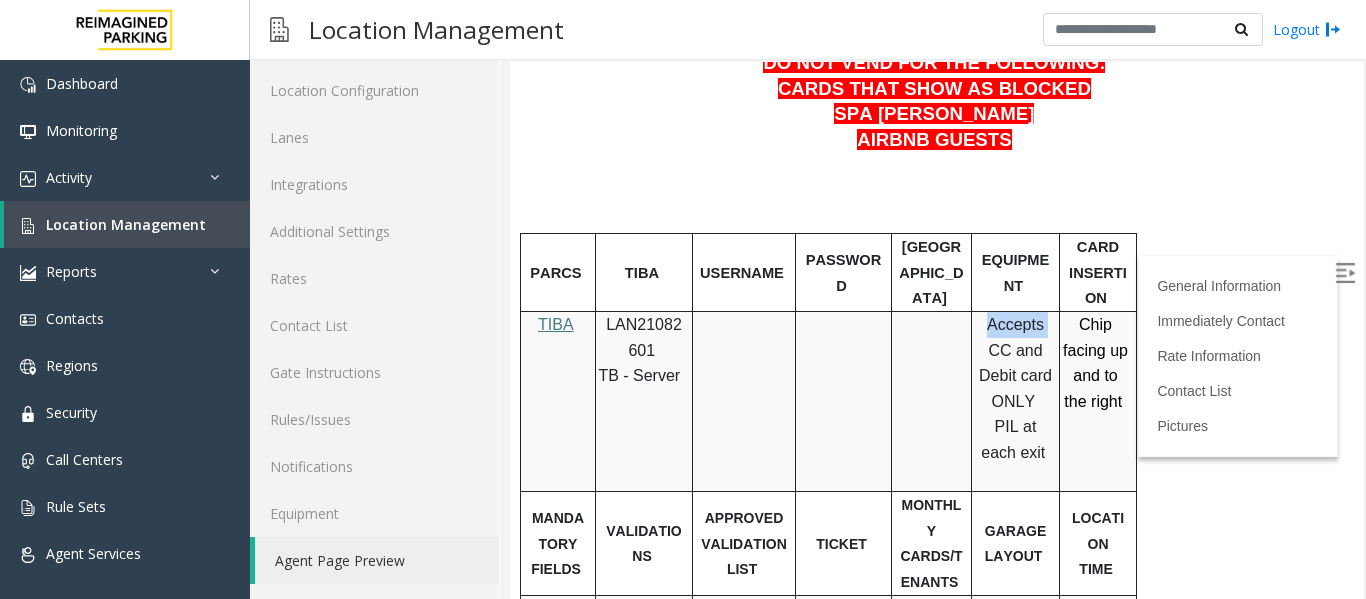 click on "Accepts CC and Debit card ONLY" at bounding box center [1015, 363] 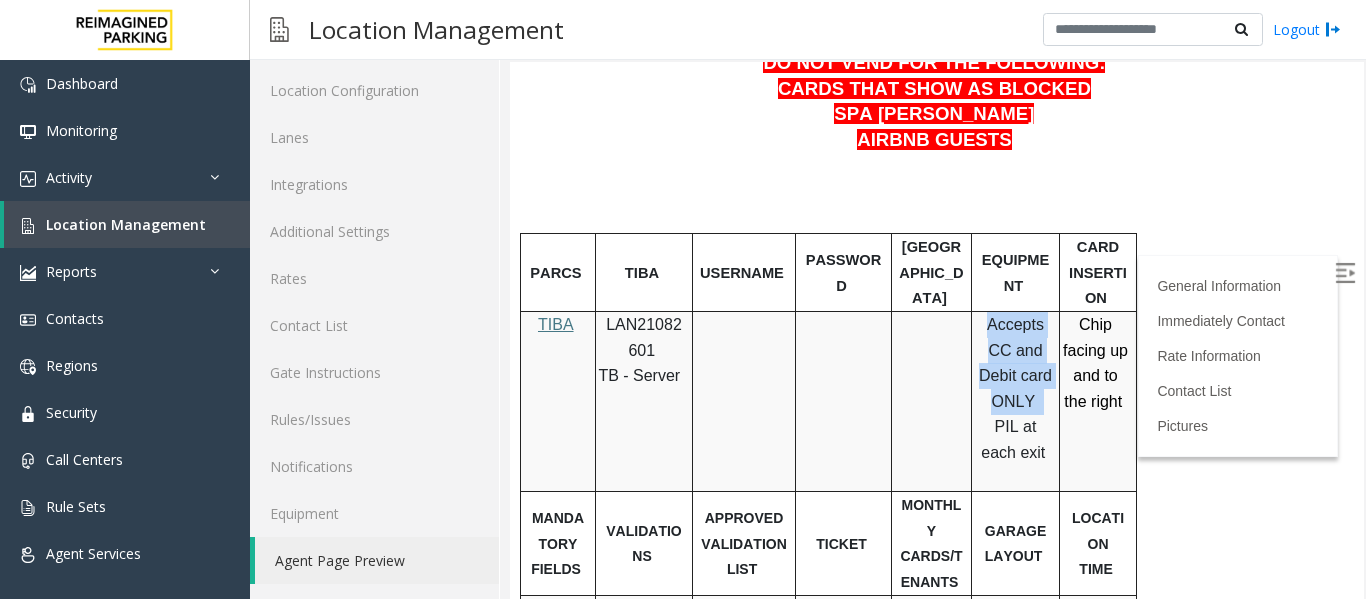 click on "Accepts CC and Debit card ONLY" at bounding box center [1015, 363] 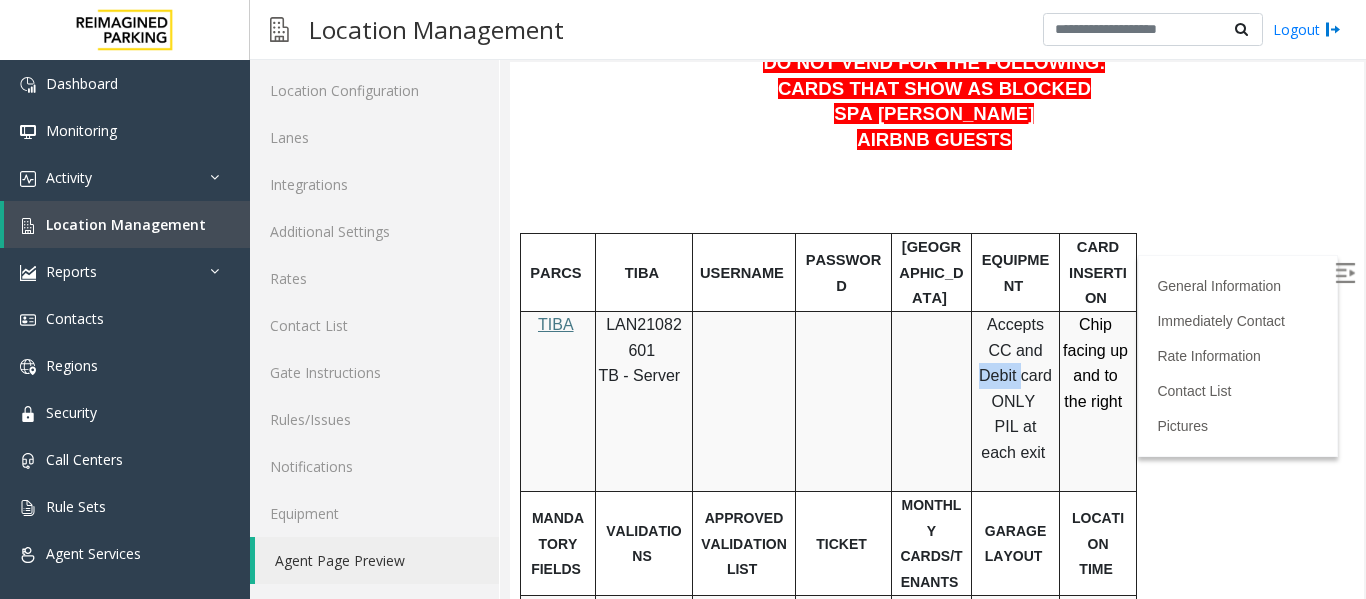 click on "Accepts CC and Debit card ONLY" at bounding box center (1015, 363) 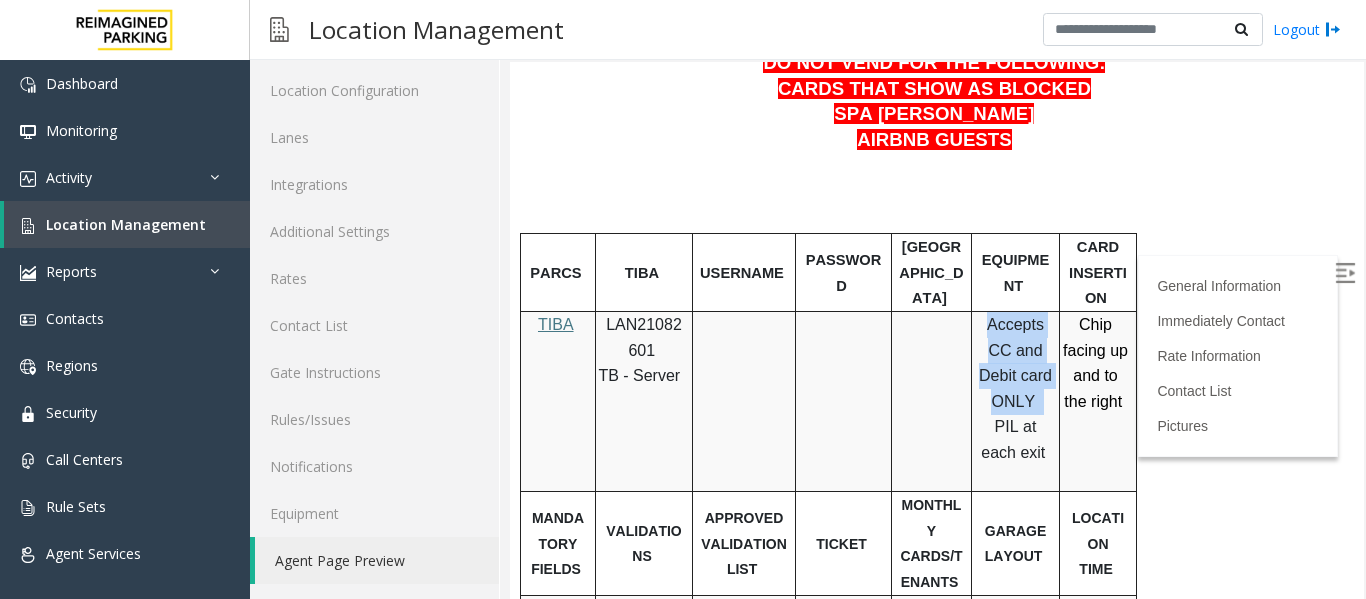 click on "Accepts CC and Debit card ONLY" at bounding box center [1015, 363] 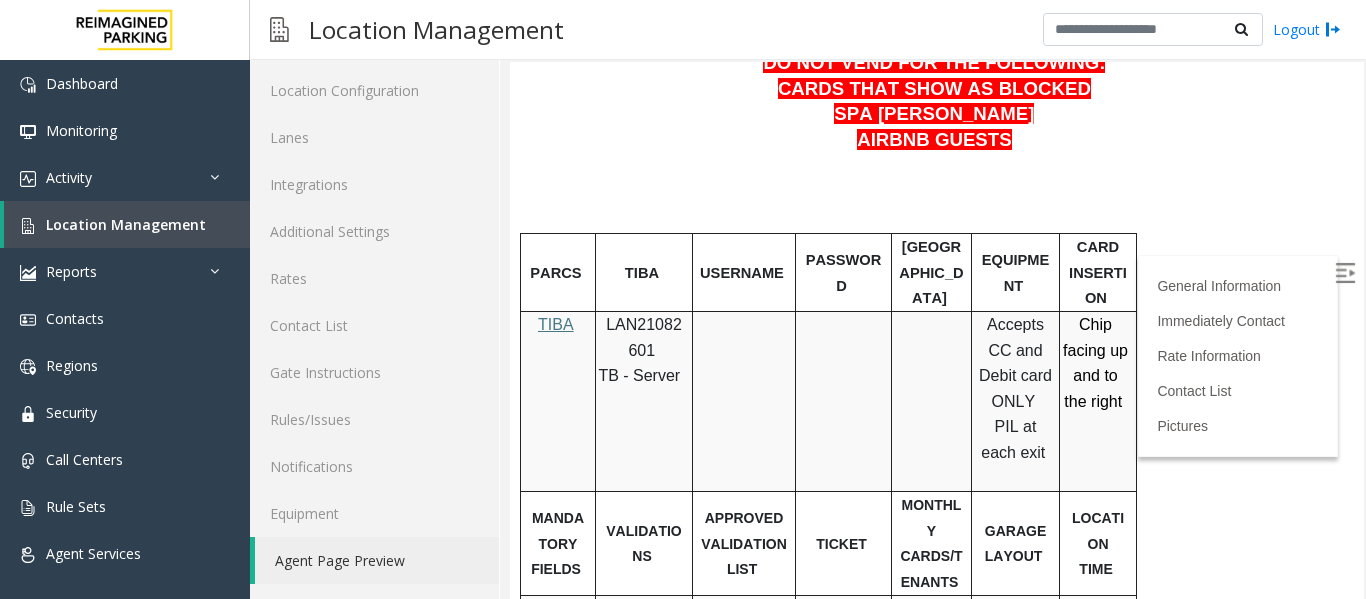 click on "Accepts CC and Debit card ONLY   PIL at each exit" at bounding box center [1015, 389] 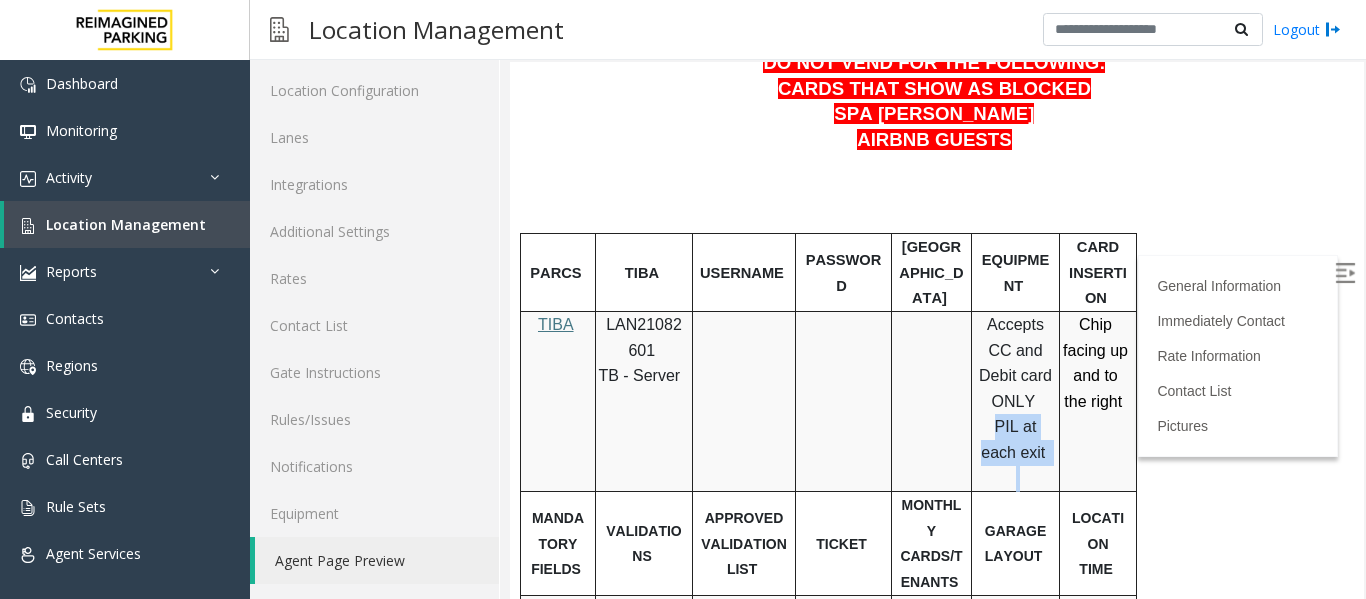 click on "Accepts CC and Debit card ONLY   PIL at each exit" at bounding box center (1015, 389) 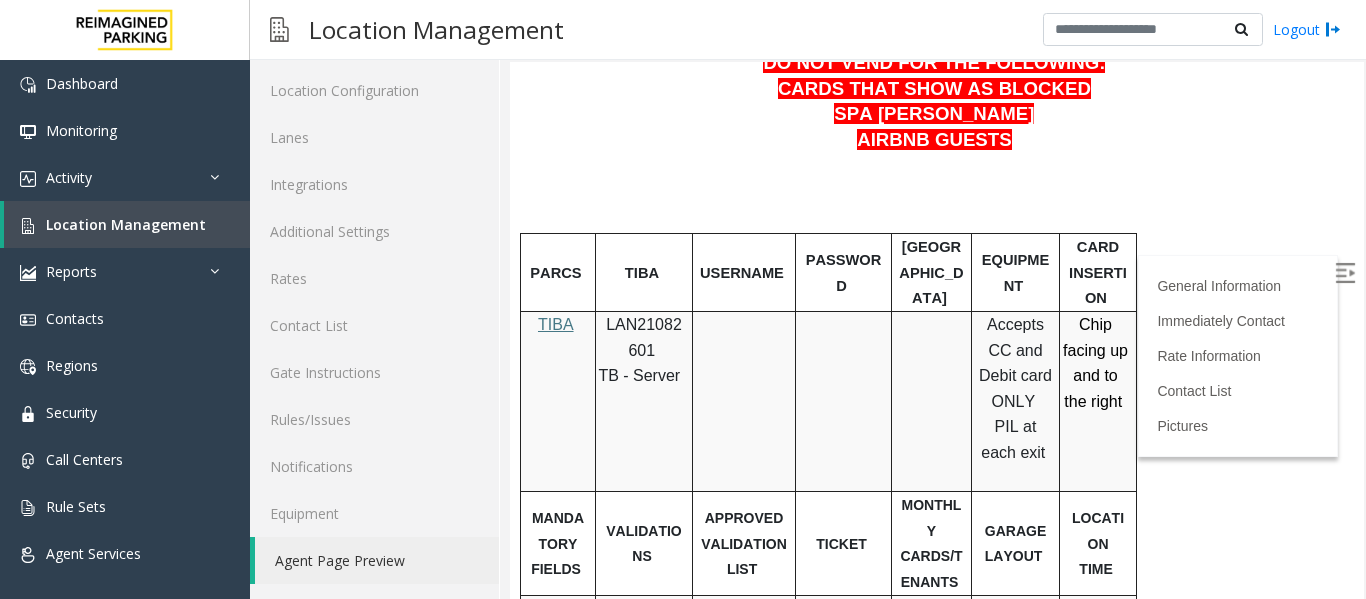 click on "Chip facing up and to the right" at bounding box center (1095, 363) 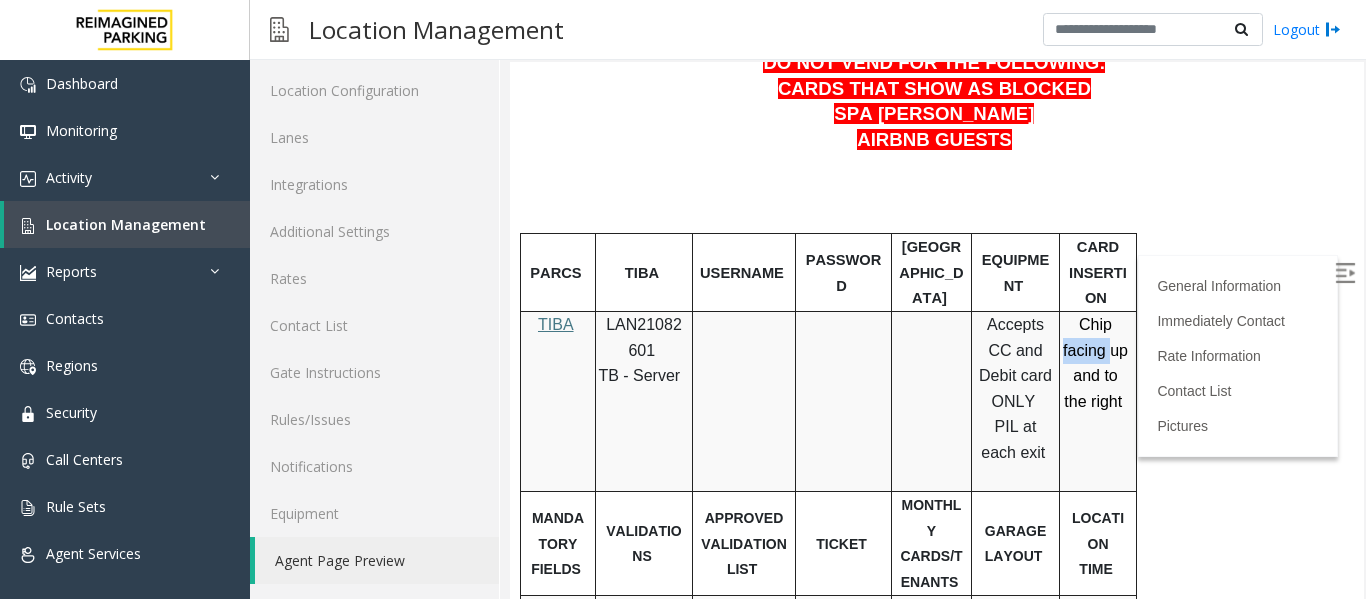 click on "Chip facing up and to the right" at bounding box center [1095, 363] 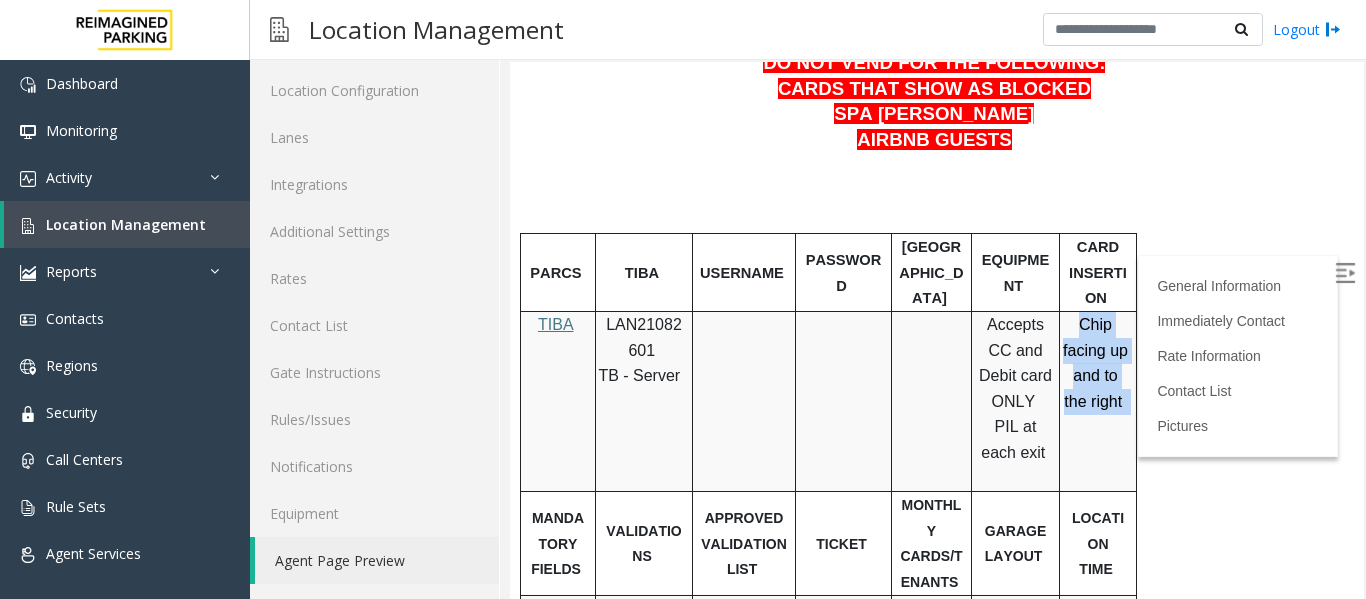 click on "Chip facing up and to the right" at bounding box center (1095, 363) 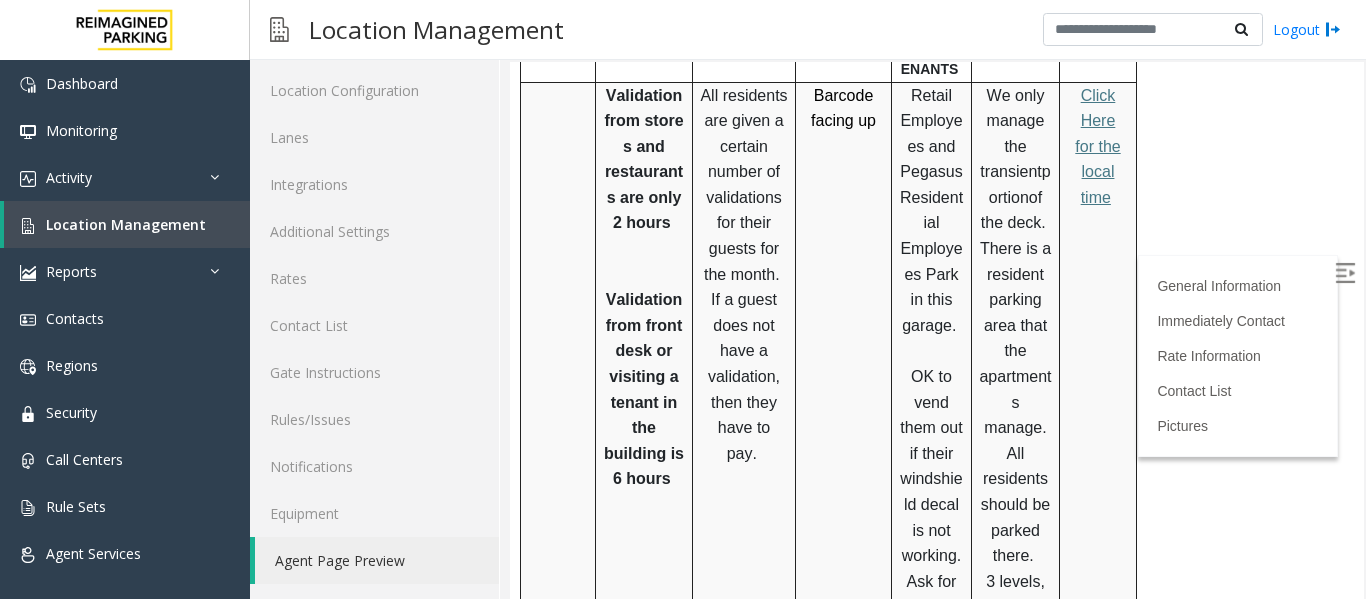 scroll, scrollTop: 1100, scrollLeft: 0, axis: vertical 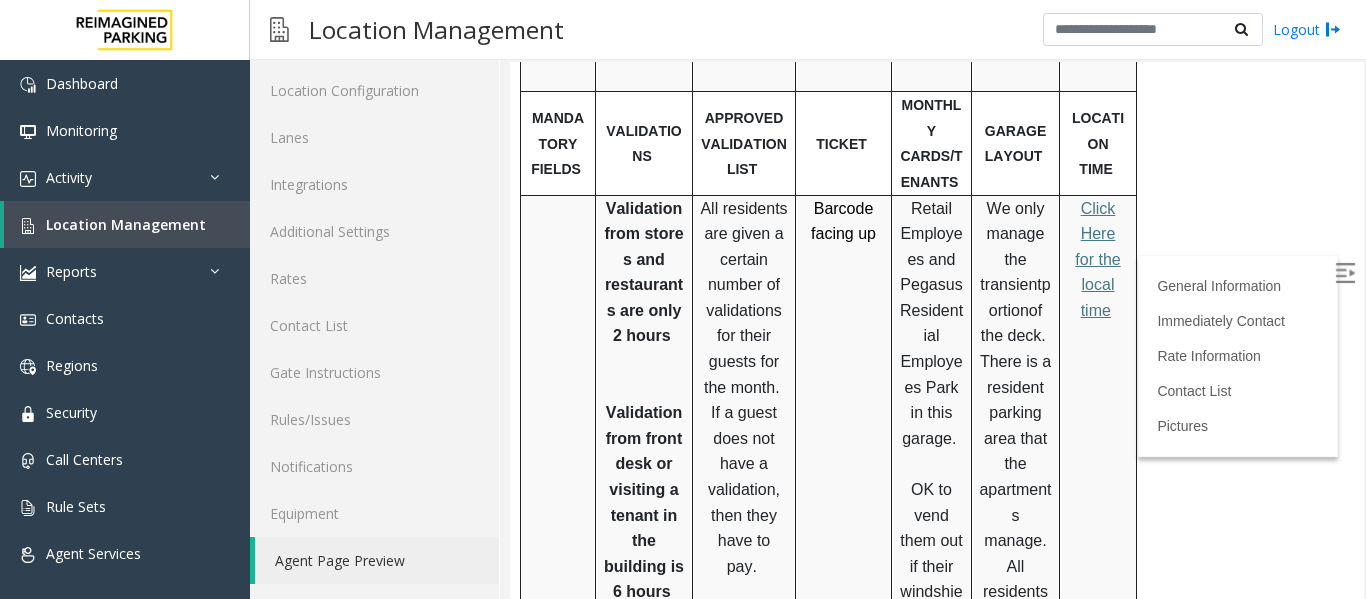 click on "Validation from stores and restaurants are only 2 hours" at bounding box center (643, 272) 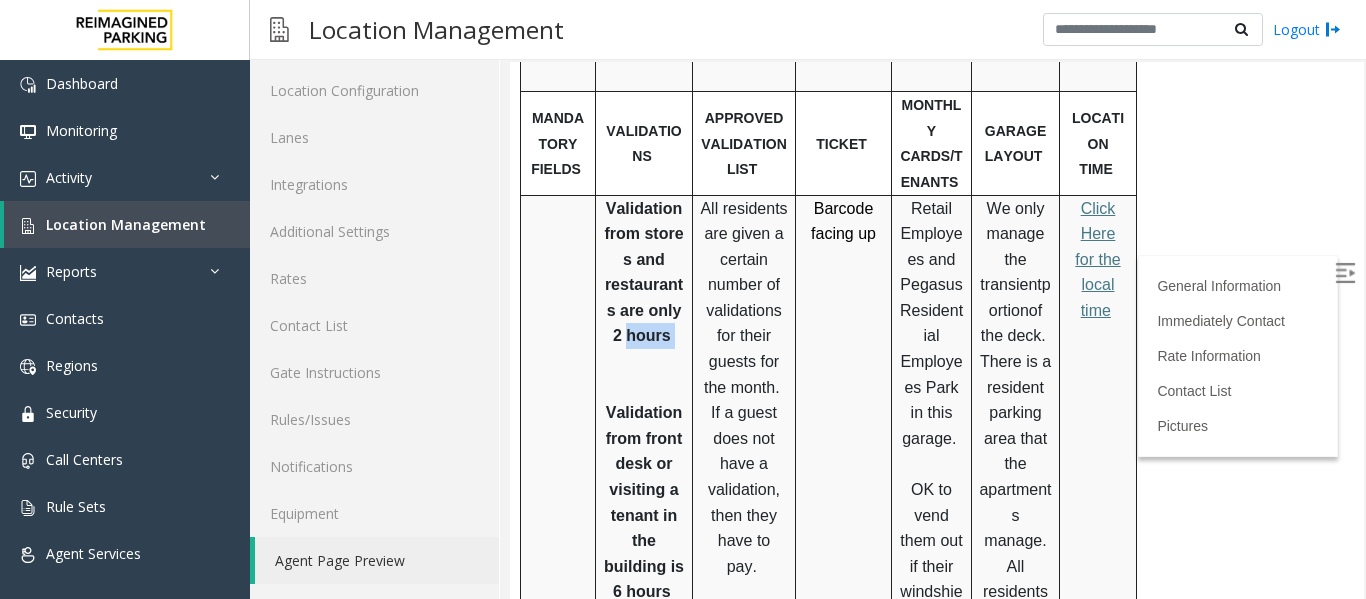 click on "Validation from stores and restaurants are only 2 hours" at bounding box center (643, 272) 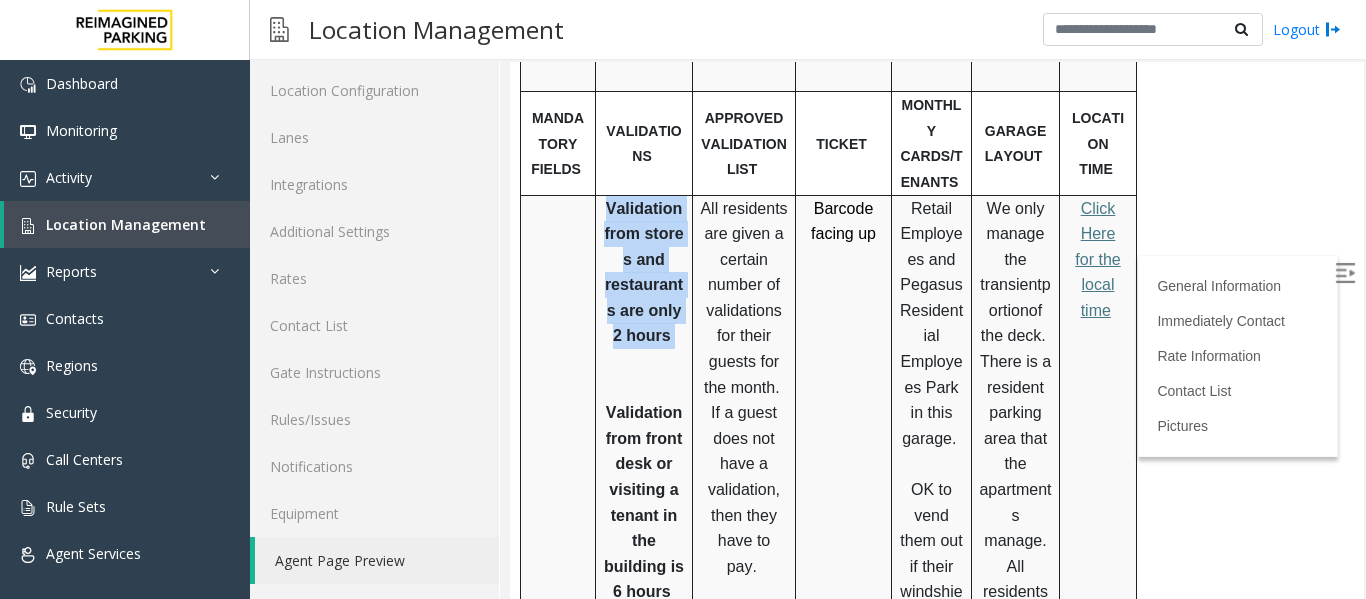 click on "Validation from stores and restaurants are only 2 hours" at bounding box center (643, 272) 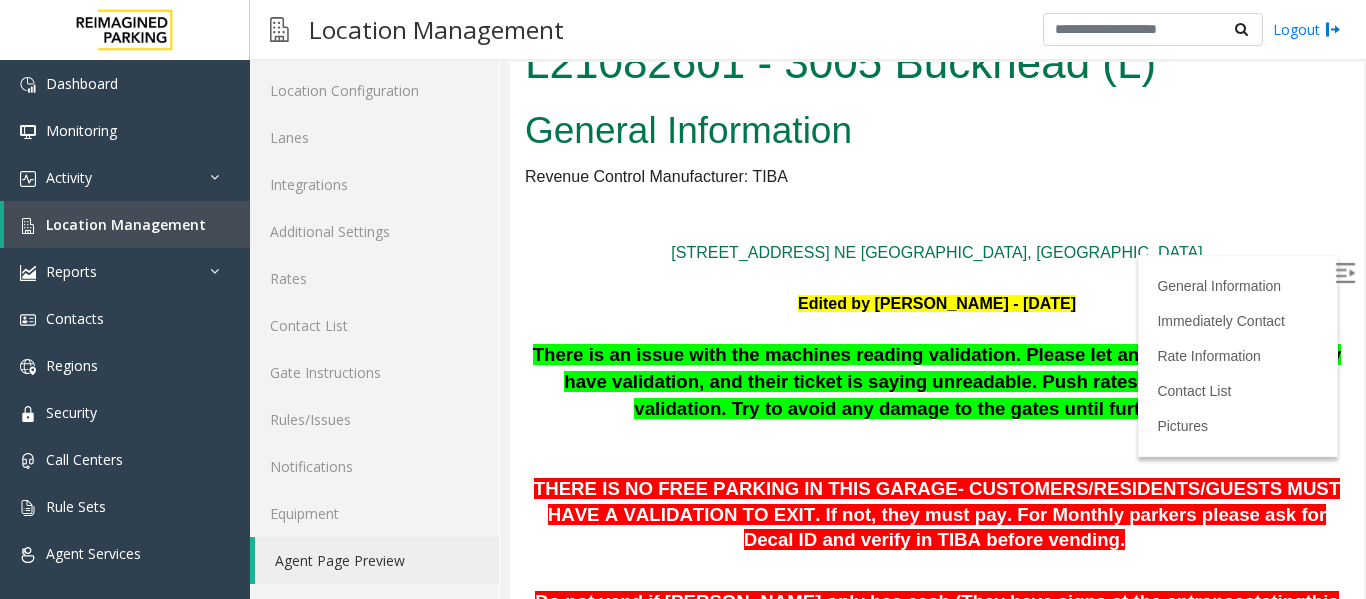 scroll, scrollTop: 0, scrollLeft: 0, axis: both 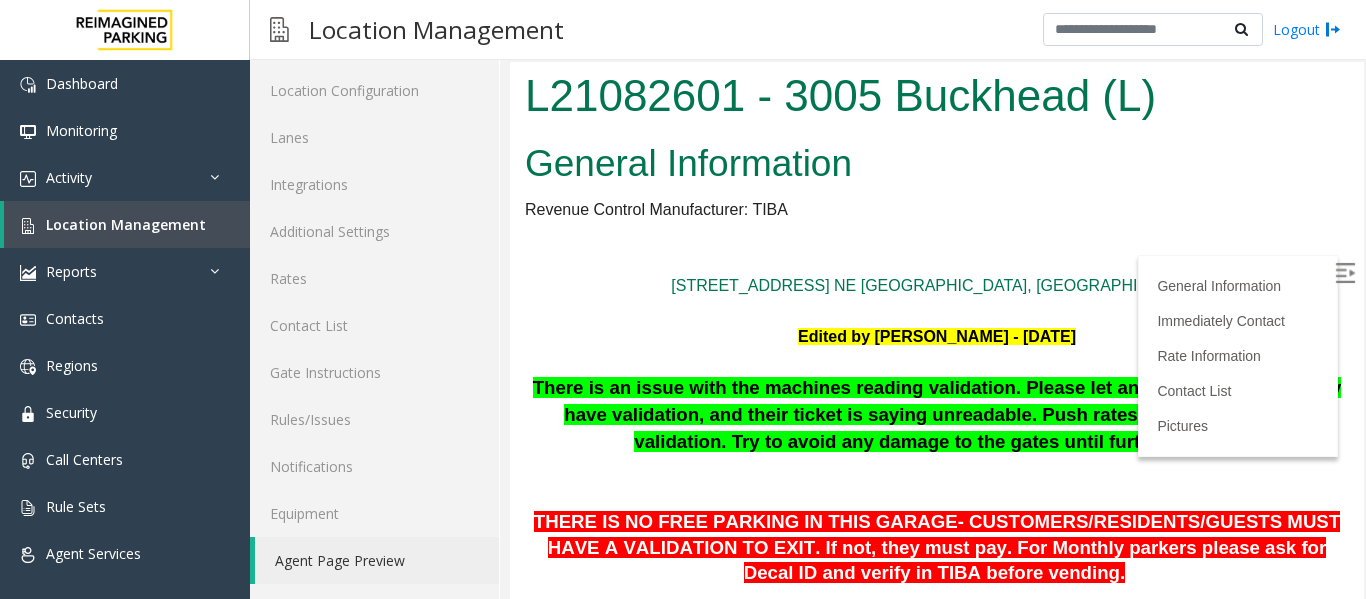click on "Edited by [PERSON_NAME] - [DATE]" at bounding box center [937, 336] 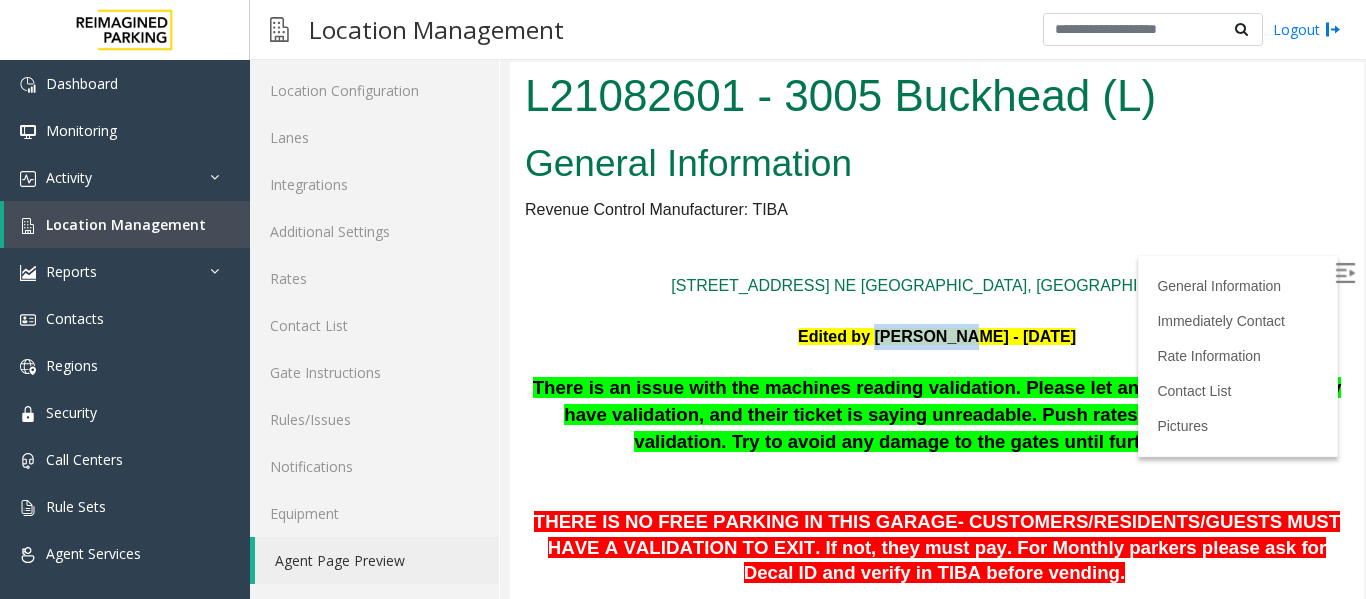 click on "Edited by [PERSON_NAME] - [DATE]" at bounding box center (937, 336) 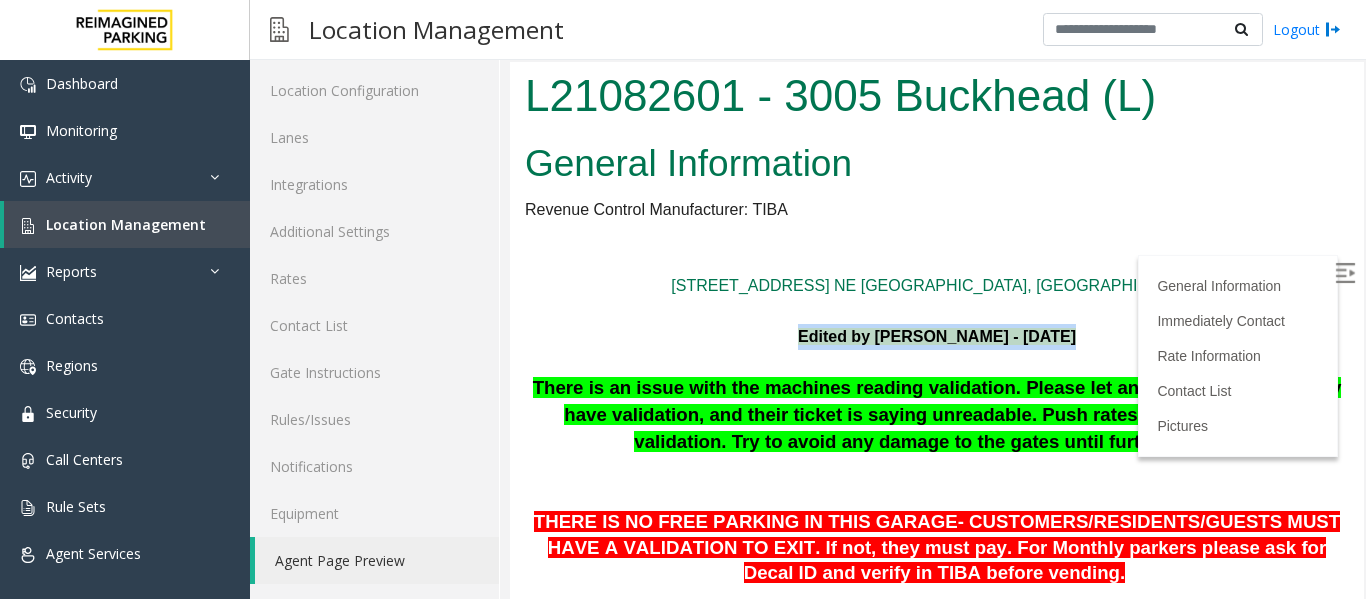 click on "Edited by [PERSON_NAME] - [DATE]" at bounding box center (937, 336) 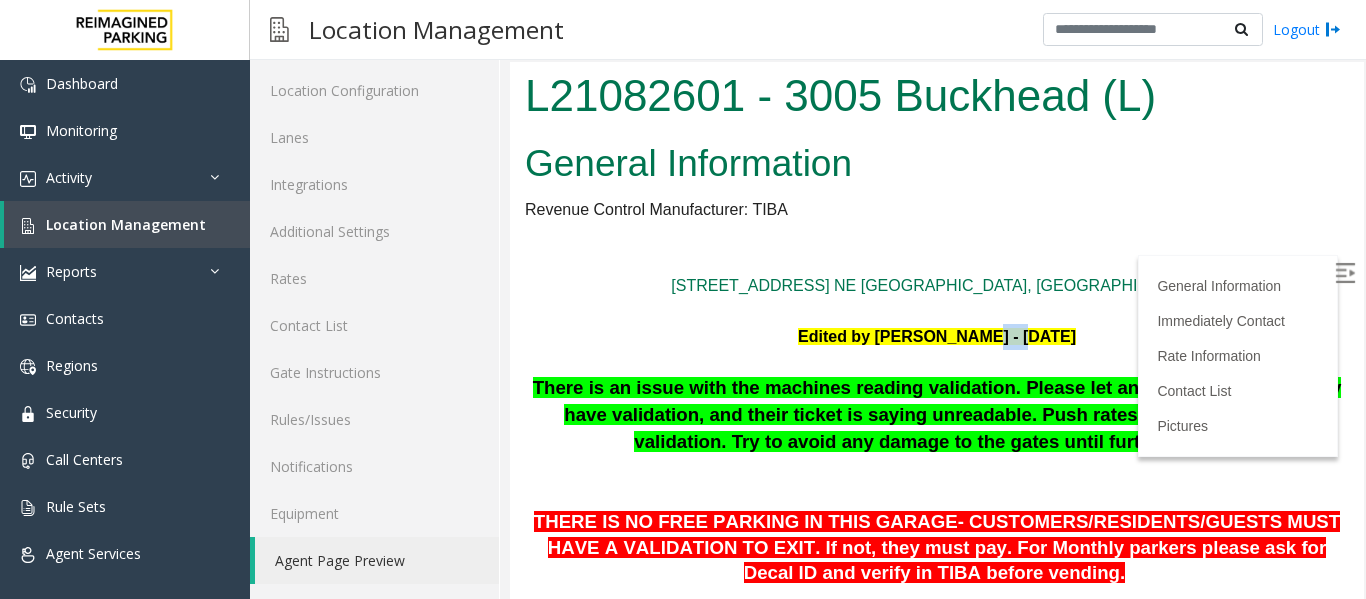 click on "Edited by [PERSON_NAME] - [DATE]" at bounding box center (937, 336) 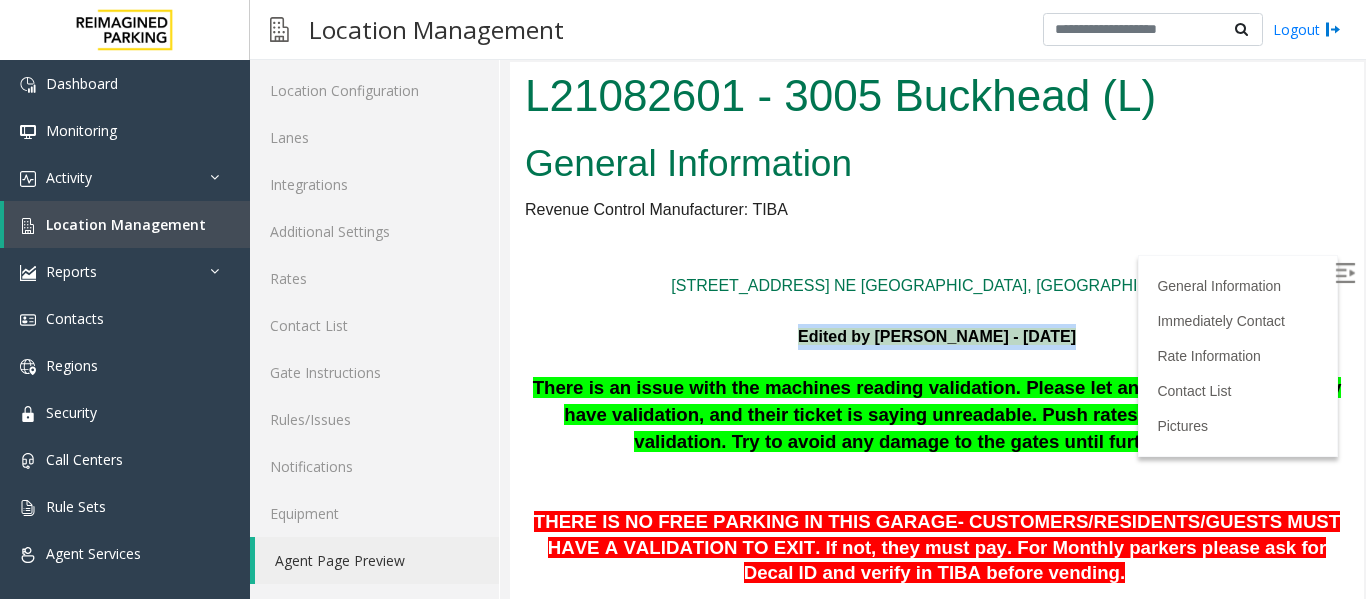 click on "Edited by [PERSON_NAME] - [DATE]" at bounding box center [937, 336] 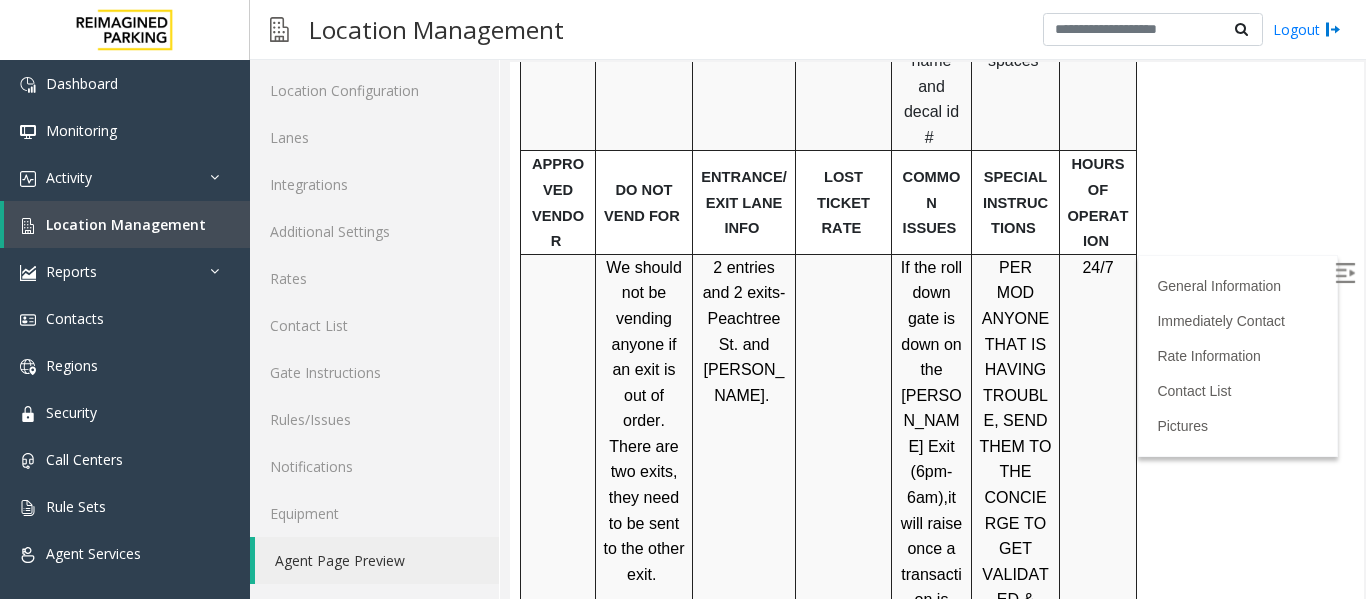 scroll, scrollTop: 1800, scrollLeft: 0, axis: vertical 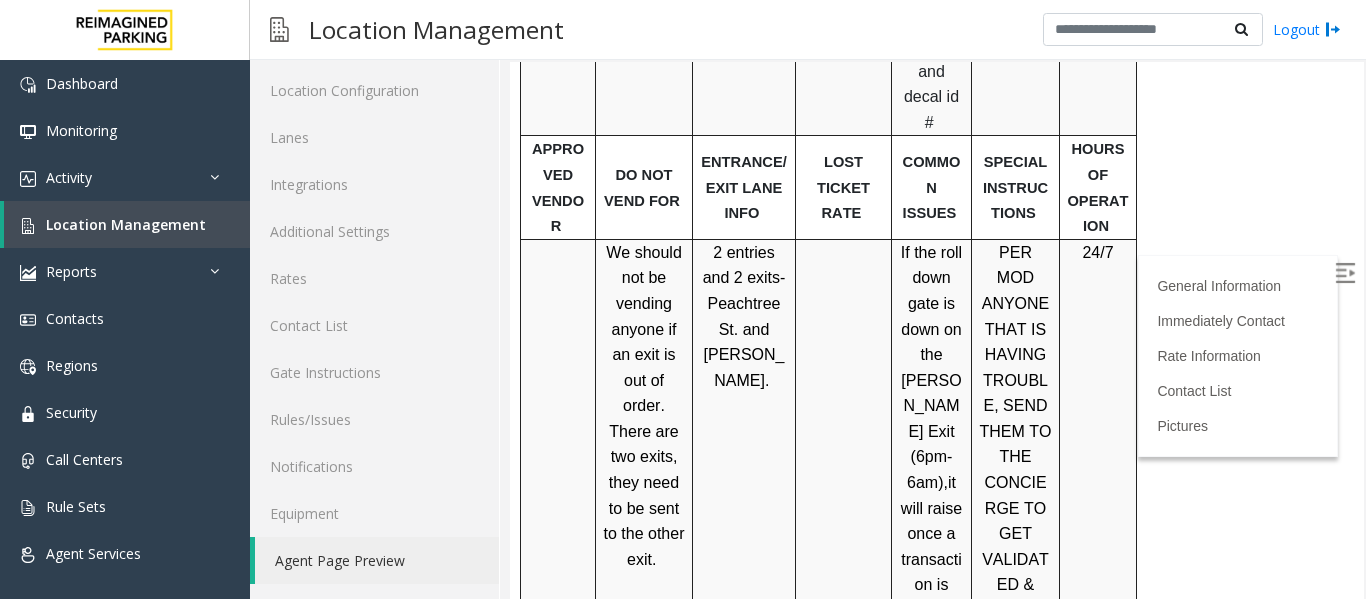 click on "We should not be vending anyone if an exit is out of order. There are two exits, they need to be sent to the other exit." at bounding box center (644, 406) 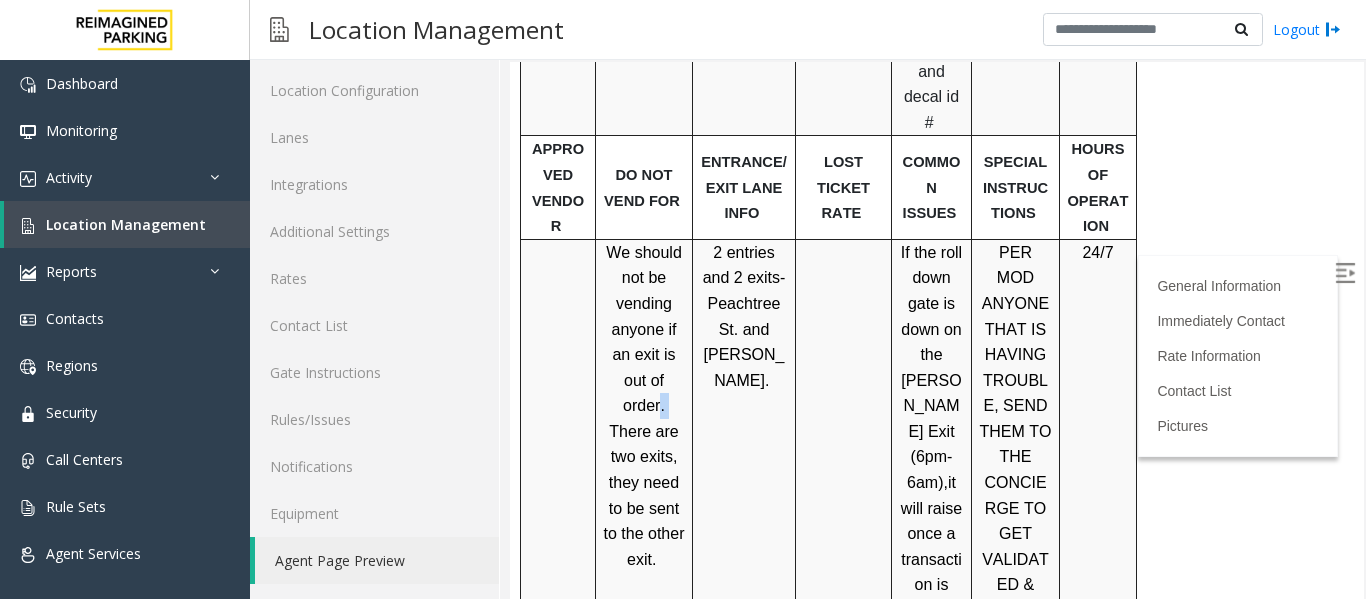 click on "We should not be vending anyone if an exit is out of order. There are two exits, they need to be sent to the other exit." at bounding box center [644, 406] 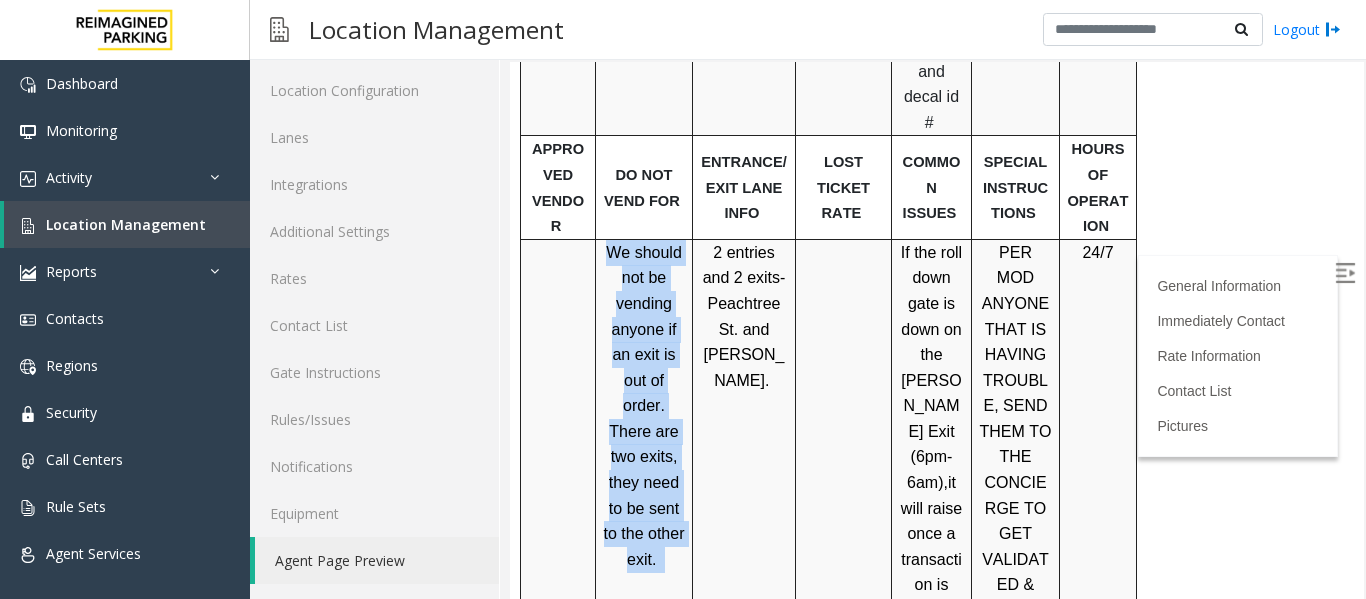 click on "We should not be vending anyone if an exit is out of order. There are two exits, they need to be sent to the other exit." at bounding box center [644, 406] 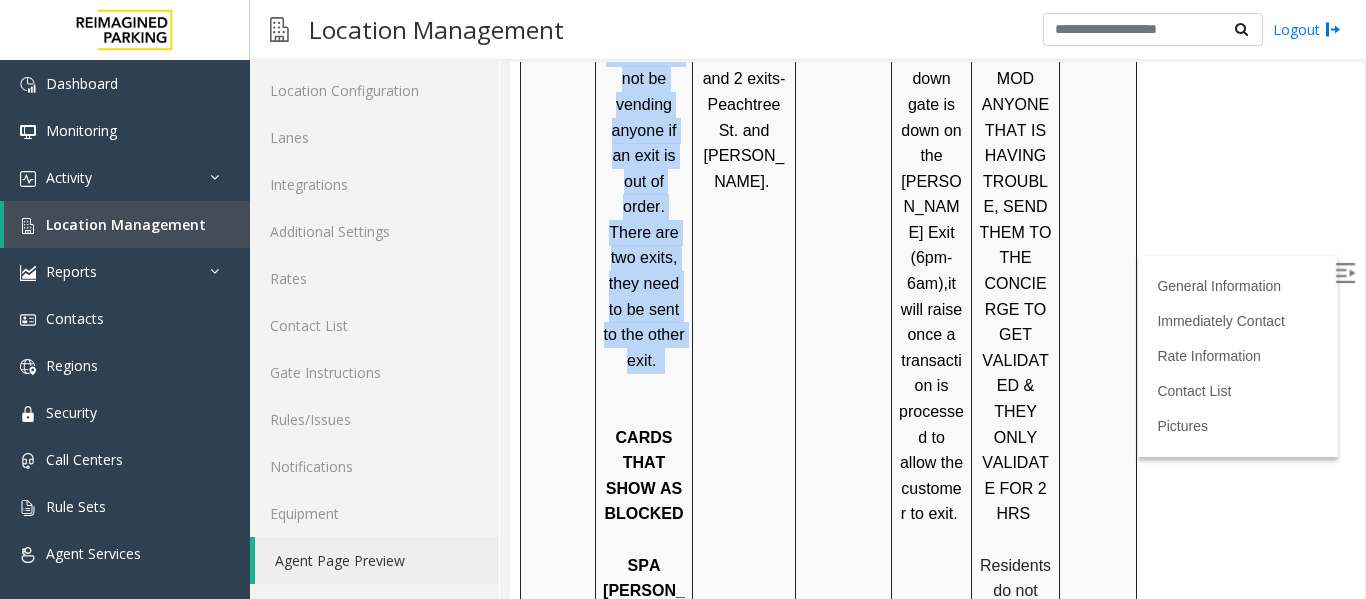 scroll, scrollTop: 2000, scrollLeft: 0, axis: vertical 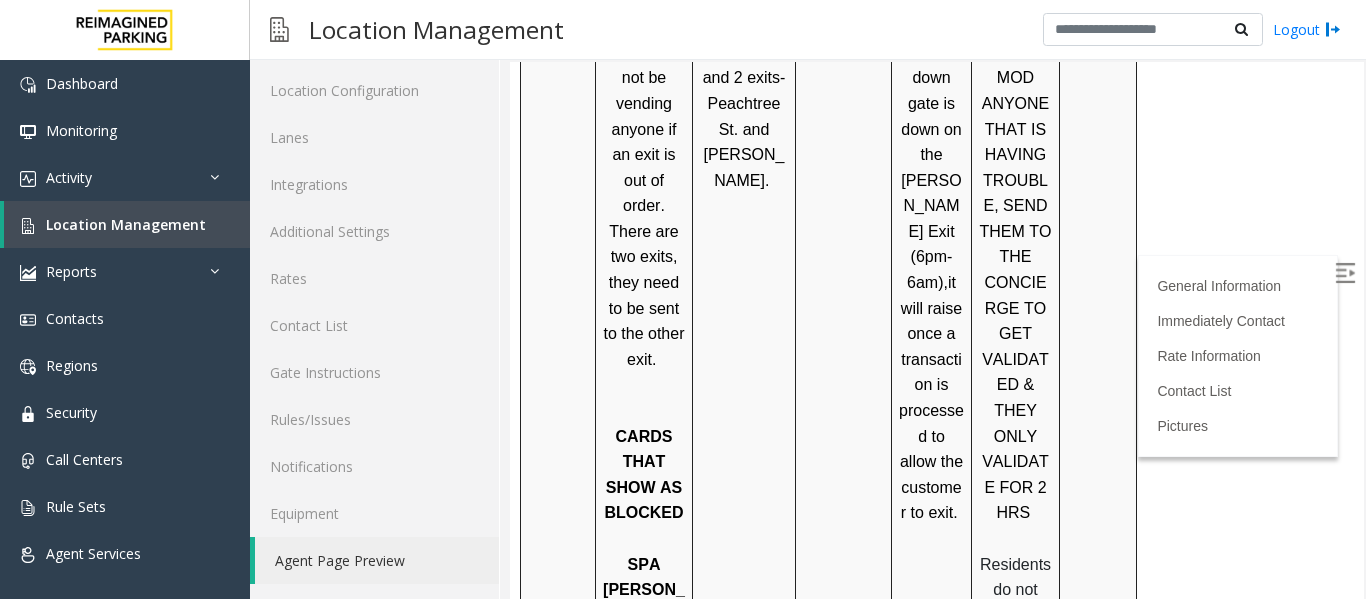 click on "2 entries and 2 exits- Peachtree St. and [PERSON_NAME]." at bounding box center [744, 564] 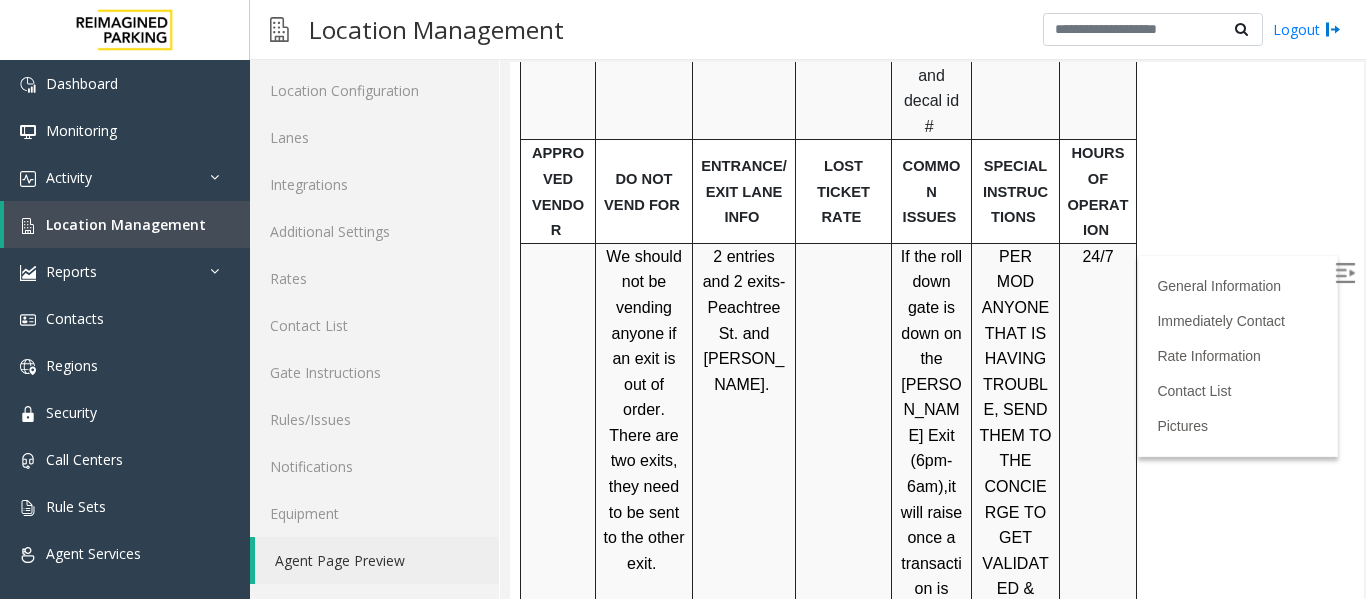 scroll, scrollTop: 1800, scrollLeft: 0, axis: vertical 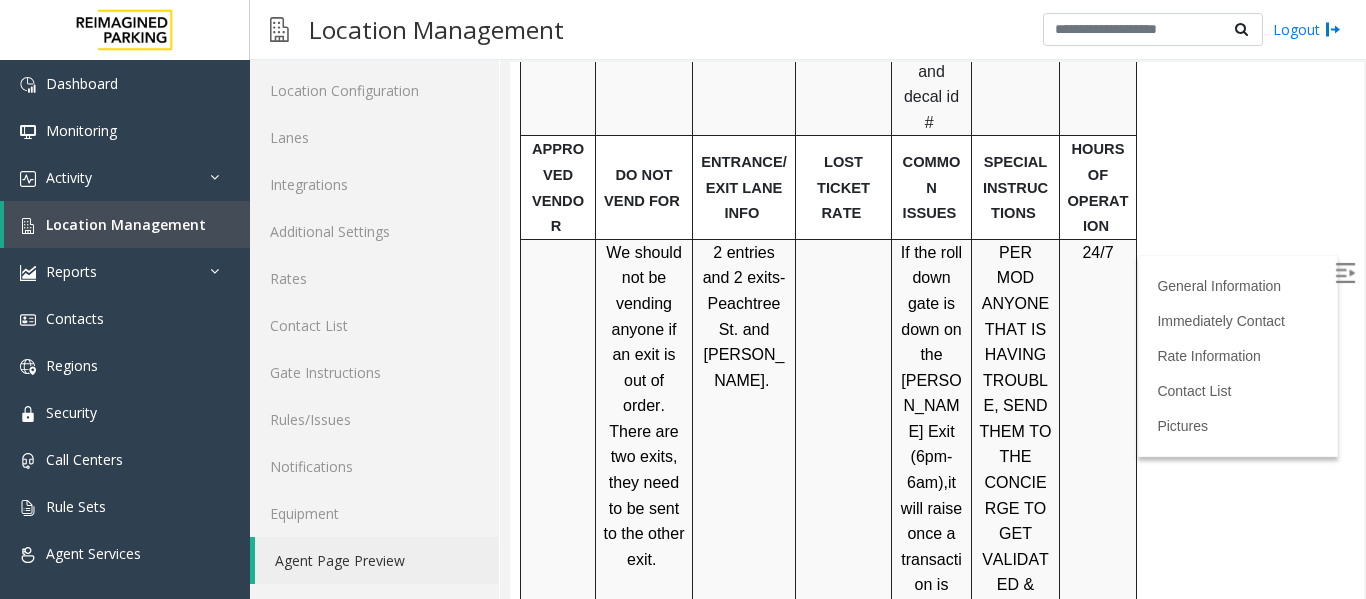 click on "If the roll down gate is down on the [PERSON_NAME] Exit (6pm-6am),  it will raise once a transaction is processed to allow the customer to exit." at bounding box center (931, 483) 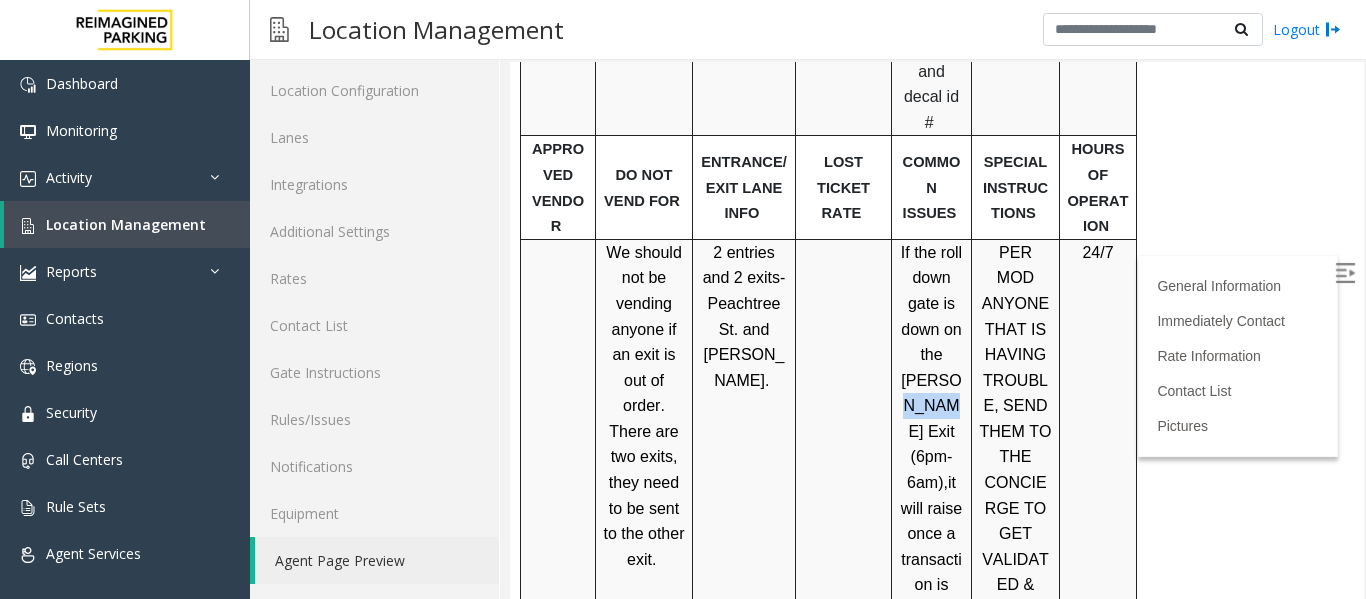 click on "If the roll down gate is down on the [PERSON_NAME] Exit (6pm-6am),  it will raise once a transaction is processed to allow the customer to exit." at bounding box center [931, 483] 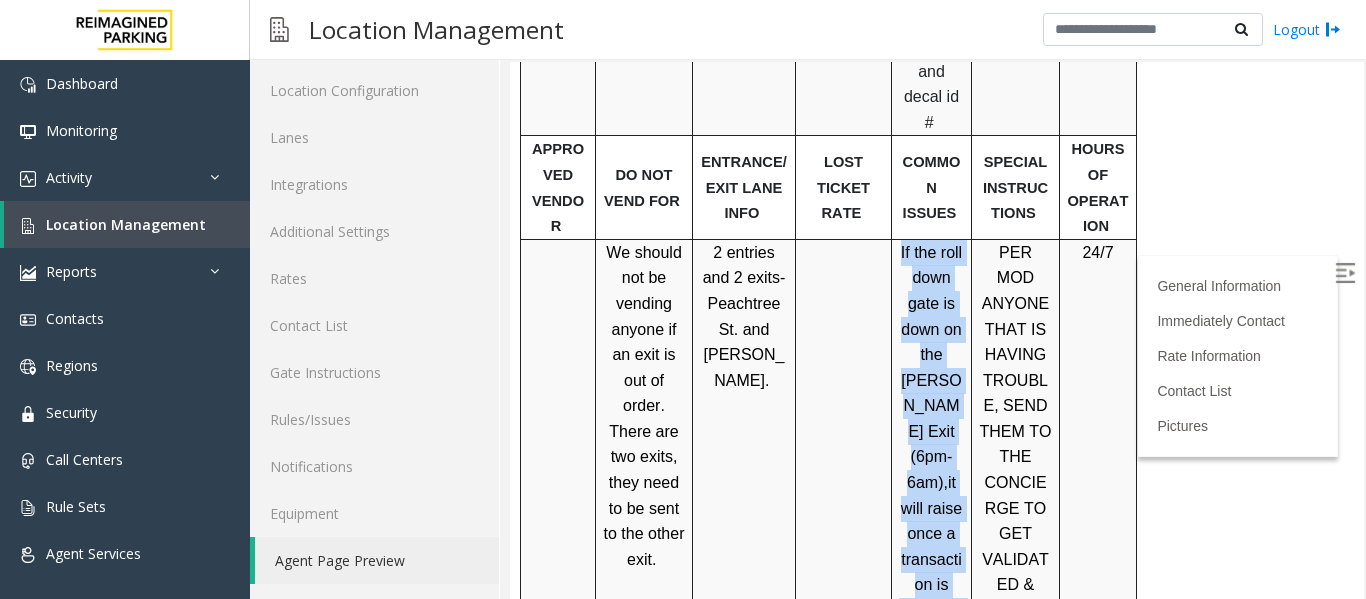 click on "If the roll down gate is down on the [PERSON_NAME] Exit (6pm-6am),  it will raise once a transaction is processed to allow the customer to exit." at bounding box center [931, 483] 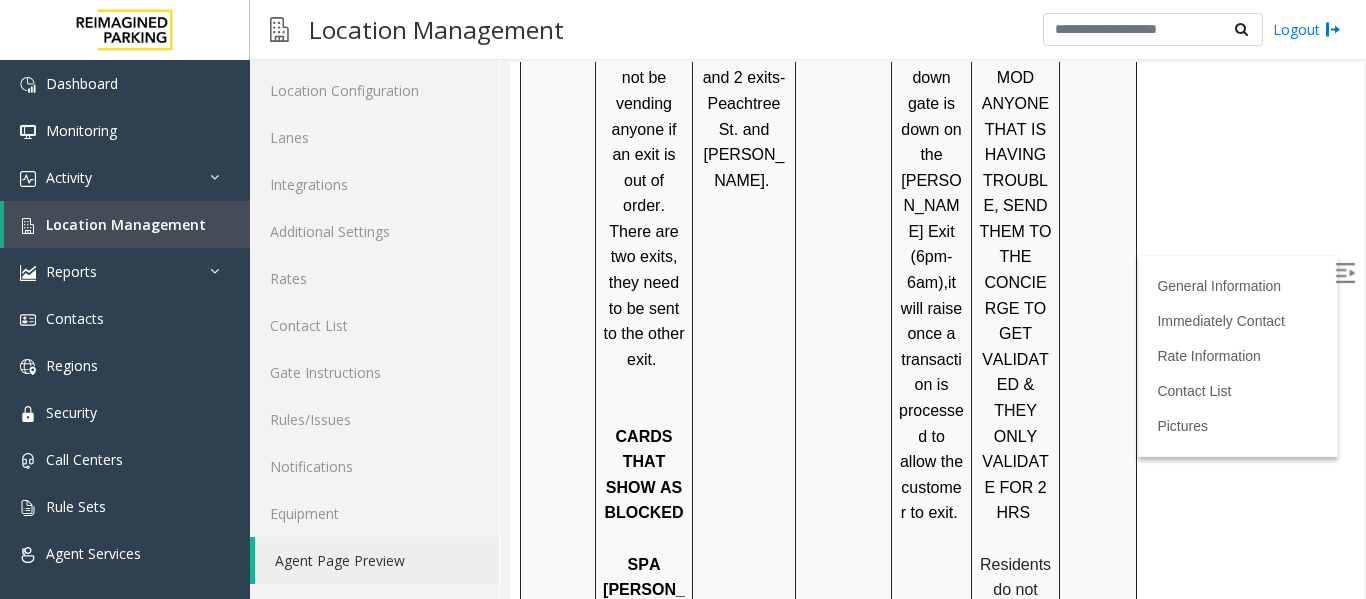 click on "CARDS THAT SHOW AS BLOCKED" at bounding box center [643, 475] 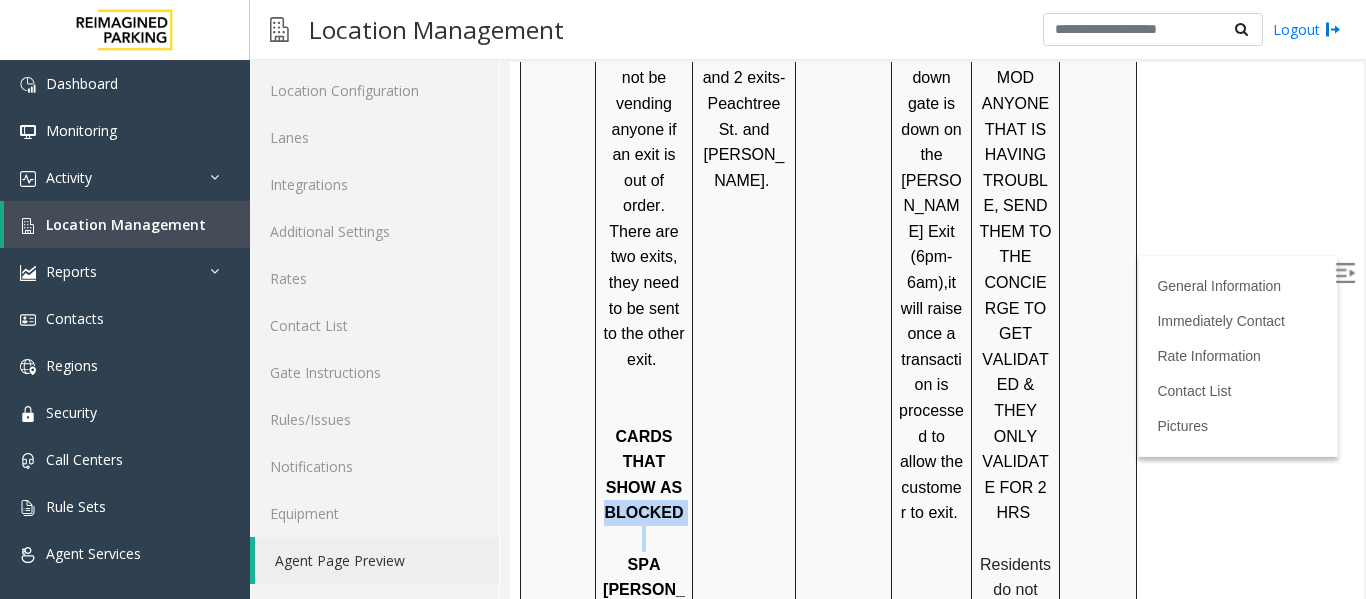 click on "CARDS THAT SHOW AS BLOCKED" at bounding box center (643, 475) 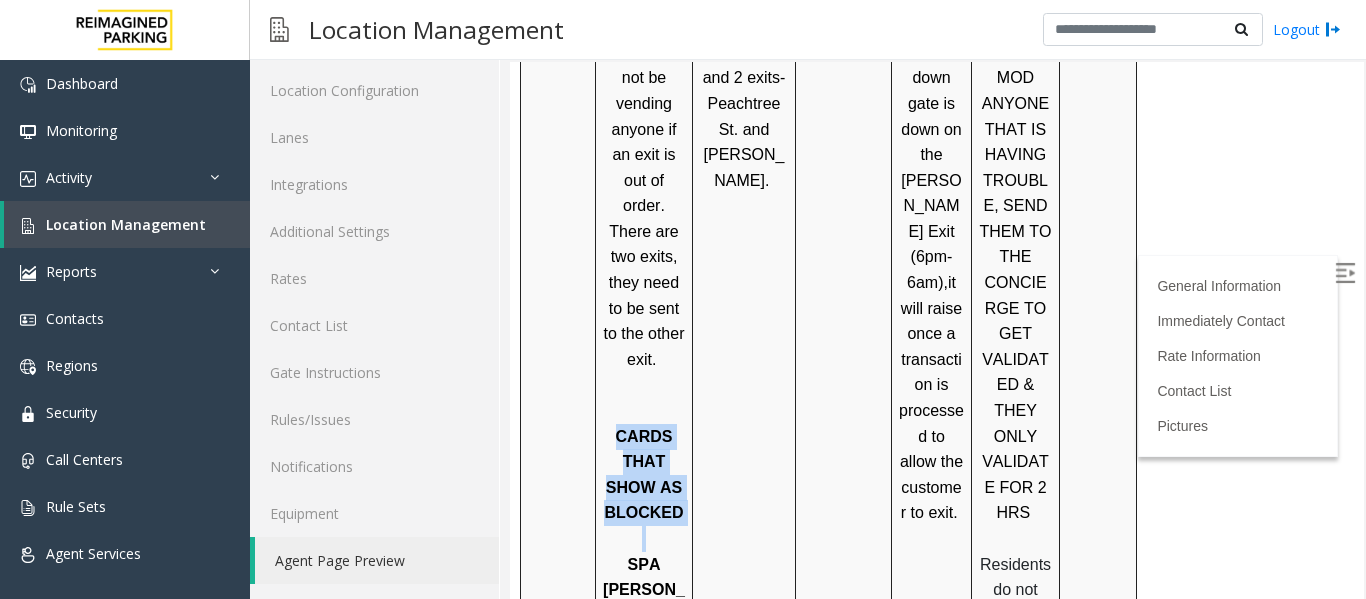 click on "CARDS THAT SHOW AS BLOCKED" at bounding box center [643, 475] 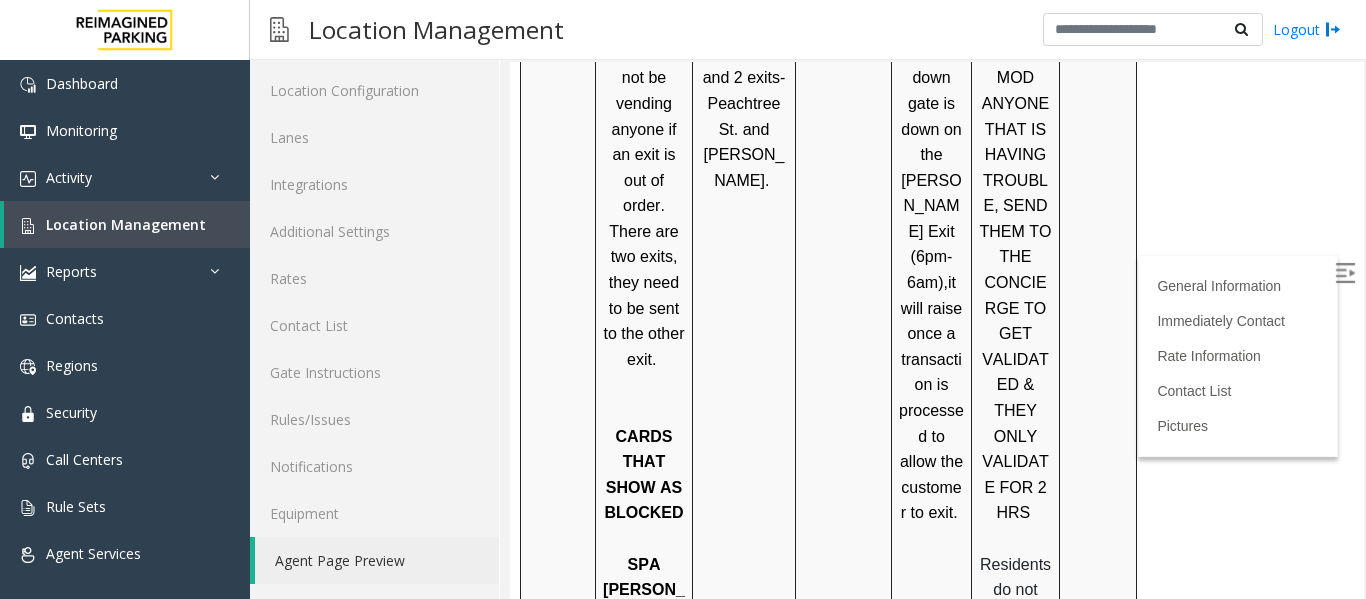 click on "Residents do not park in this garage – they have their own separate garage to park in. If they do park in the garage, then they will need to pay to get out or use a validation." at bounding box center (1015, 807) 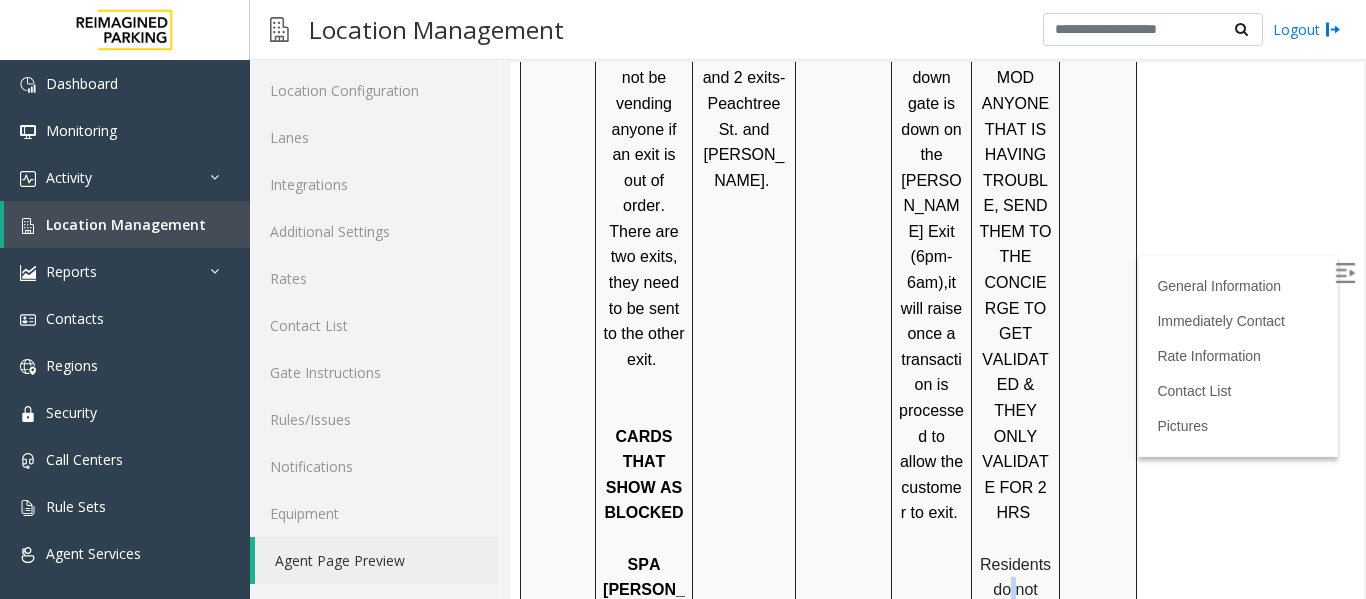 click on "Residents do not park in this garage – they have their own separate garage to park in. If they do park in the garage, then they will need to pay to get out or use a validation." at bounding box center [1015, 807] 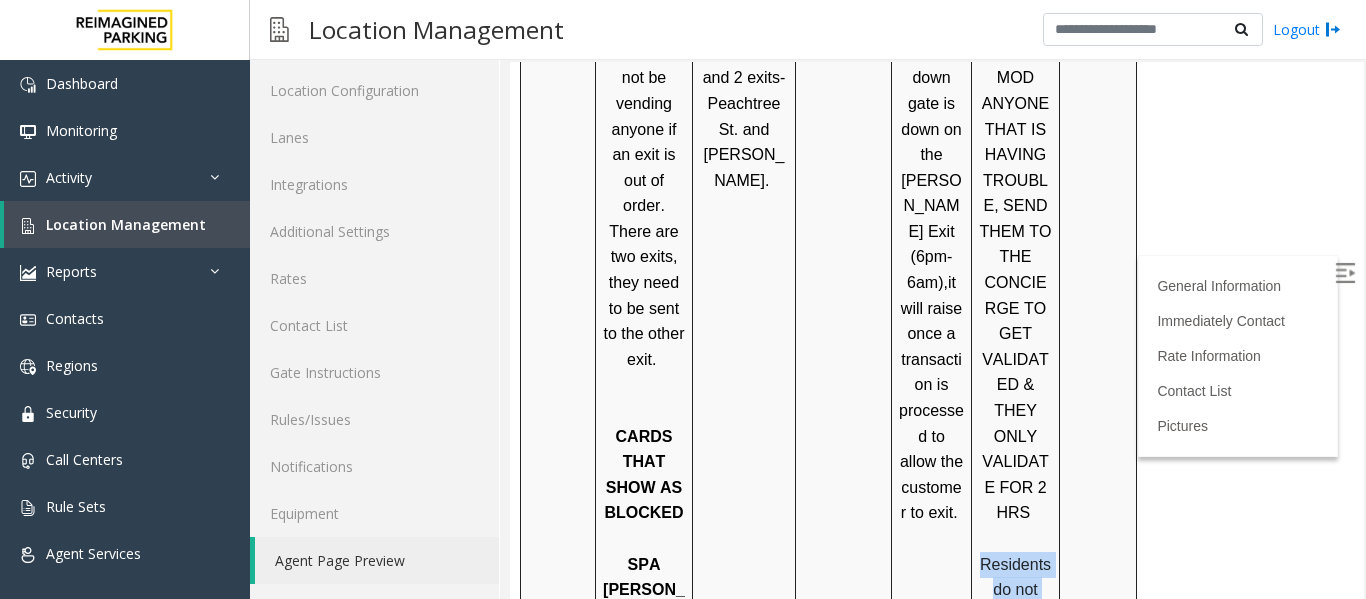 click on "Residents do not park in this garage – they have their own separate garage to park in. If they do park in the garage, then they will need to pay to get out or use a validation." at bounding box center [1015, 807] 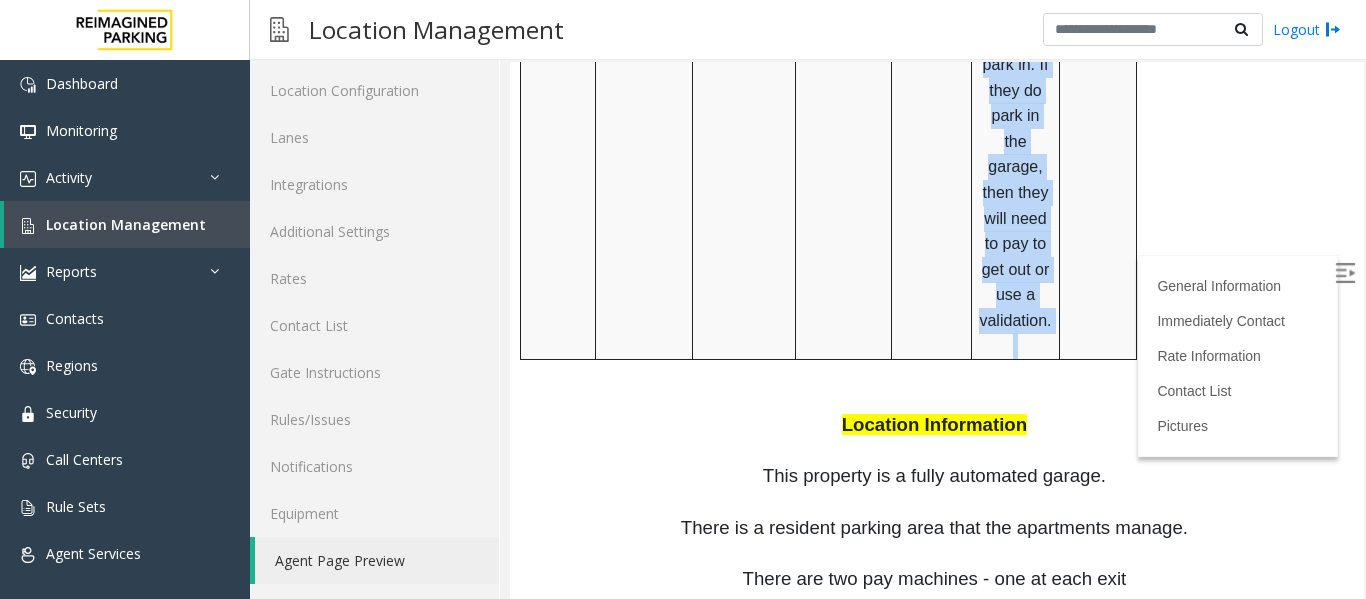 scroll, scrollTop: 2300, scrollLeft: 0, axis: vertical 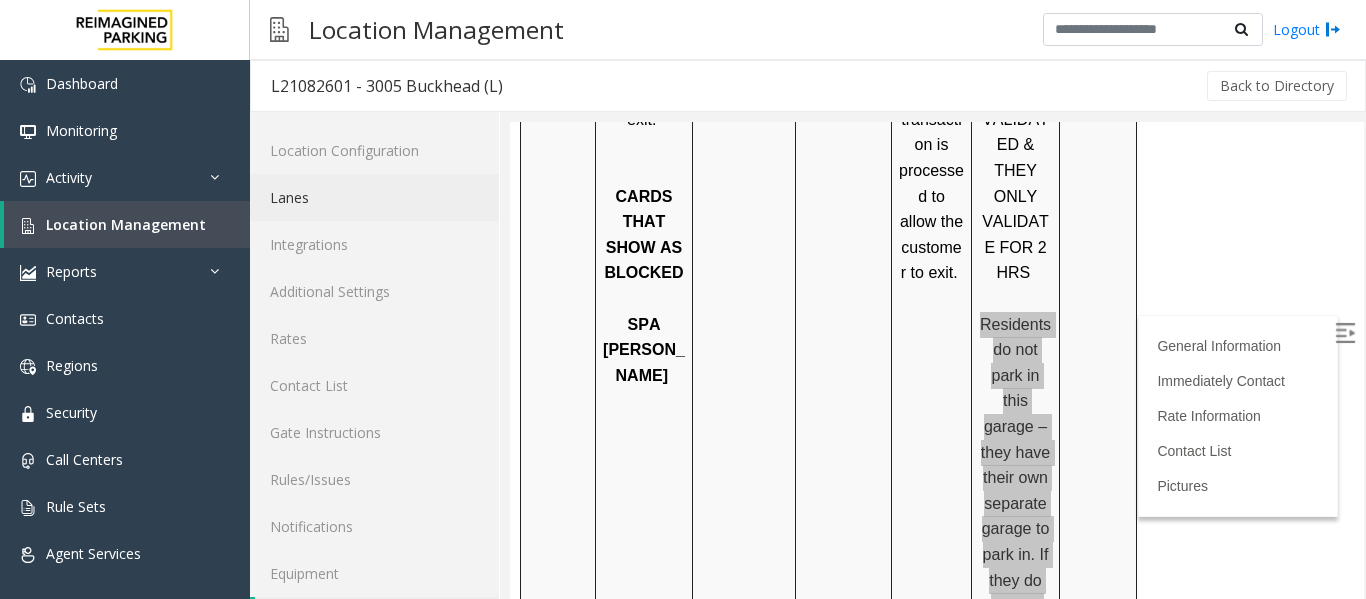 click on "Lanes" 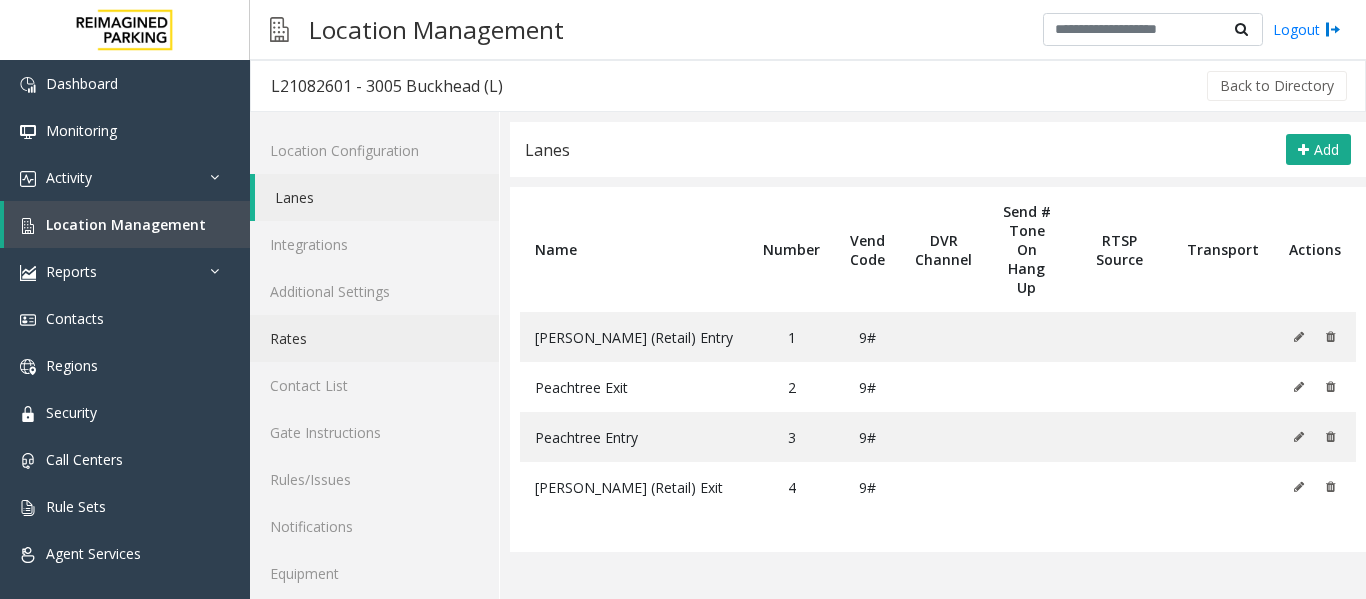 click on "Rates" 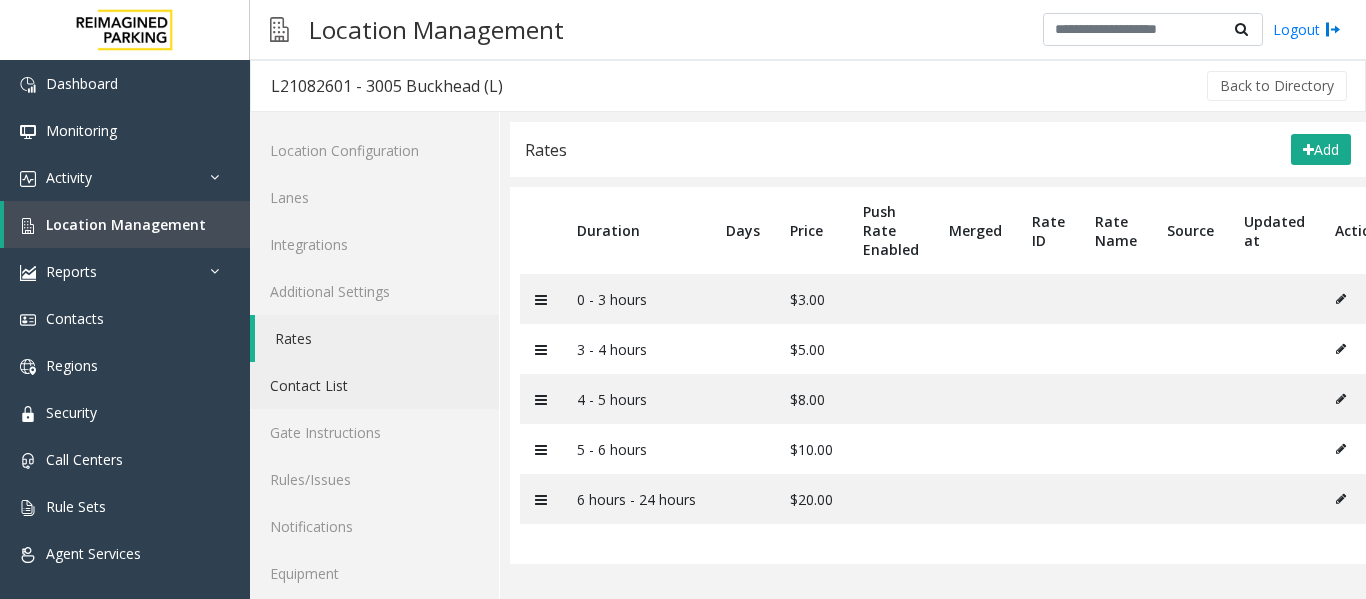 click on "Contact List" 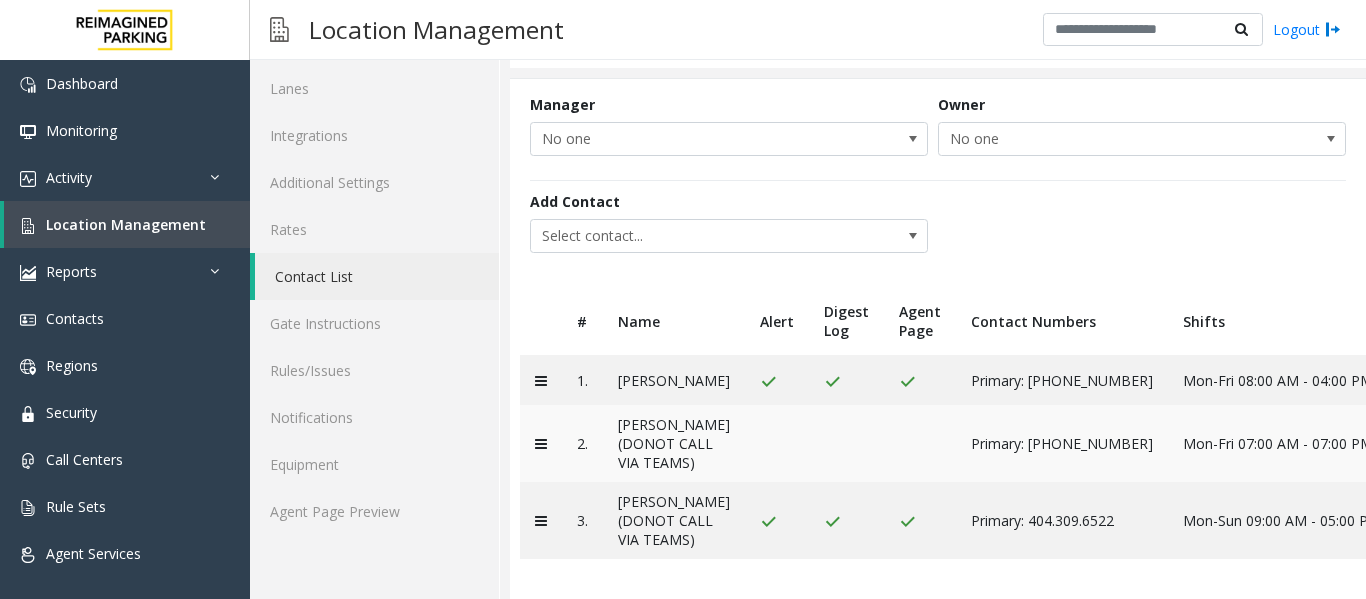 scroll, scrollTop: 200, scrollLeft: 0, axis: vertical 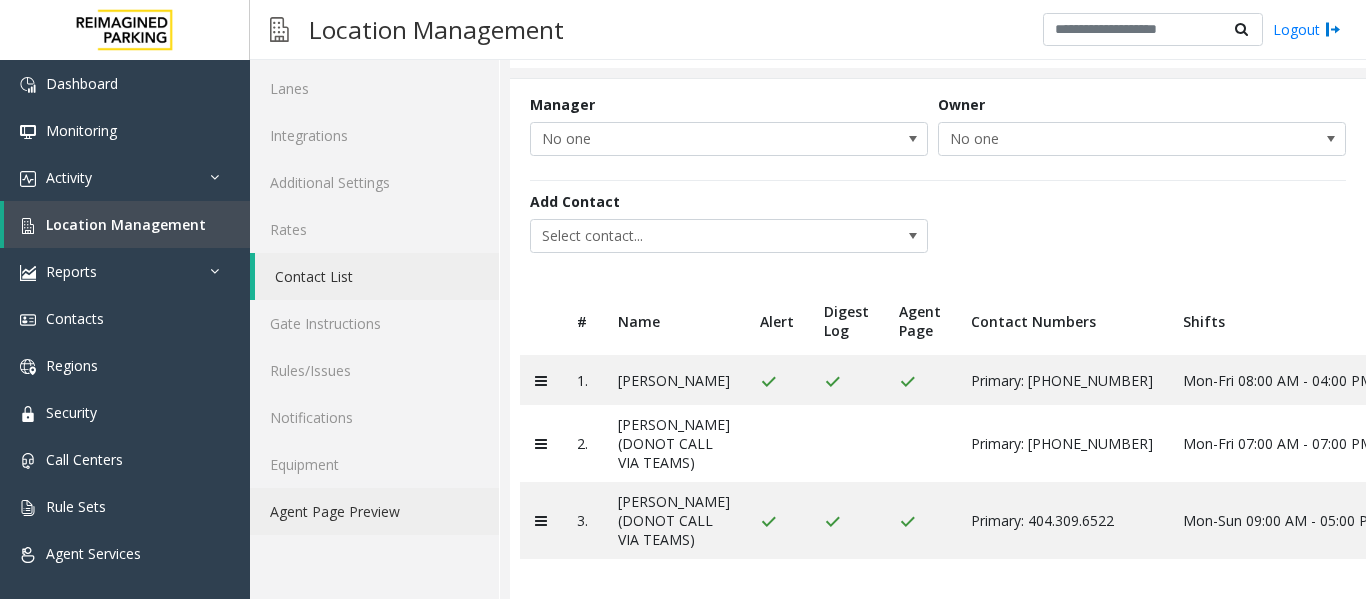 click on "Agent Page Preview" 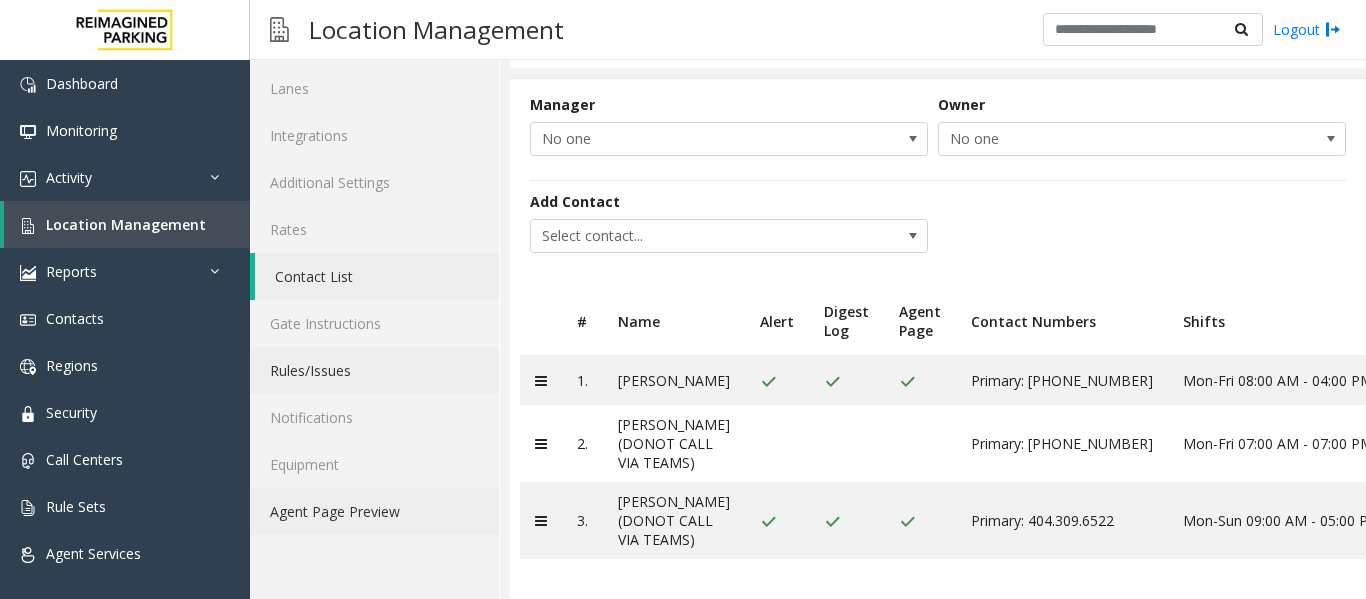scroll, scrollTop: 60, scrollLeft: 0, axis: vertical 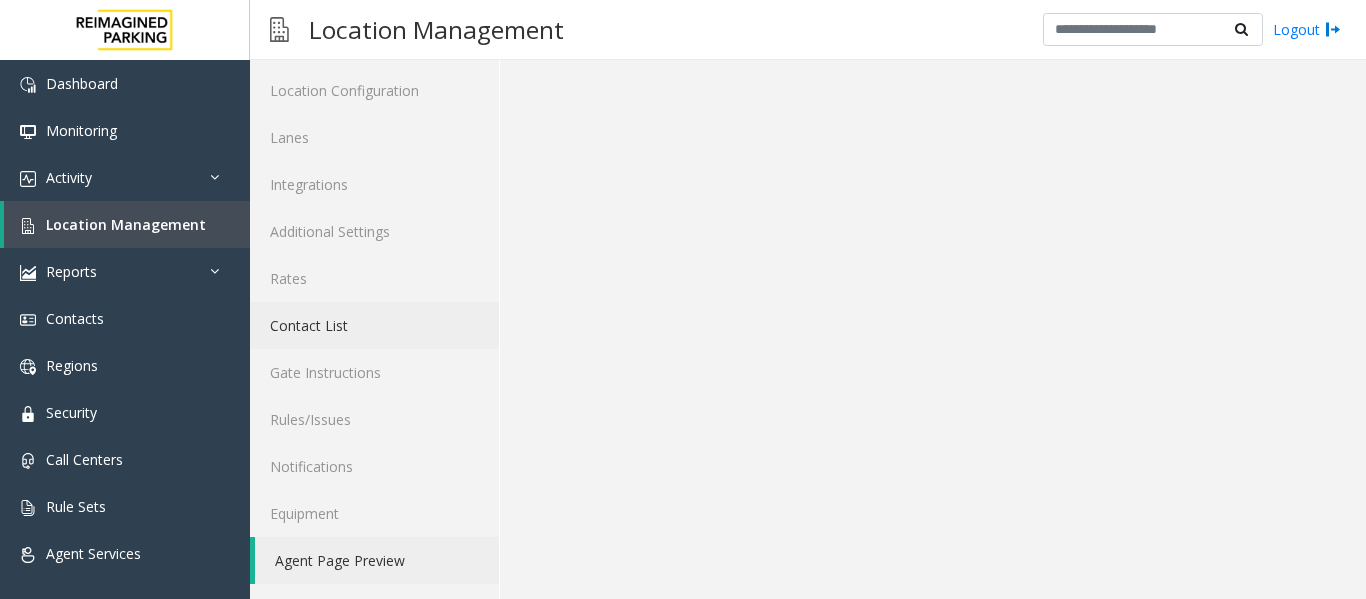 click on "Contact List" 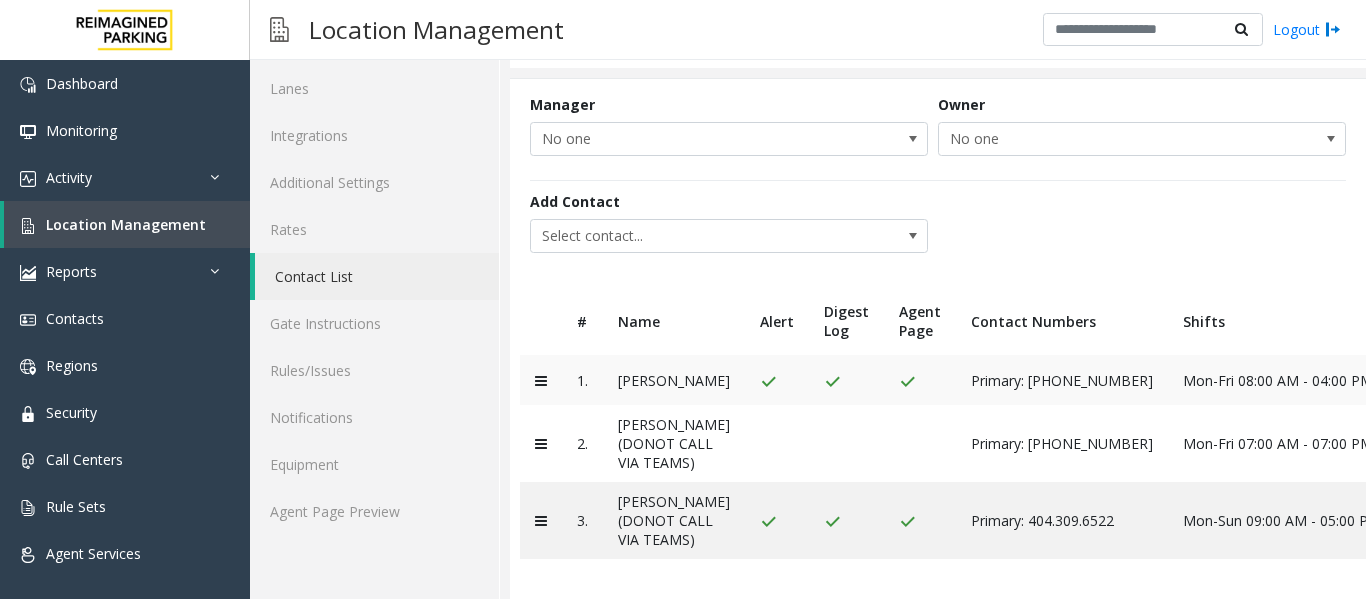 scroll, scrollTop: 208, scrollLeft: 0, axis: vertical 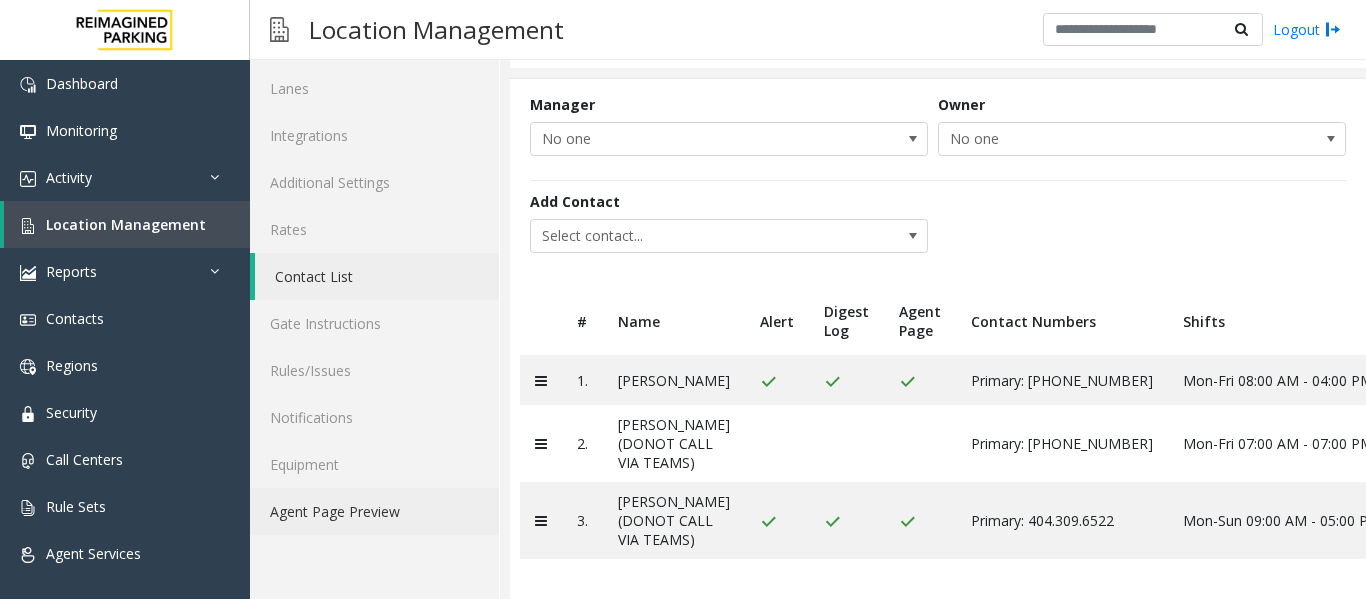 click on "Agent Page Preview" 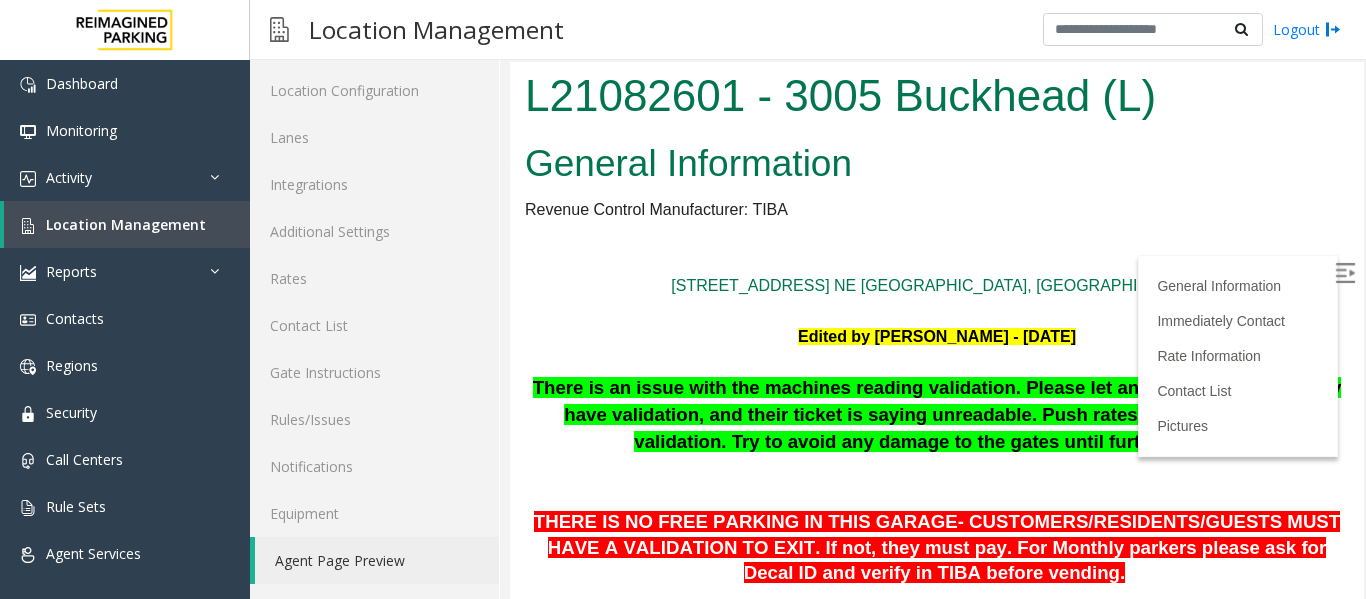 scroll, scrollTop: 0, scrollLeft: 0, axis: both 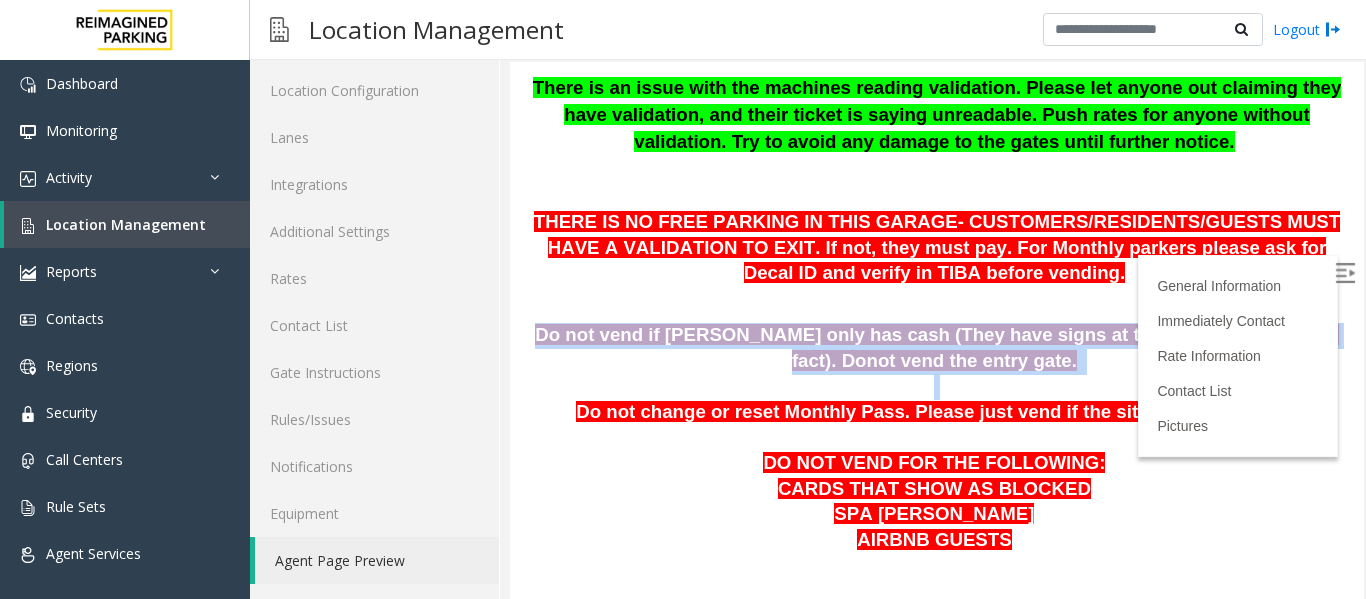 drag, startPoint x: 1024, startPoint y: 382, endPoint x: 523, endPoint y: 335, distance: 503.19977 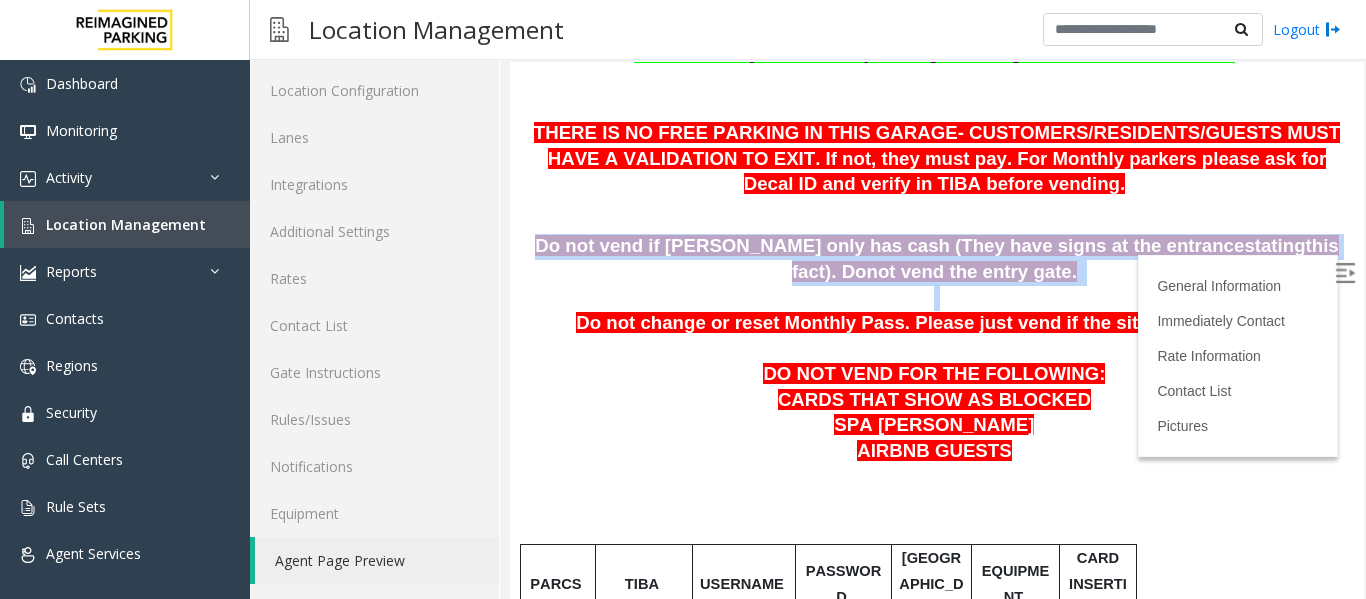 scroll, scrollTop: 400, scrollLeft: 0, axis: vertical 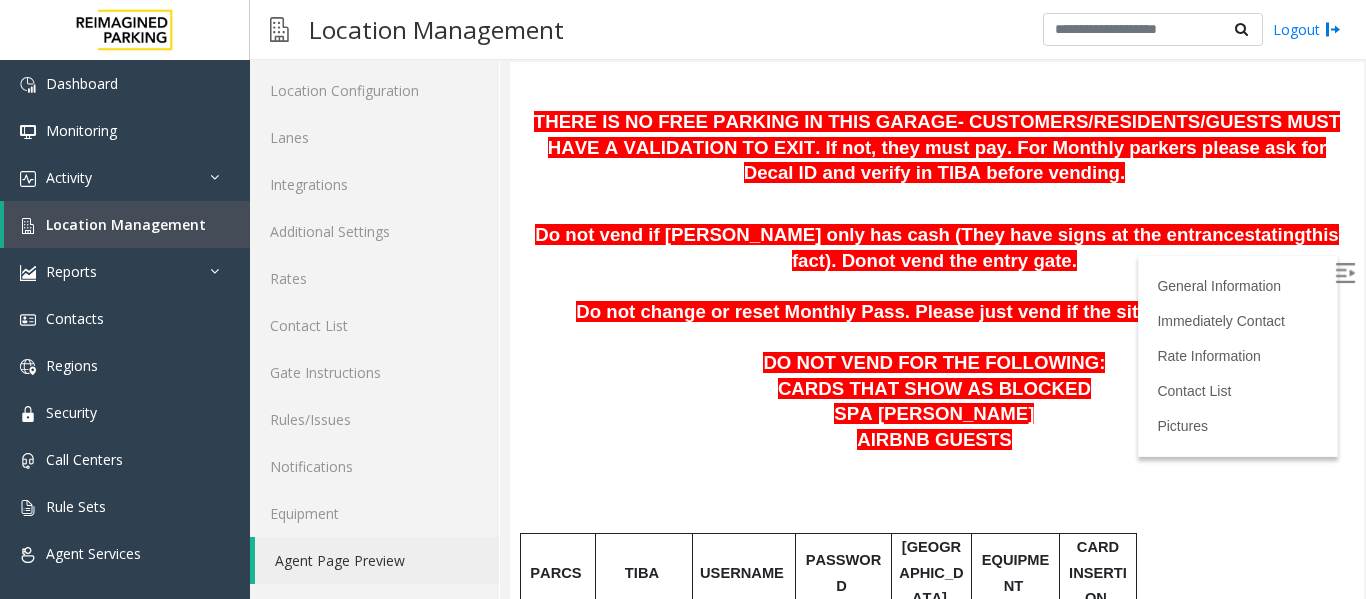 click on "Do not change or reset Monthly Pass. Please just vend if the situation calls for it." at bounding box center (934, 311) 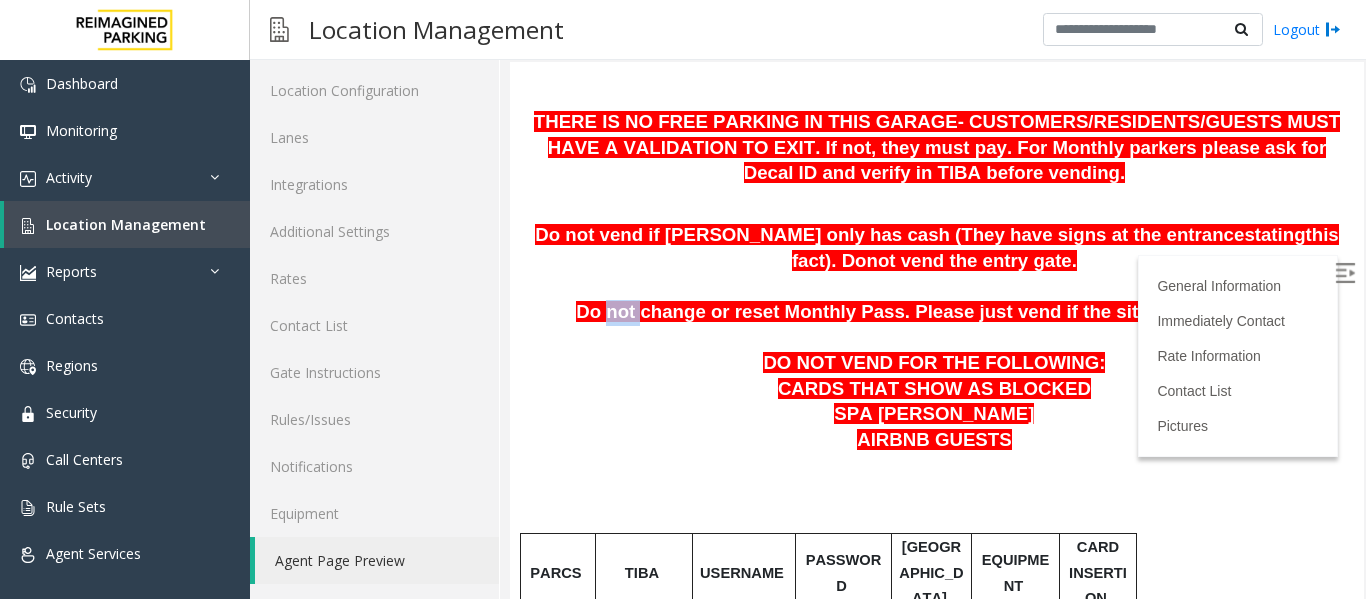 click on "Do not change or reset Monthly Pass. Please just vend if the situation calls for it." at bounding box center [934, 311] 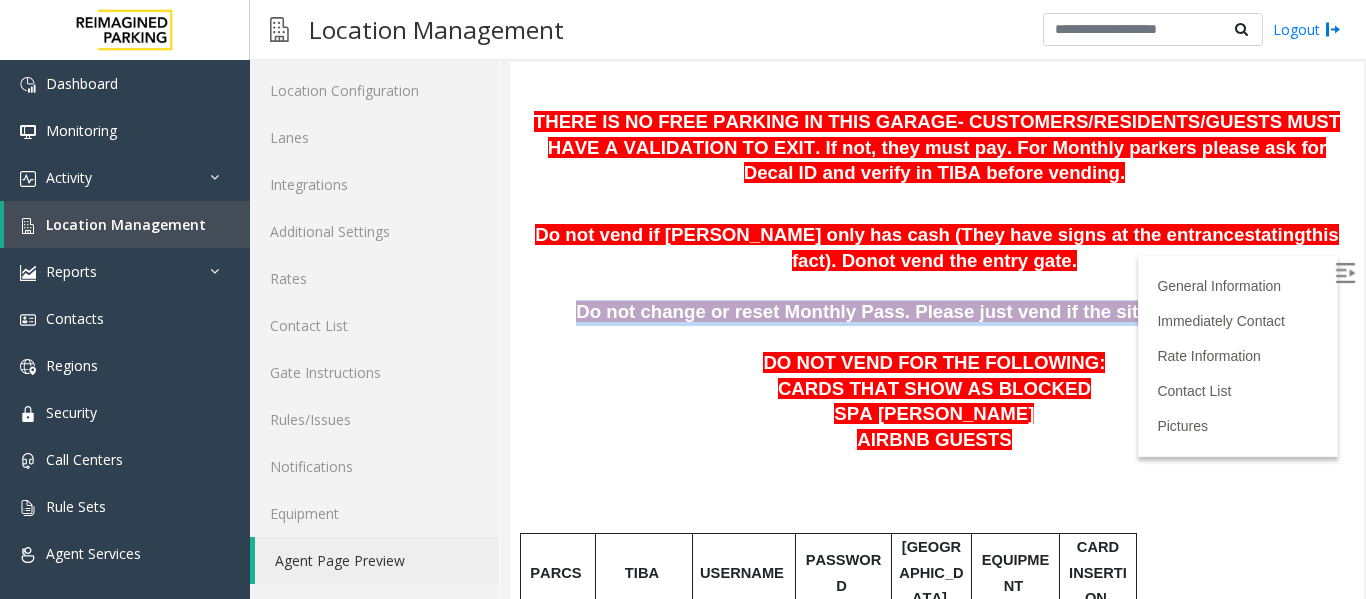 click on "Do not change or reset Monthly Pass. Please just vend if the situation calls for it." at bounding box center (934, 311) 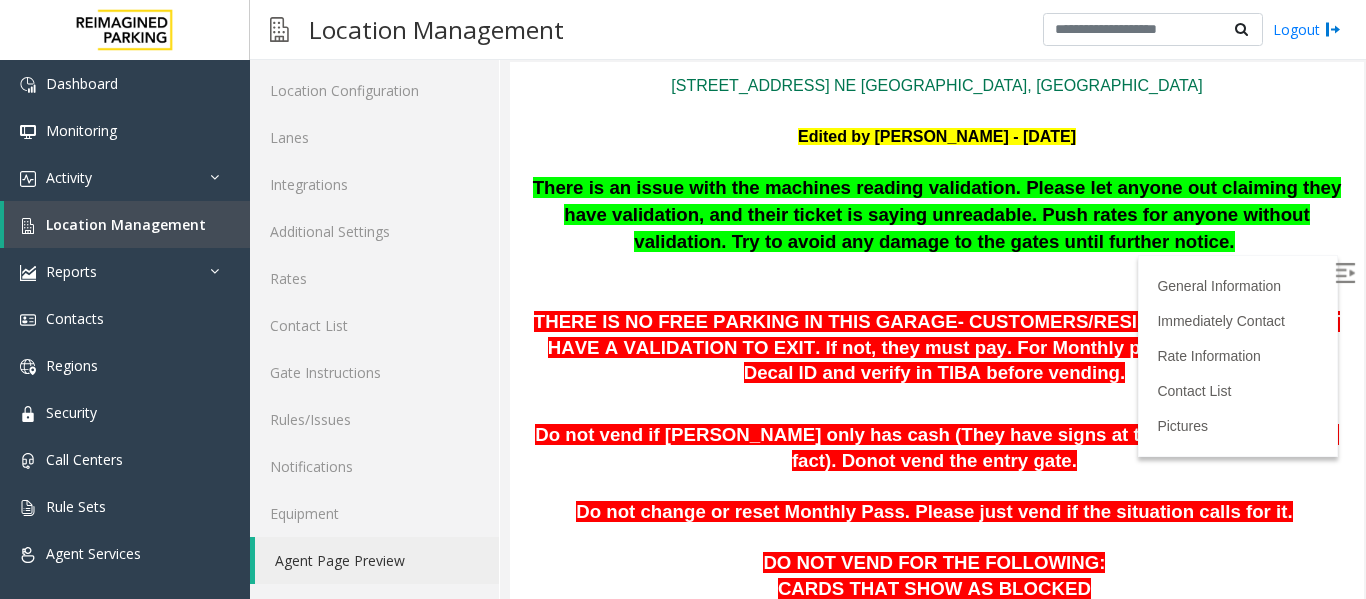 click on "THERE IS NO FREE PARKING IN THIS GARAGE- CUSTOMERS/RESIDENTS/GUESTS MUST HAVE A VALIDATION TO EXIT. If not, they must pay. For Monthly parkers please ask for Decal ID and verify in TIBA before vending." at bounding box center [937, 348] 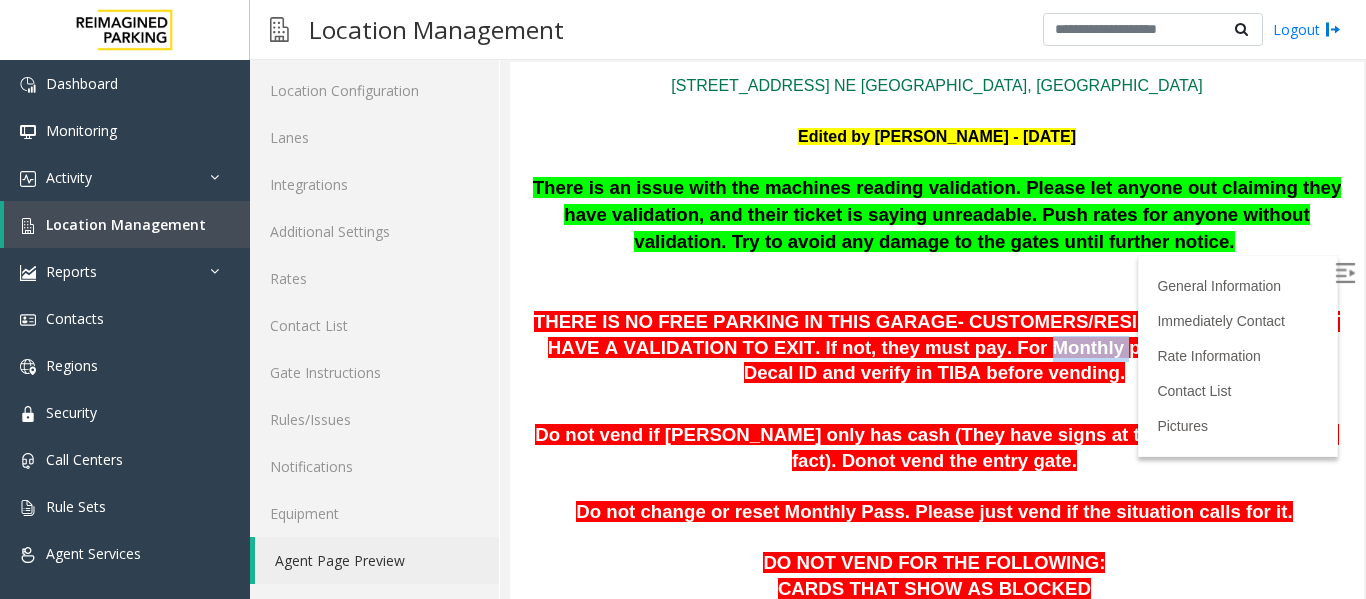 click on "THERE IS NO FREE PARKING IN THIS GARAGE- CUSTOMERS/RESIDENTS/GUESTS MUST HAVE A VALIDATION TO EXIT. If not, they must pay. For Monthly parkers please ask for Decal ID and verify in TIBA before vending." at bounding box center [937, 348] 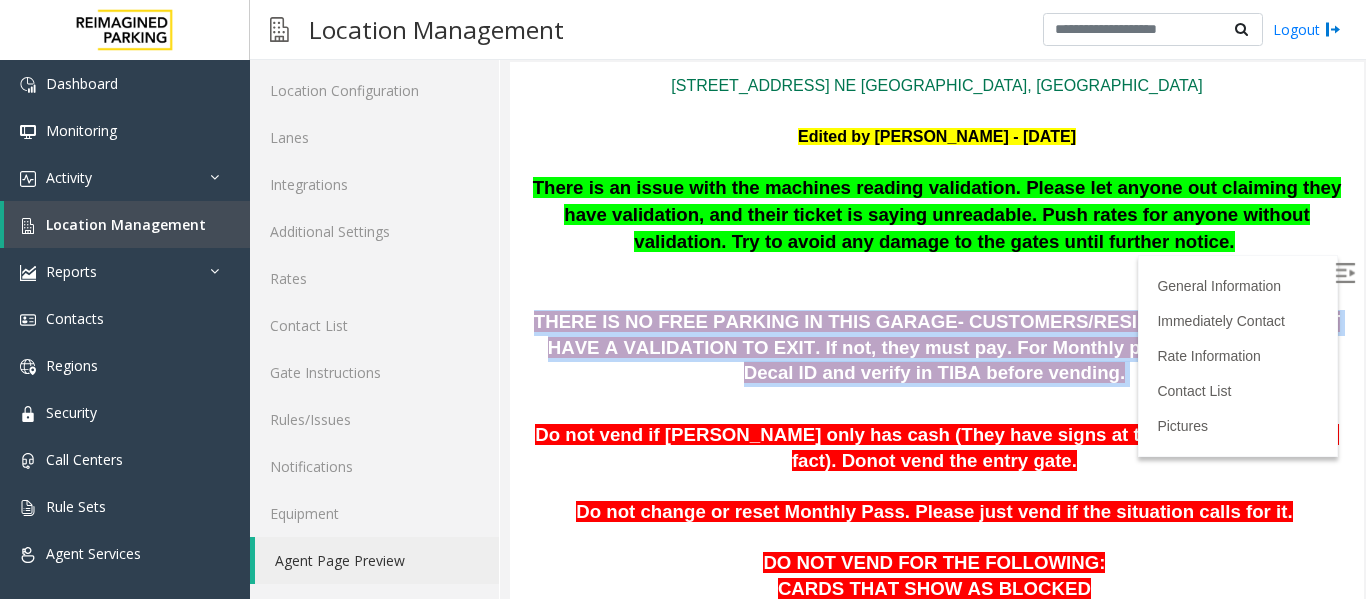 drag, startPoint x: 904, startPoint y: 360, endPoint x: 1238, endPoint y: 359, distance: 334.0015 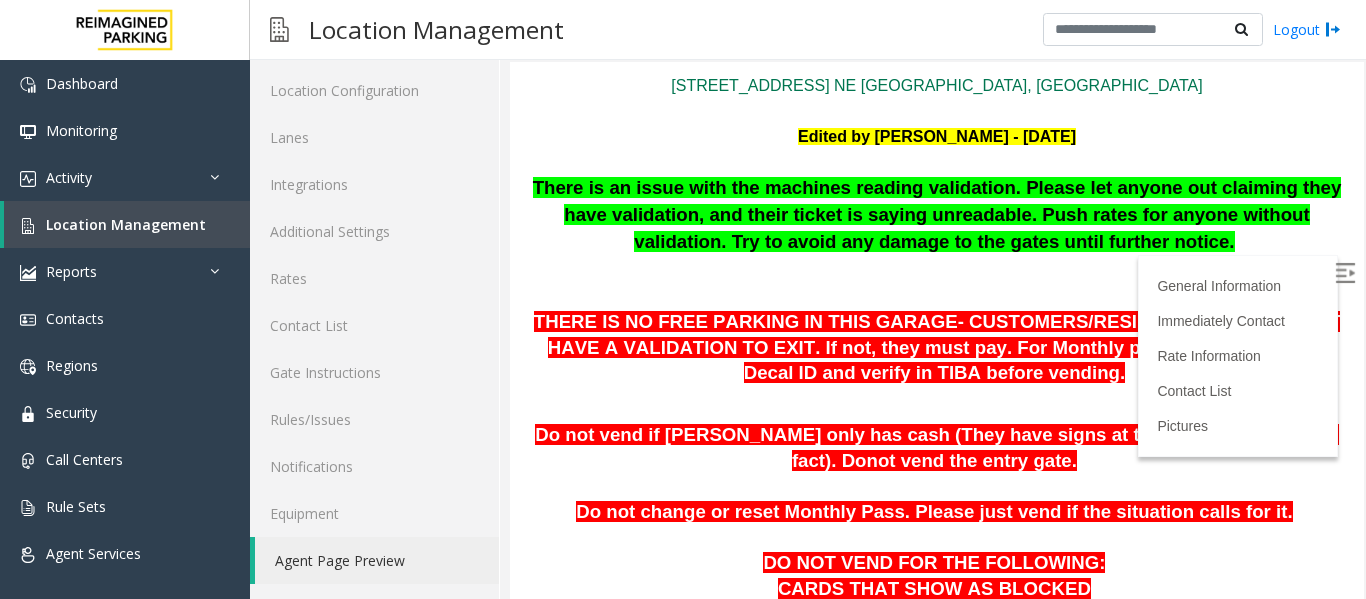 click at bounding box center [937, 400] 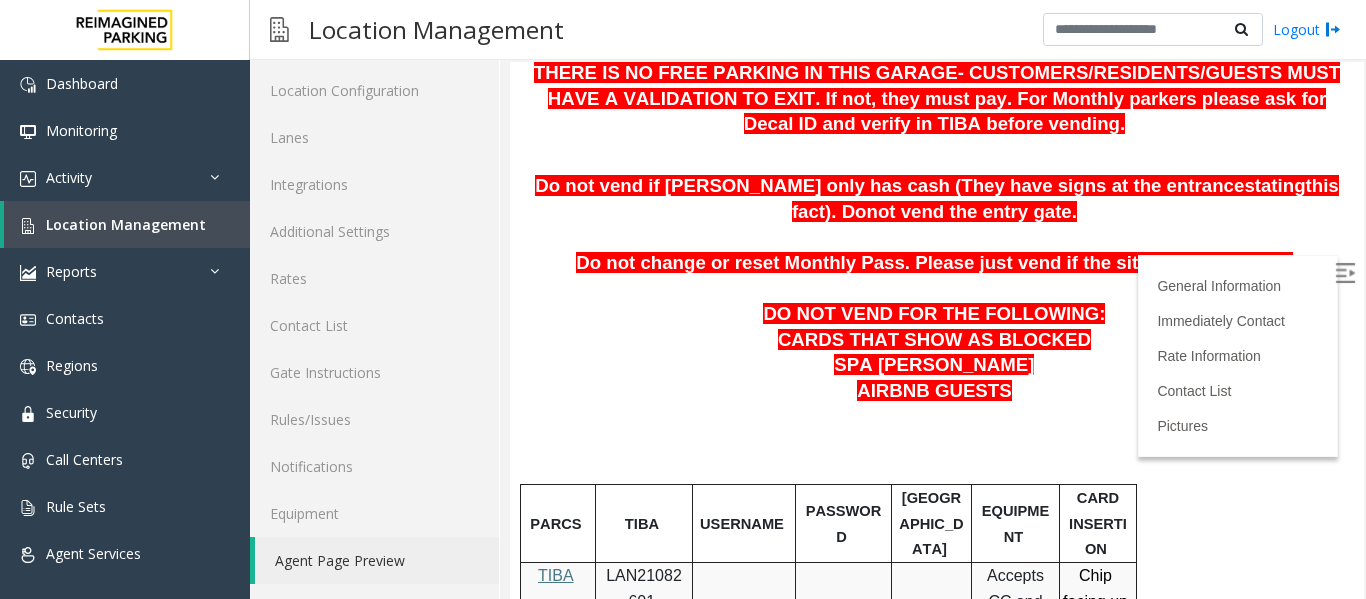 scroll, scrollTop: 600, scrollLeft: 0, axis: vertical 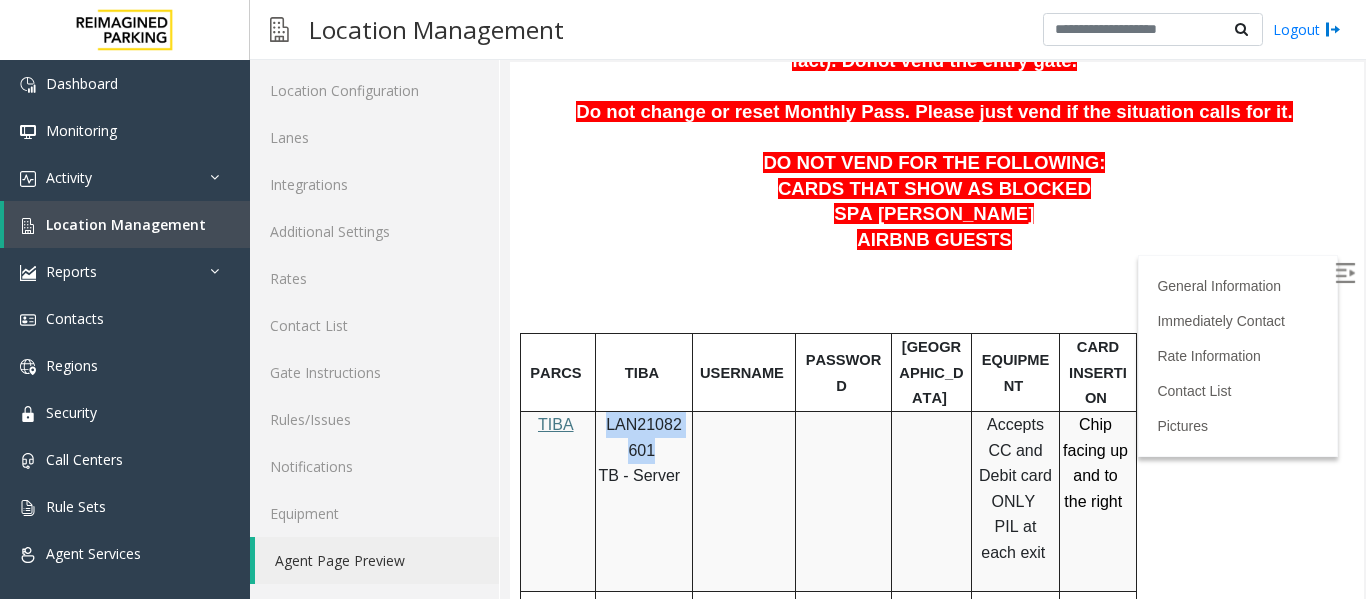 drag, startPoint x: 607, startPoint y: 427, endPoint x: 651, endPoint y: 450, distance: 49.648766 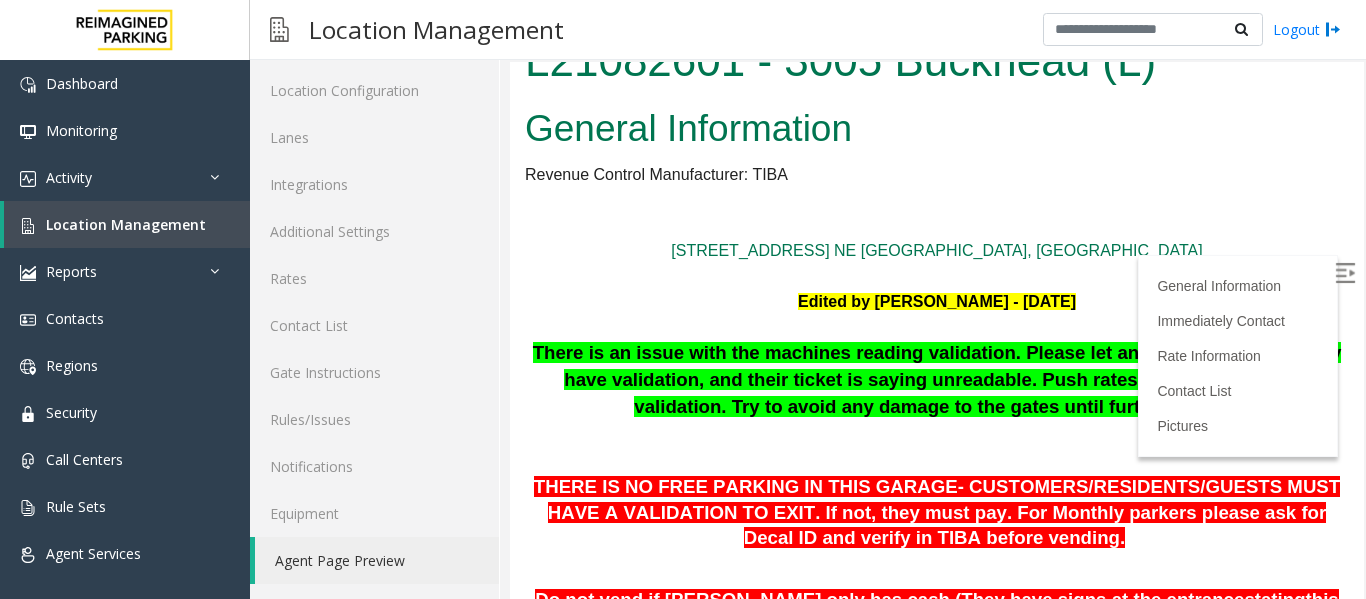 scroll, scrollTop: 0, scrollLeft: 0, axis: both 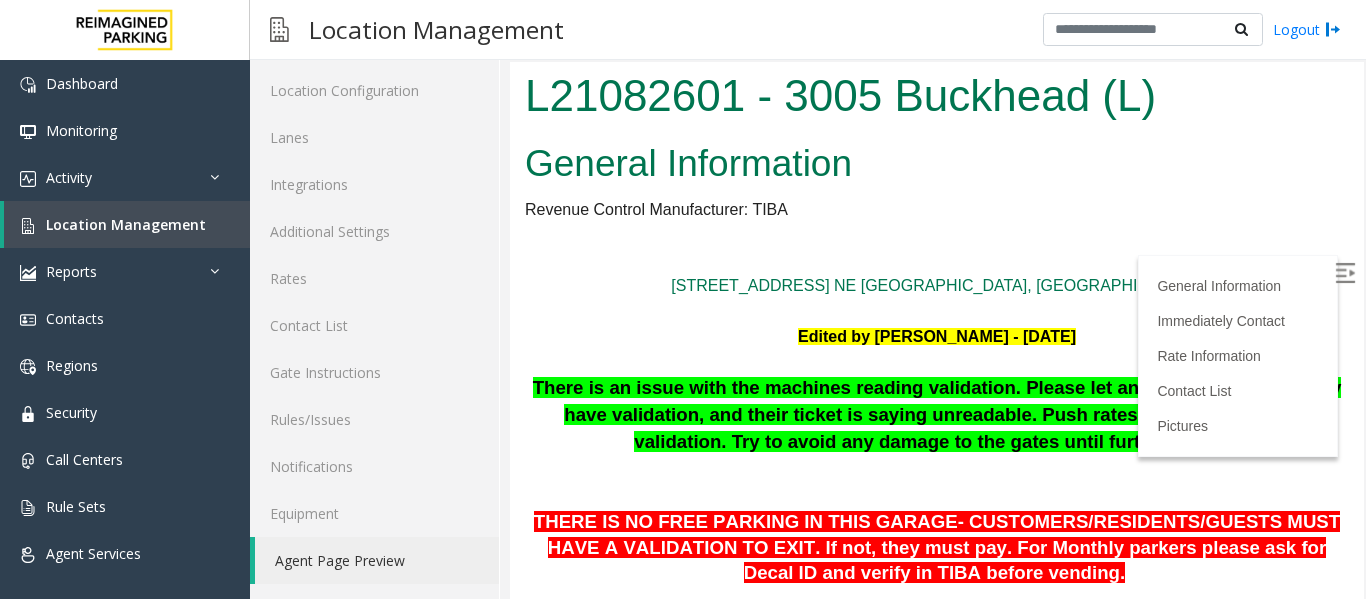 click on "Agent Page Preview" 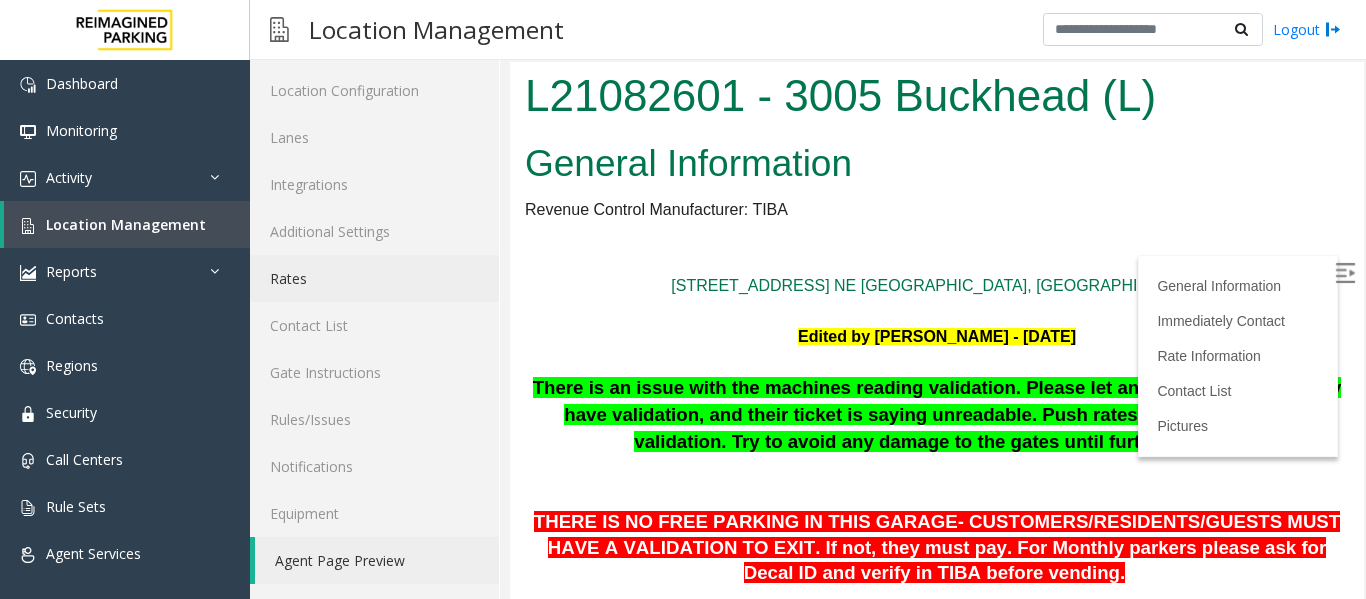 click on "Rates" 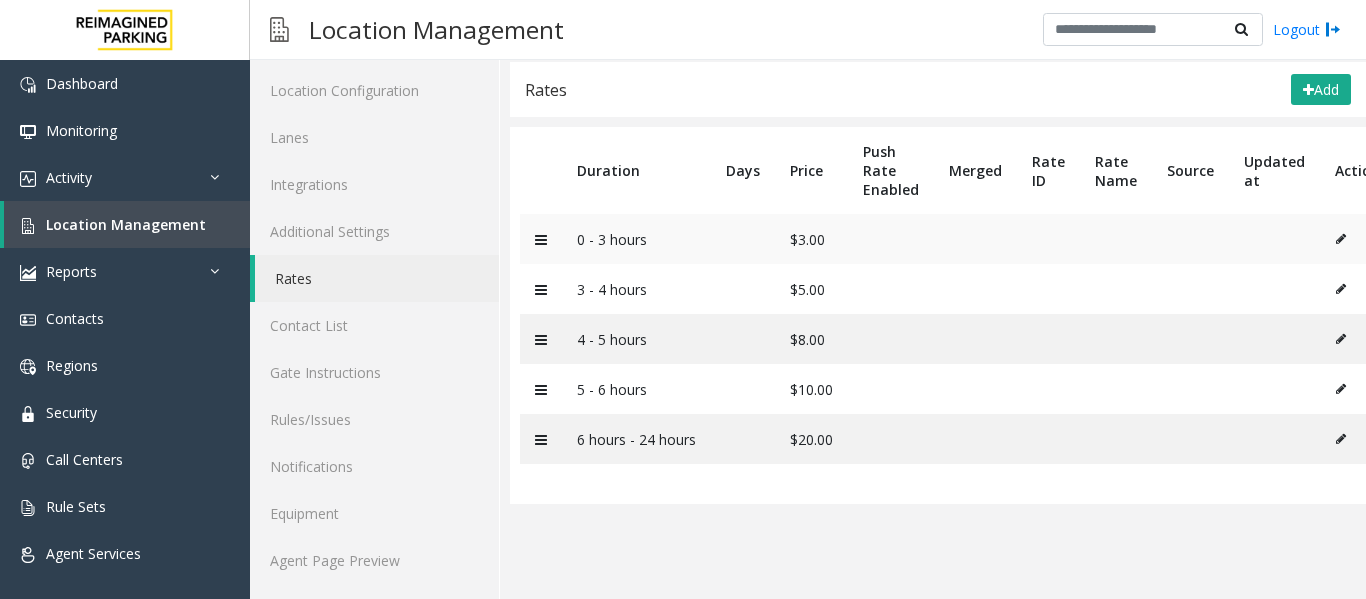 click on "0 - 3 hours" at bounding box center [636, 239] 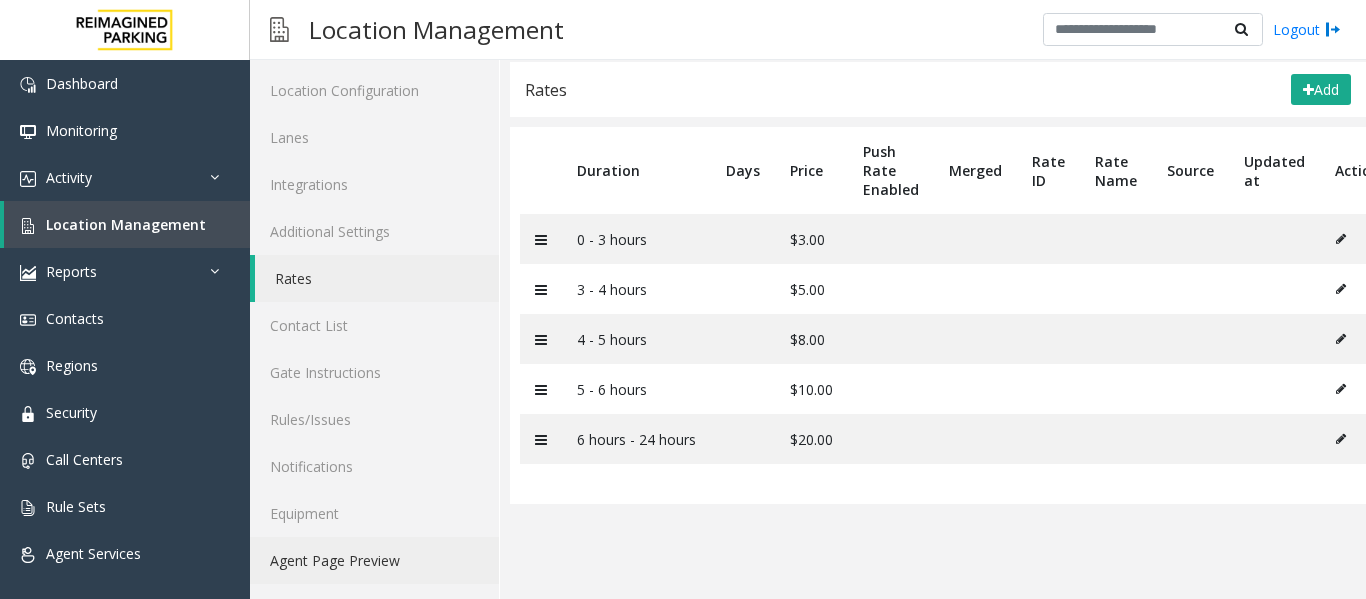 click on "Agent Page Preview" 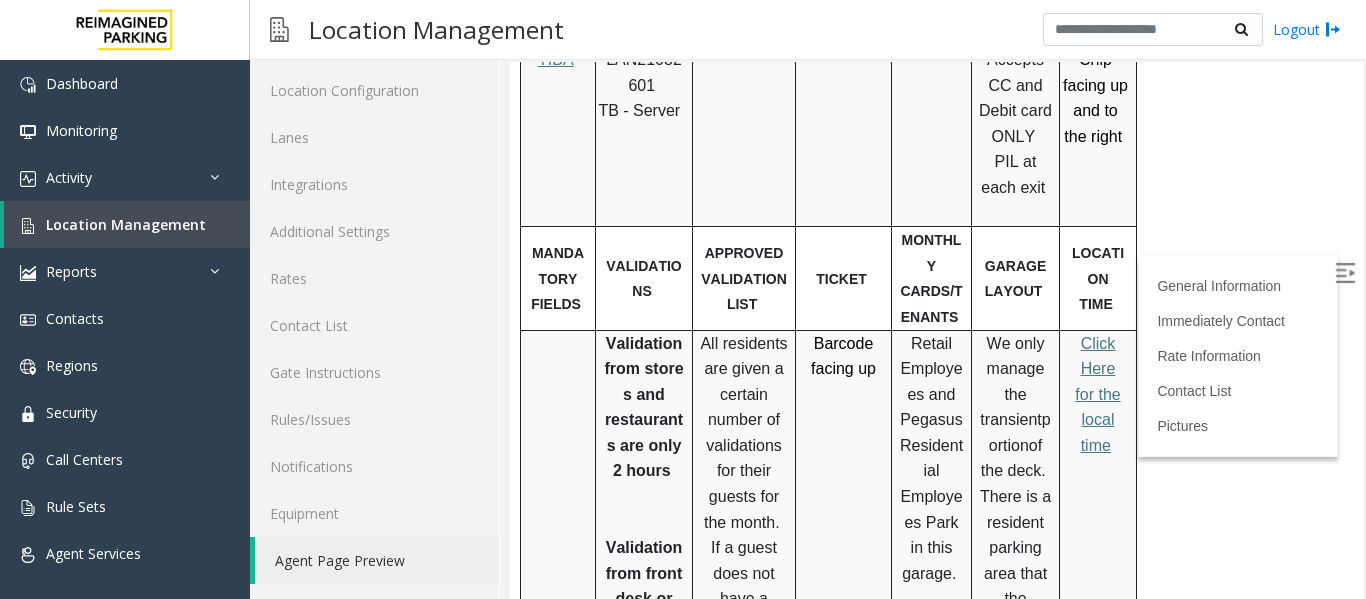 scroll, scrollTop: 1000, scrollLeft: 0, axis: vertical 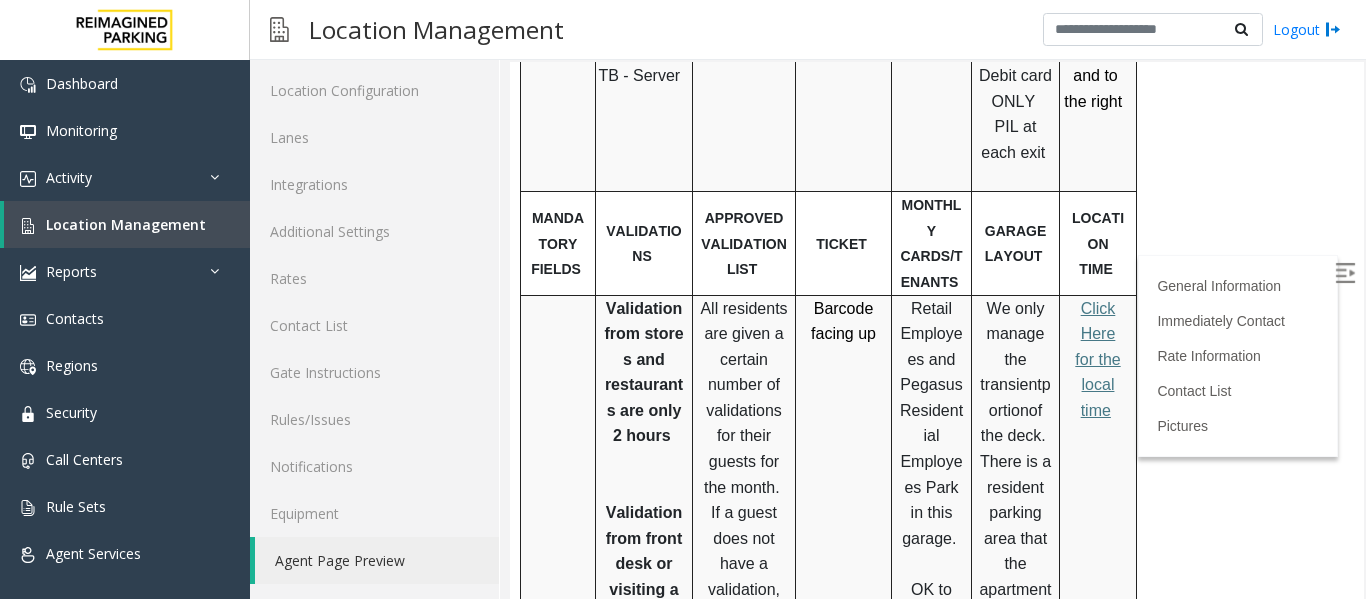click on "Click Here for the local time" at bounding box center [1097, 359] 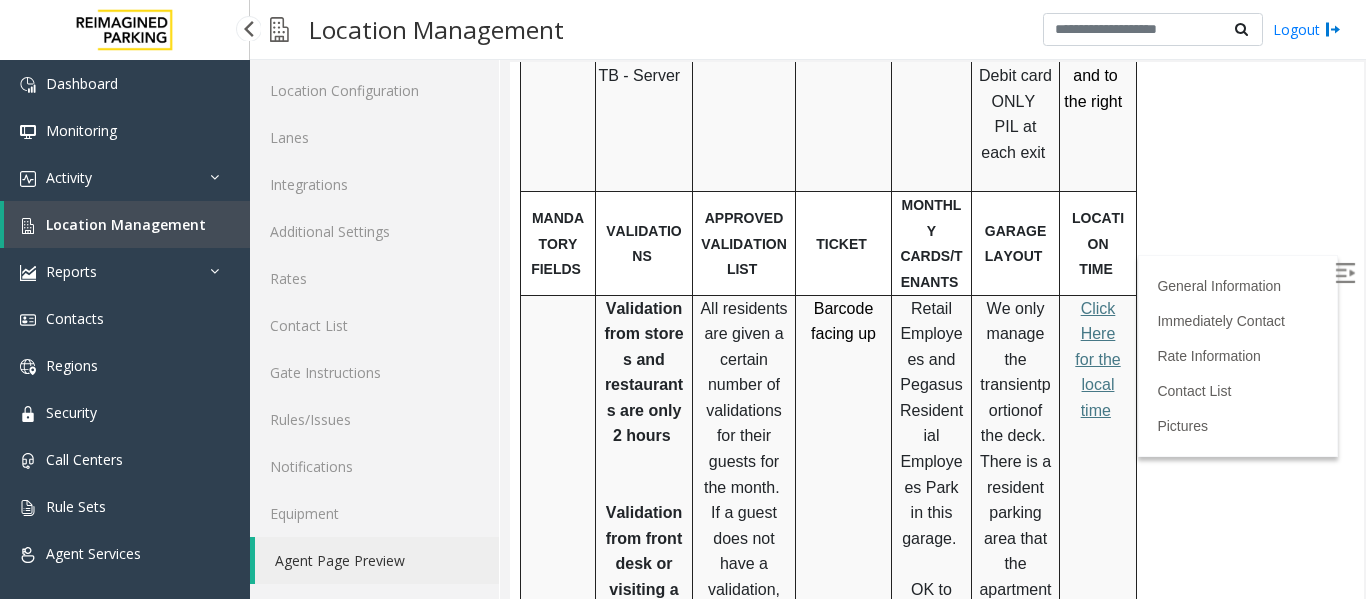 click on "Location Management" at bounding box center (126, 224) 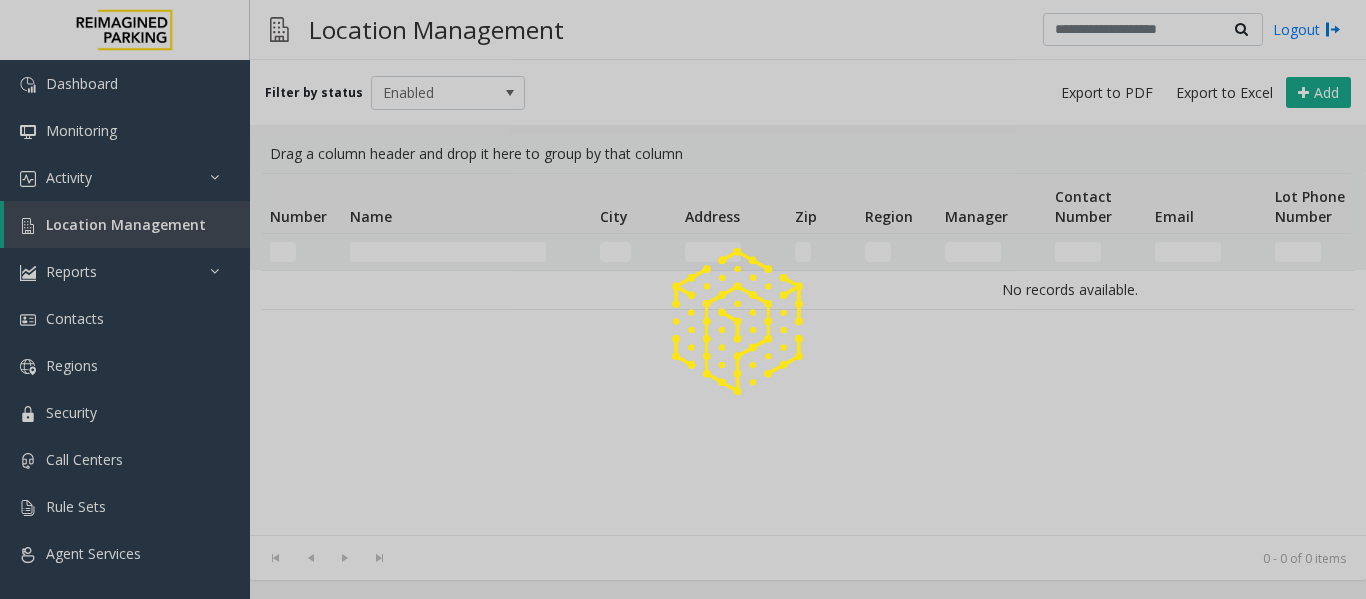 scroll, scrollTop: 0, scrollLeft: 0, axis: both 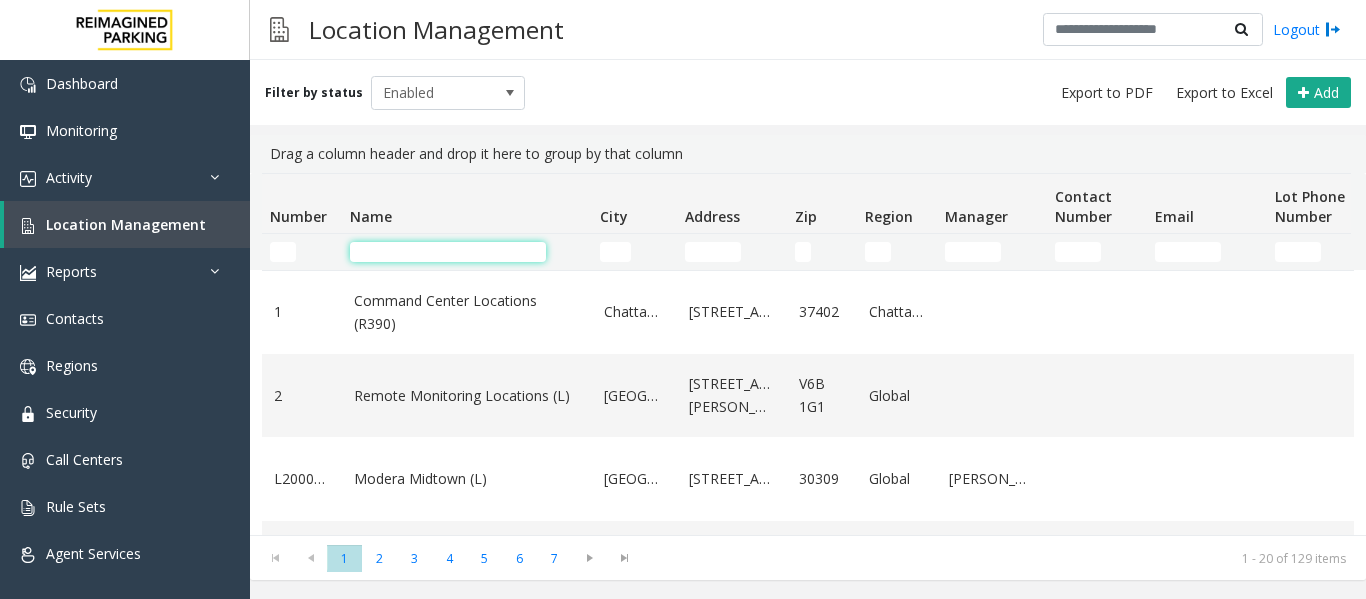 click 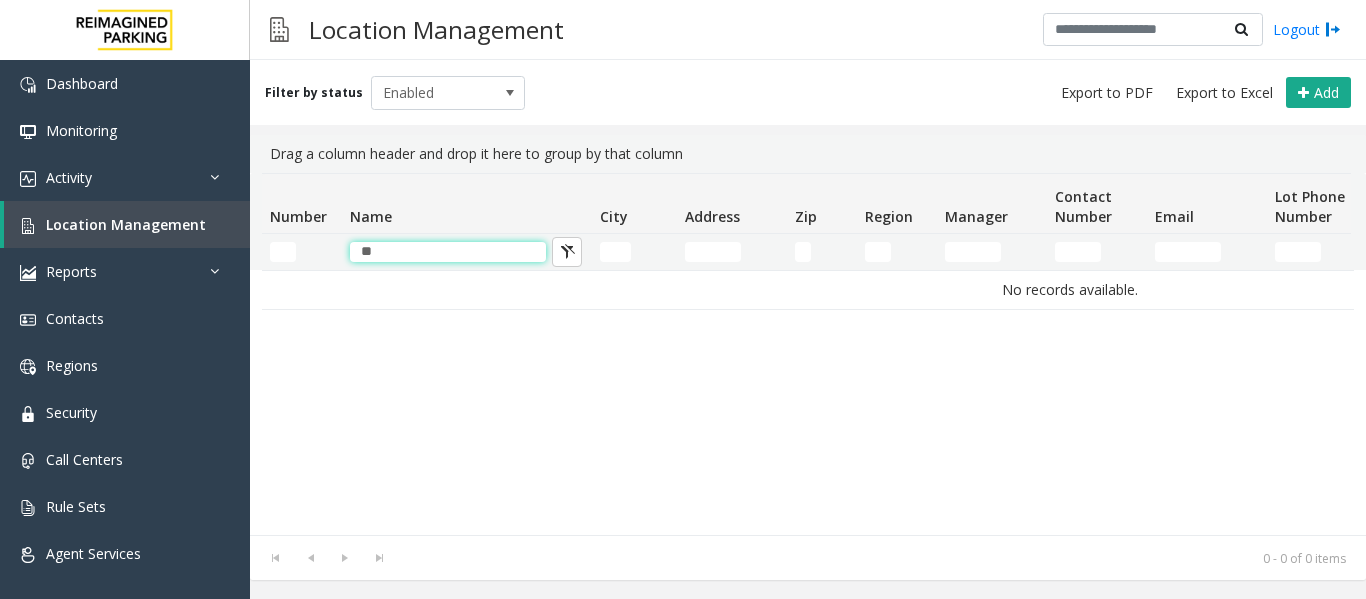 type on "*" 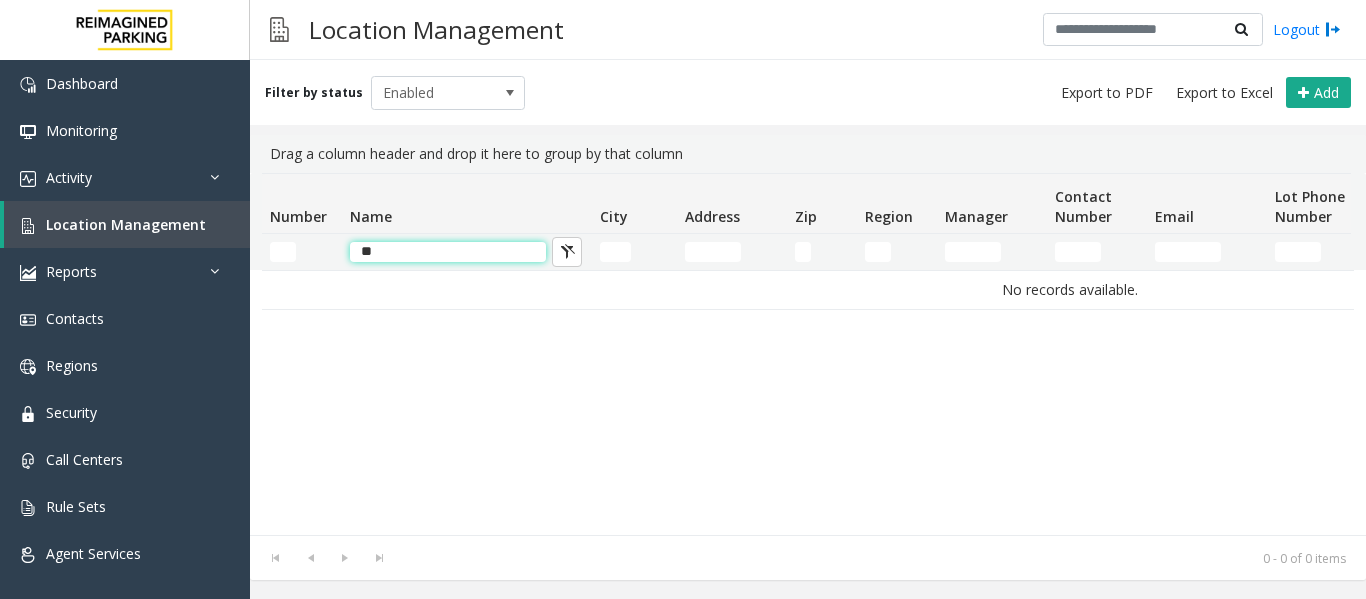 type on "*" 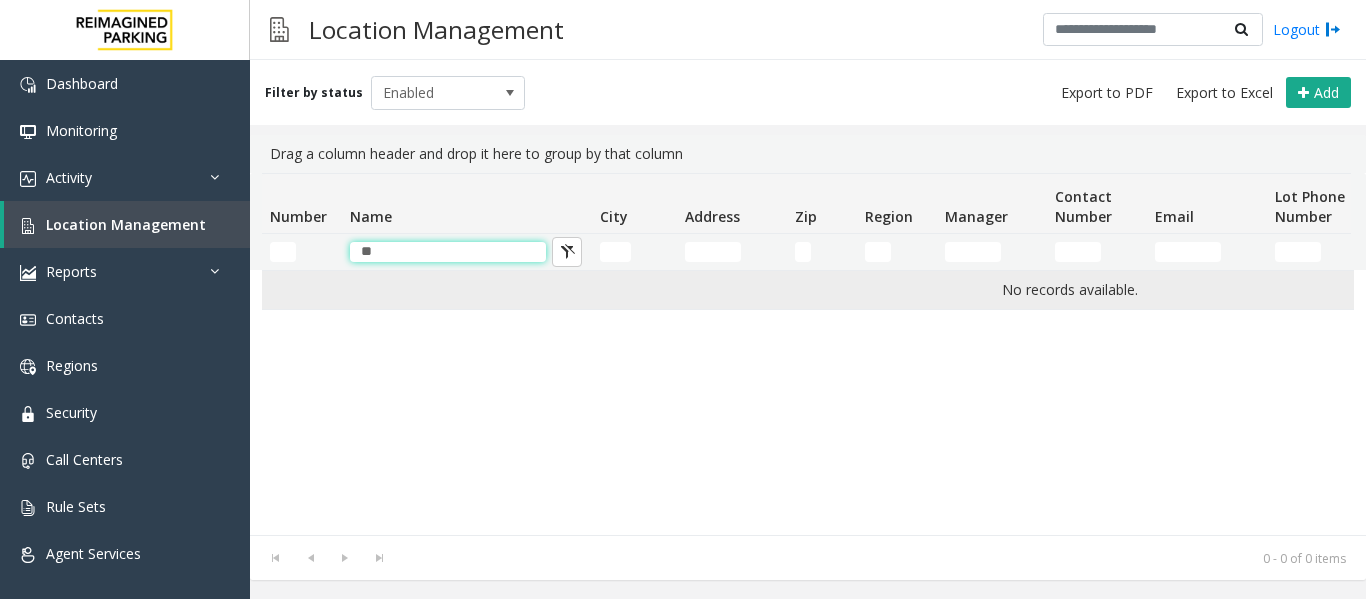 type on "*" 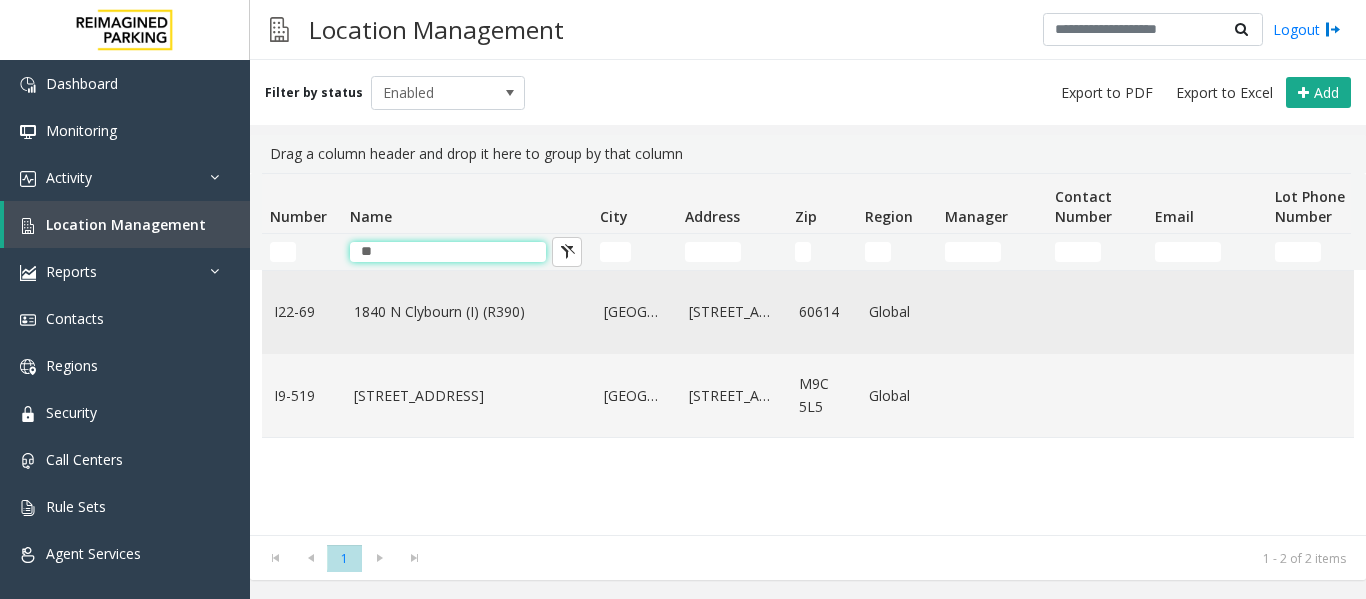 type on "**" 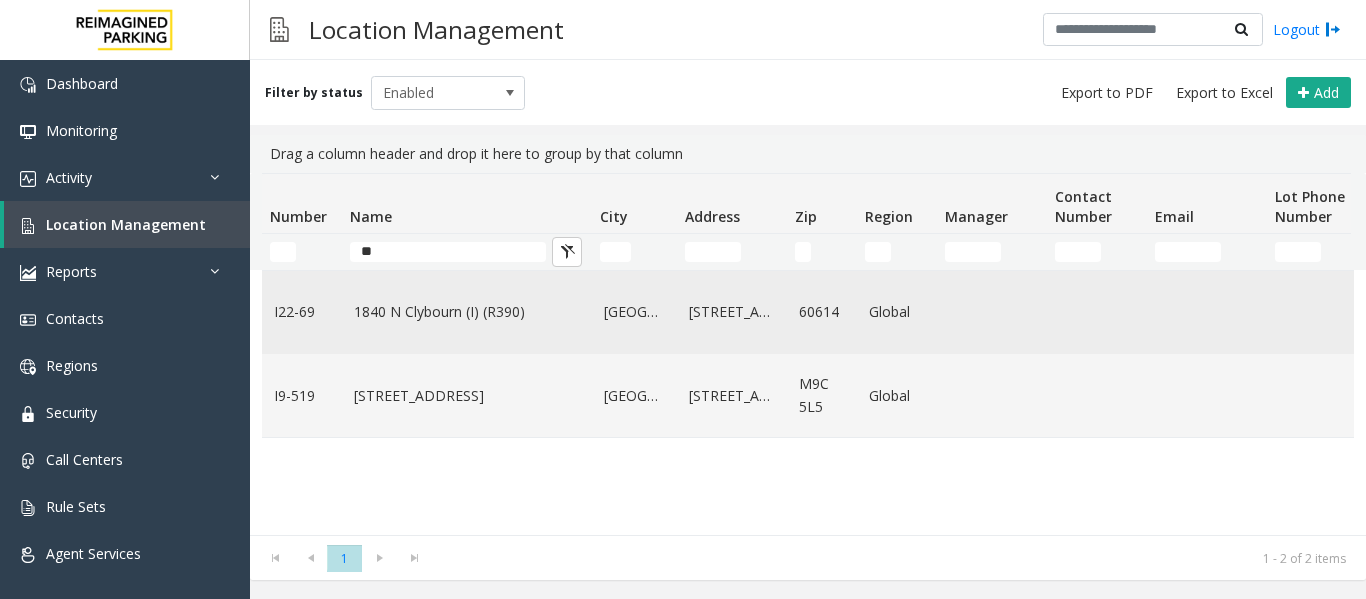click on "1840 N Clybourn (I) (R390)" 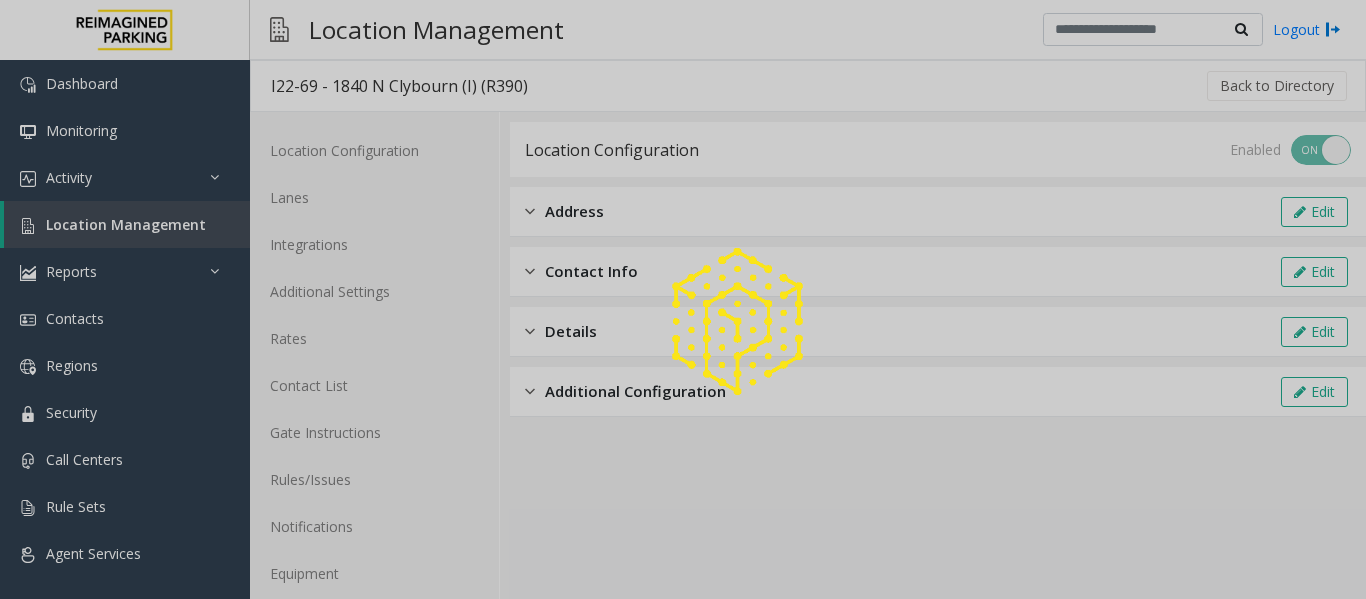 click 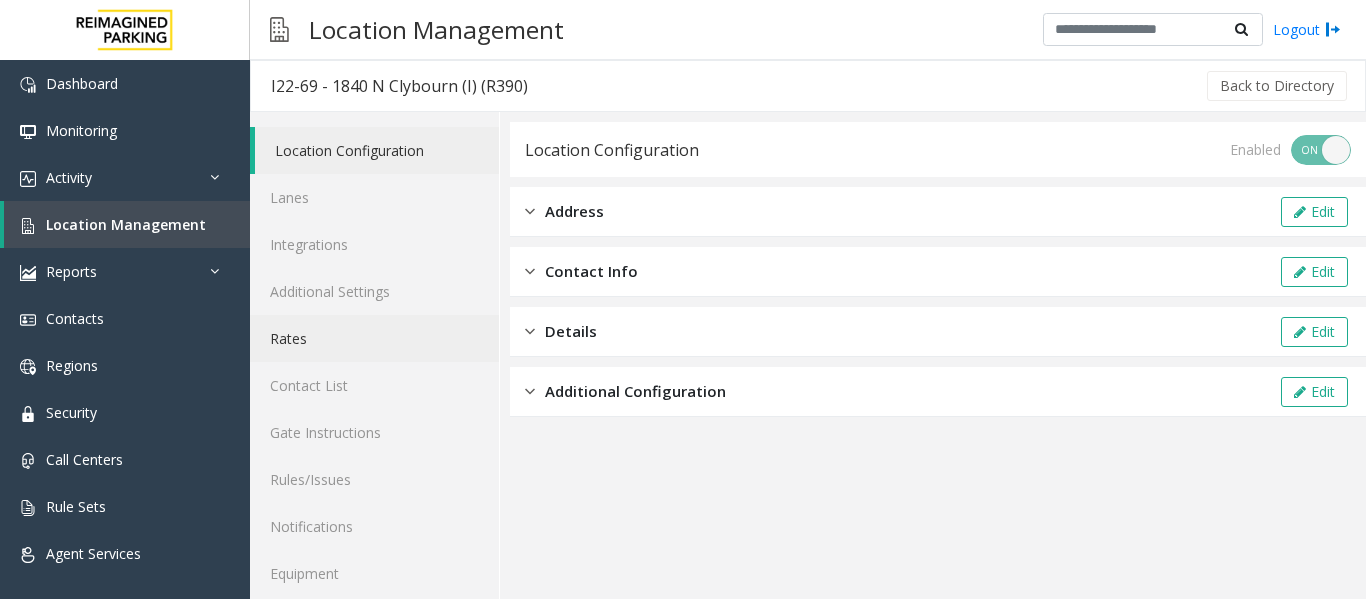 click on "Rates" 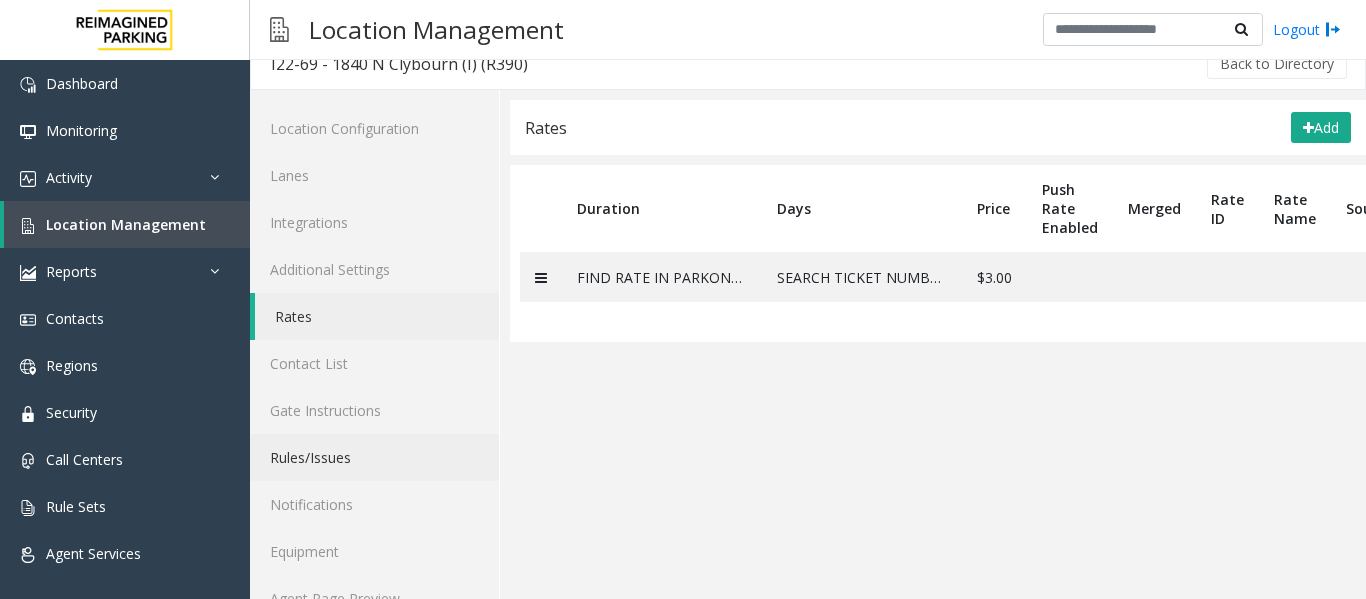 scroll, scrollTop: 60, scrollLeft: 0, axis: vertical 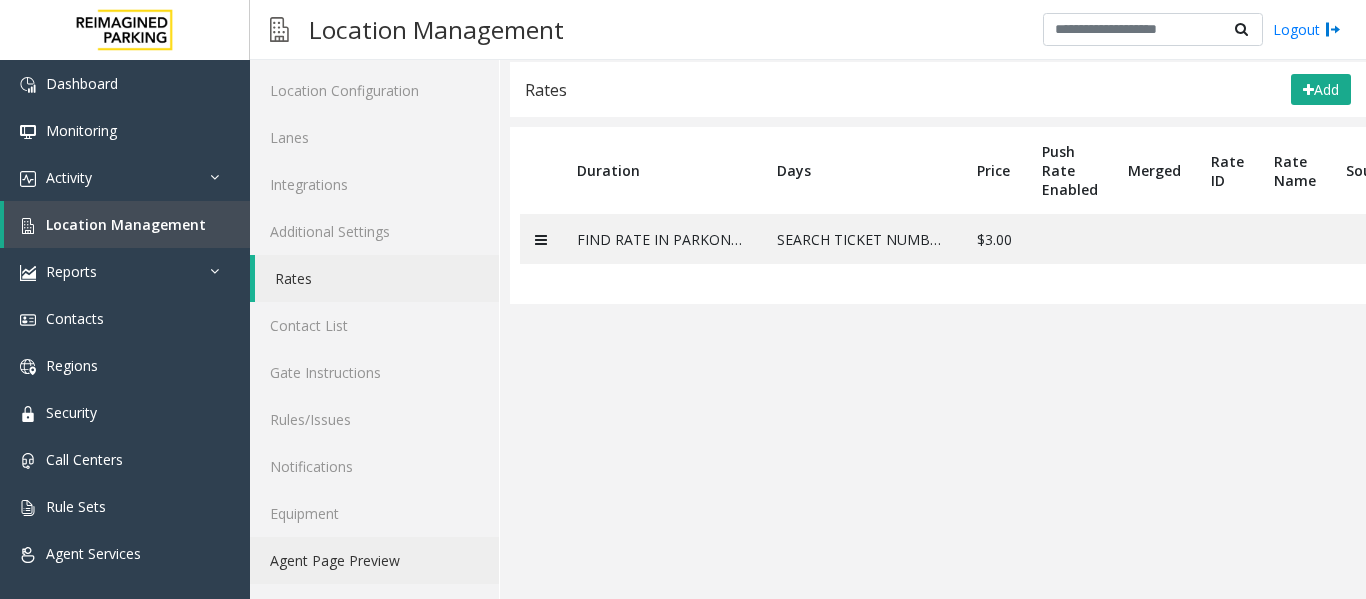 click on "Agent Page Preview" 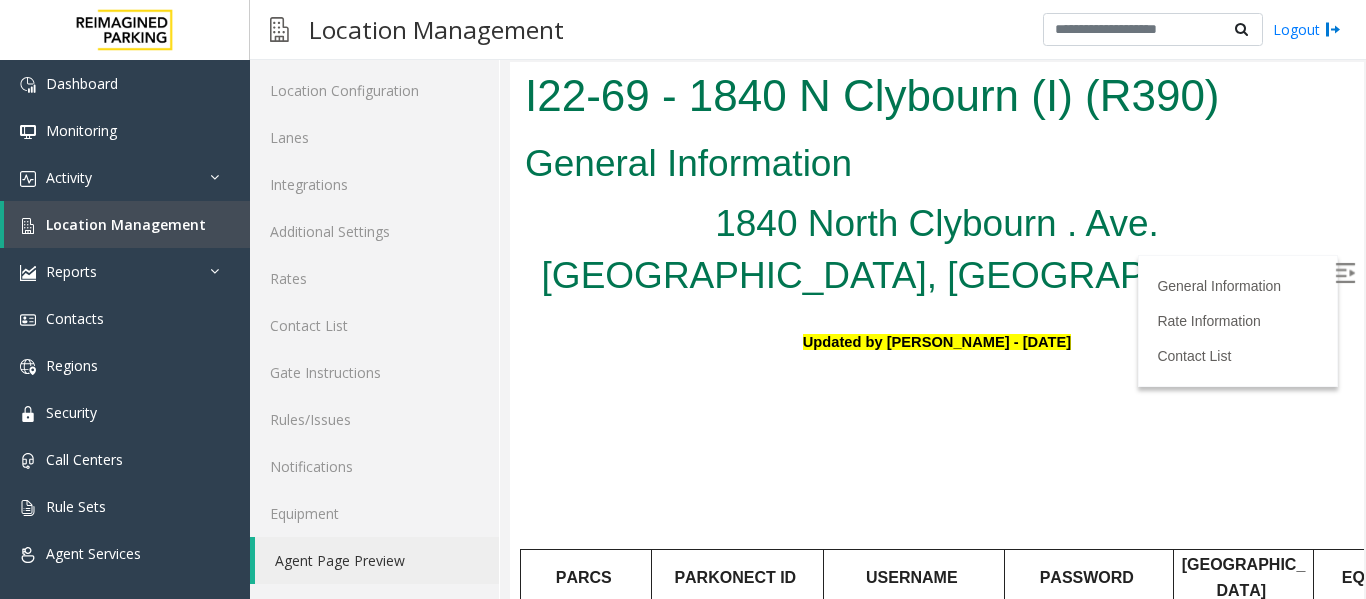 scroll, scrollTop: 300, scrollLeft: 0, axis: vertical 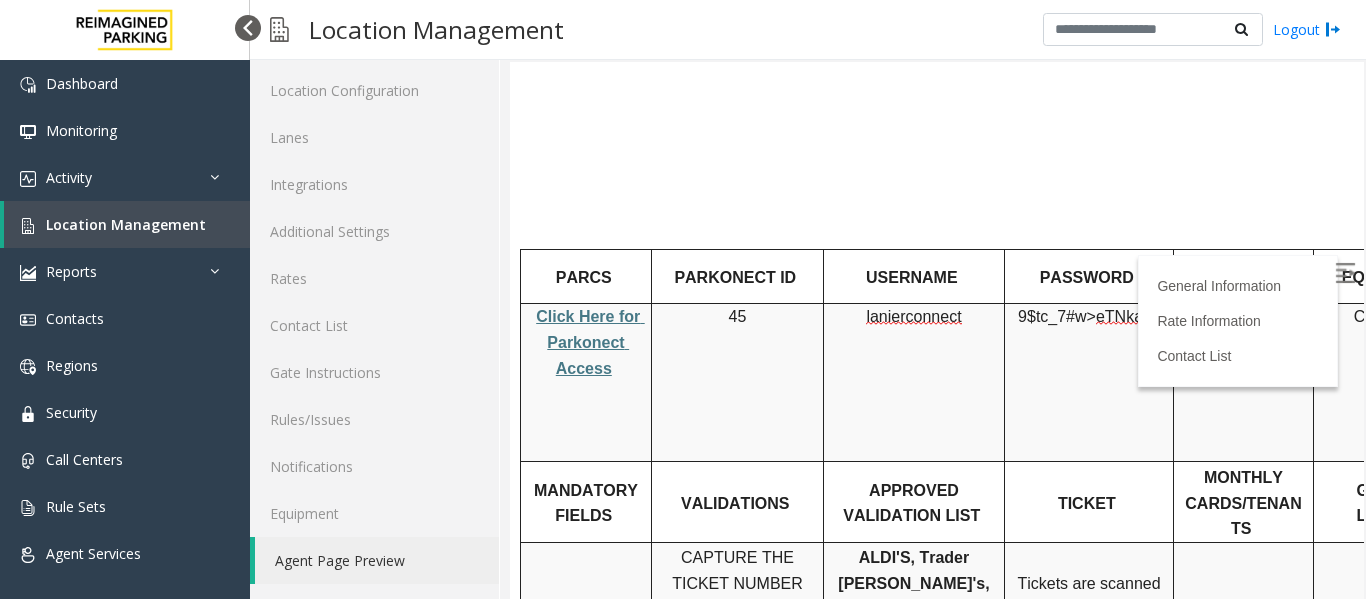 click at bounding box center (248, 28) 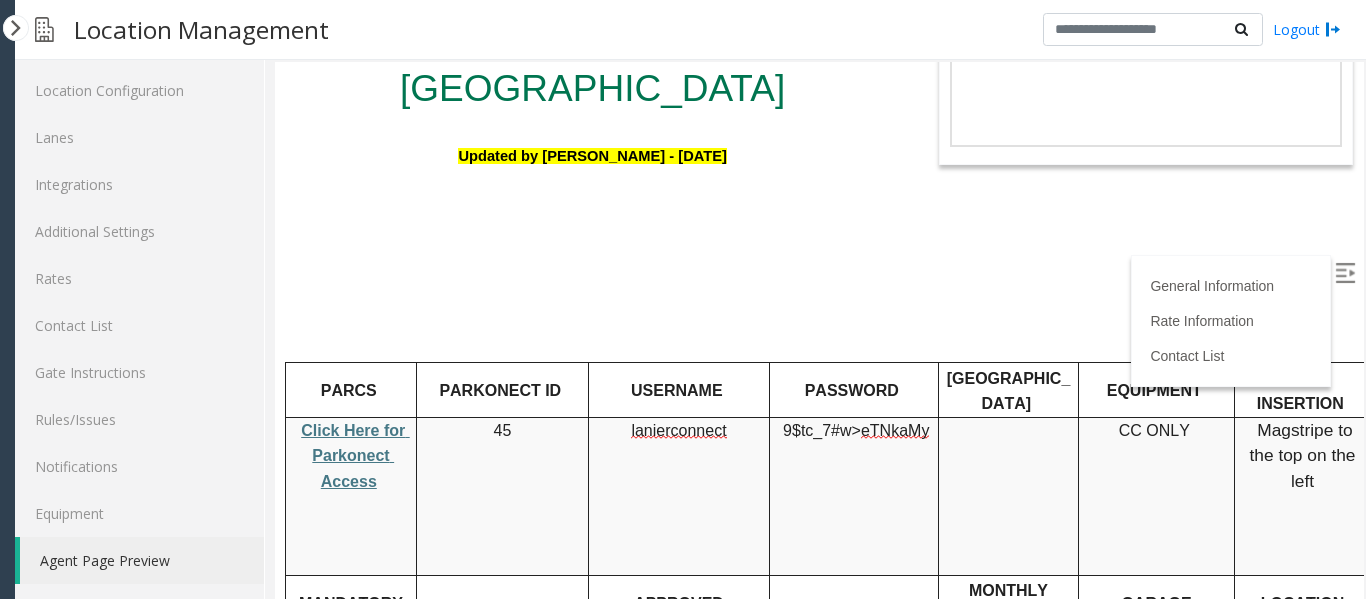 click at bounding box center [1345, 273] 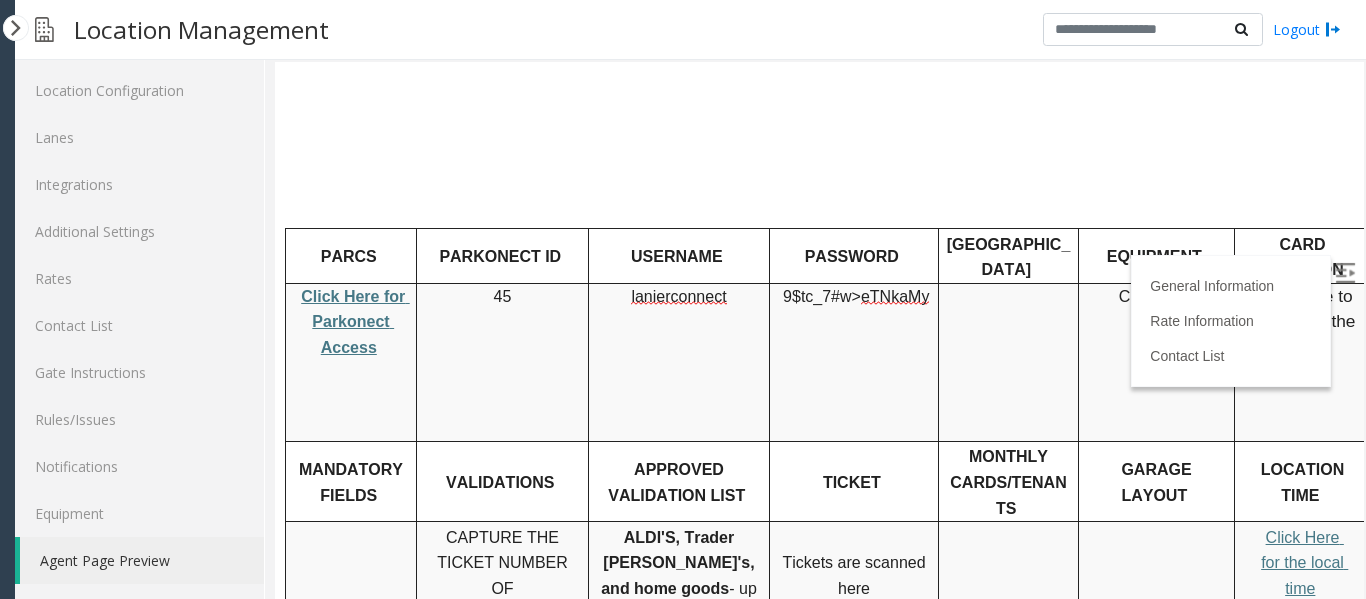 scroll, scrollTop: 400, scrollLeft: 0, axis: vertical 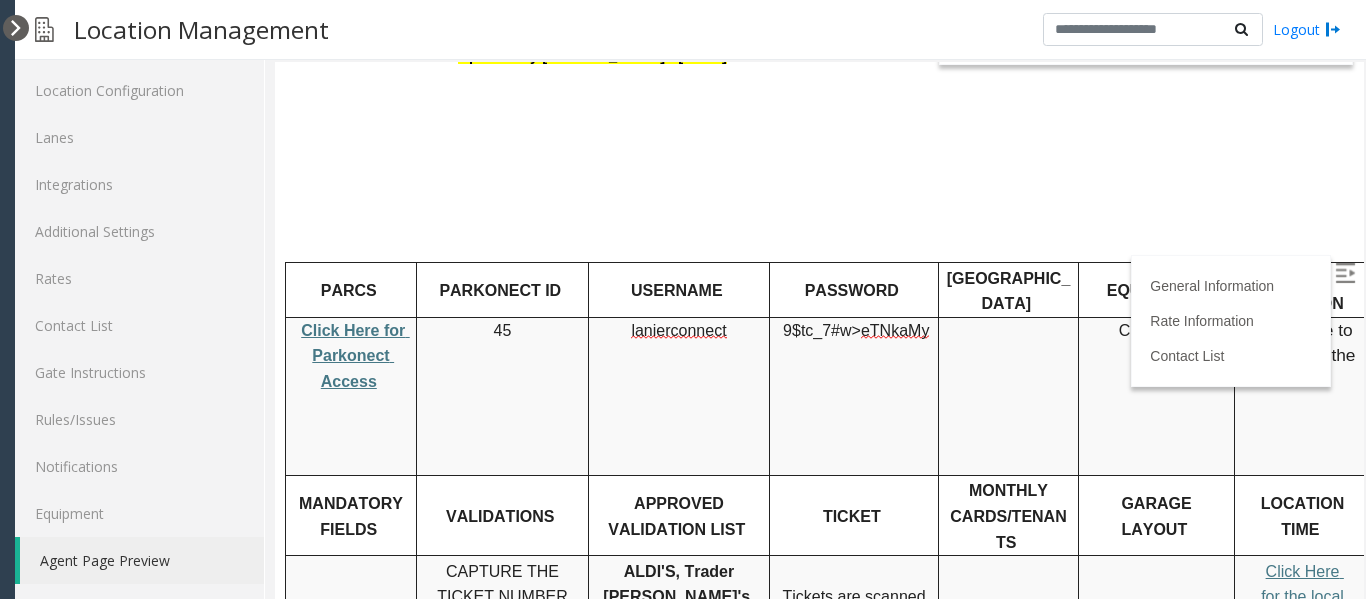 click at bounding box center (16, 28) 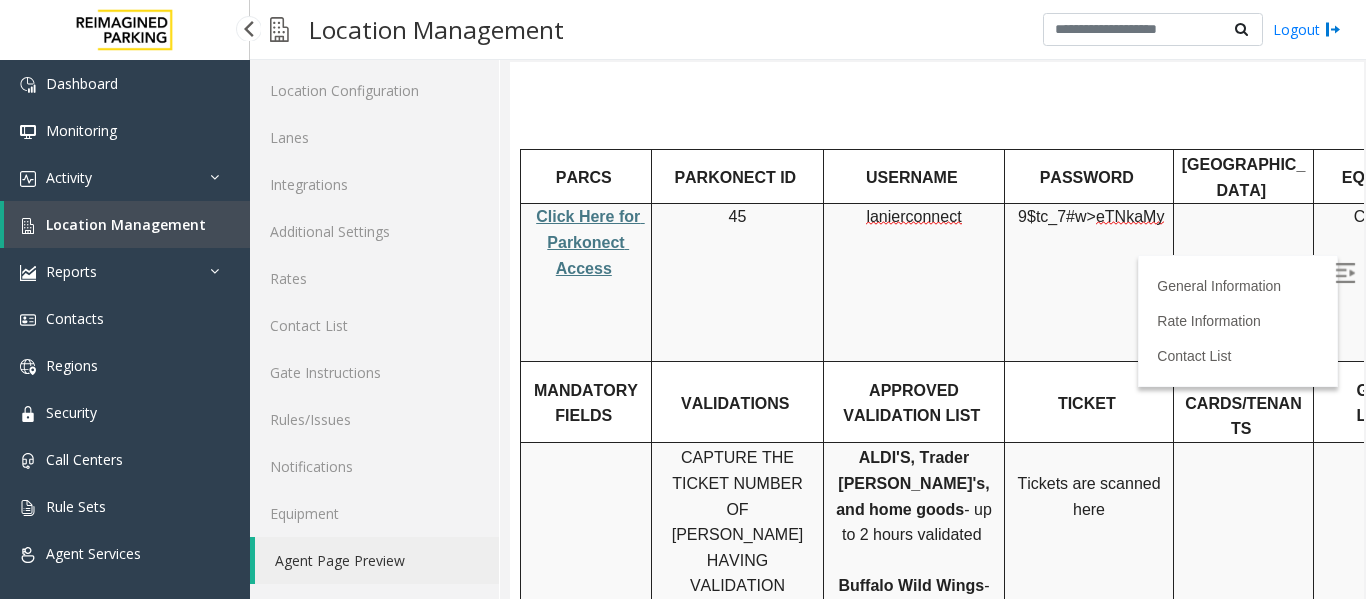 click on "Location Management" at bounding box center [126, 224] 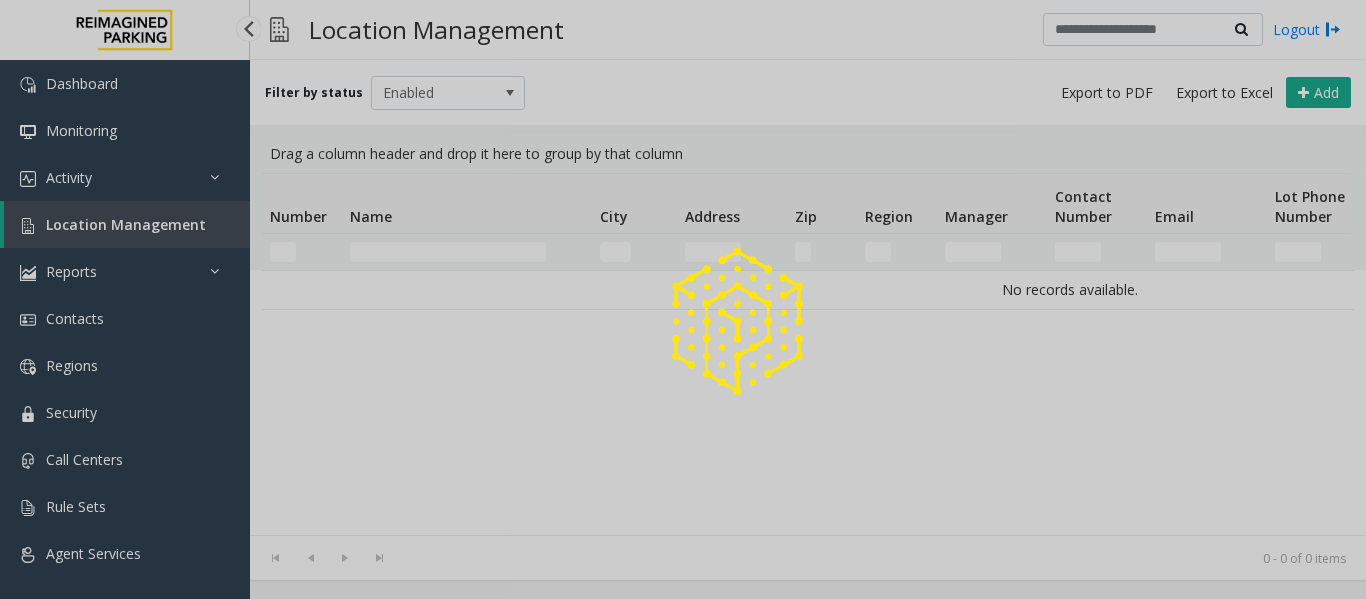 scroll, scrollTop: 0, scrollLeft: 0, axis: both 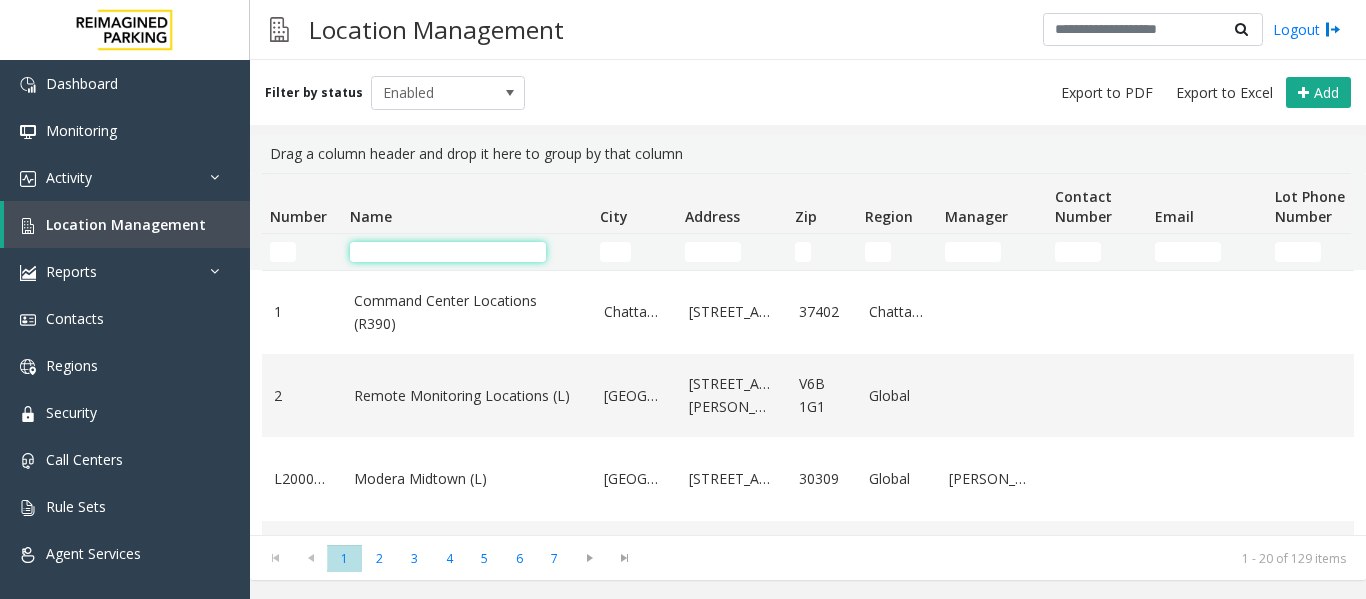 click 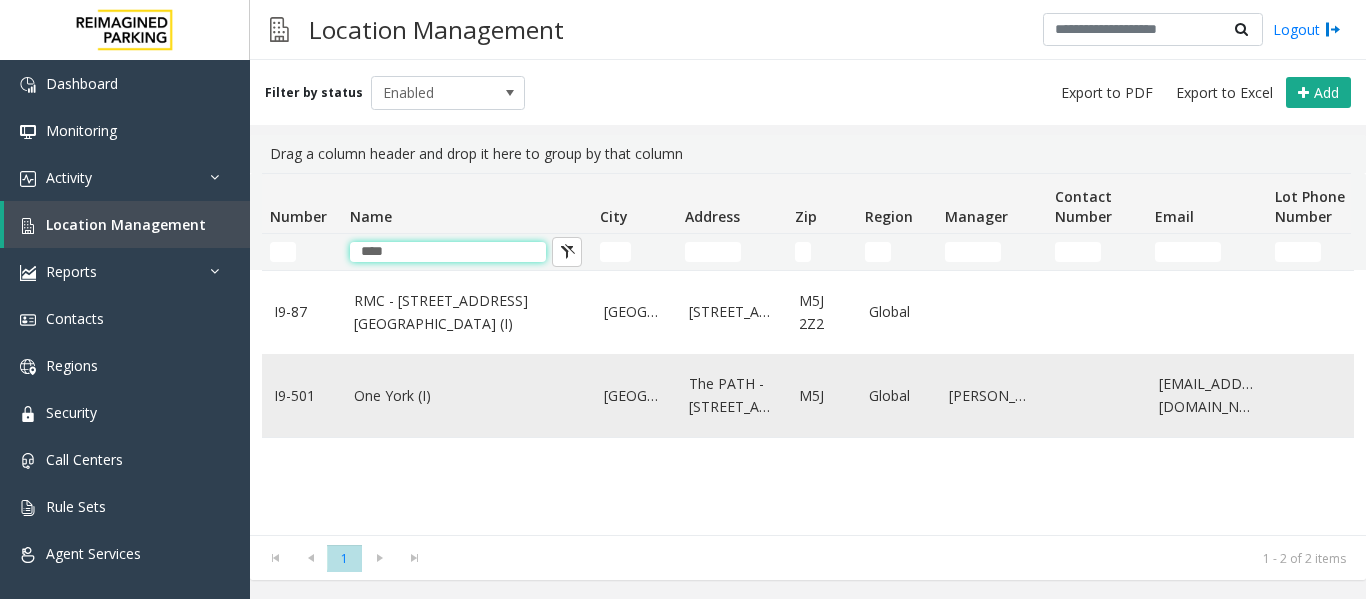 type on "****" 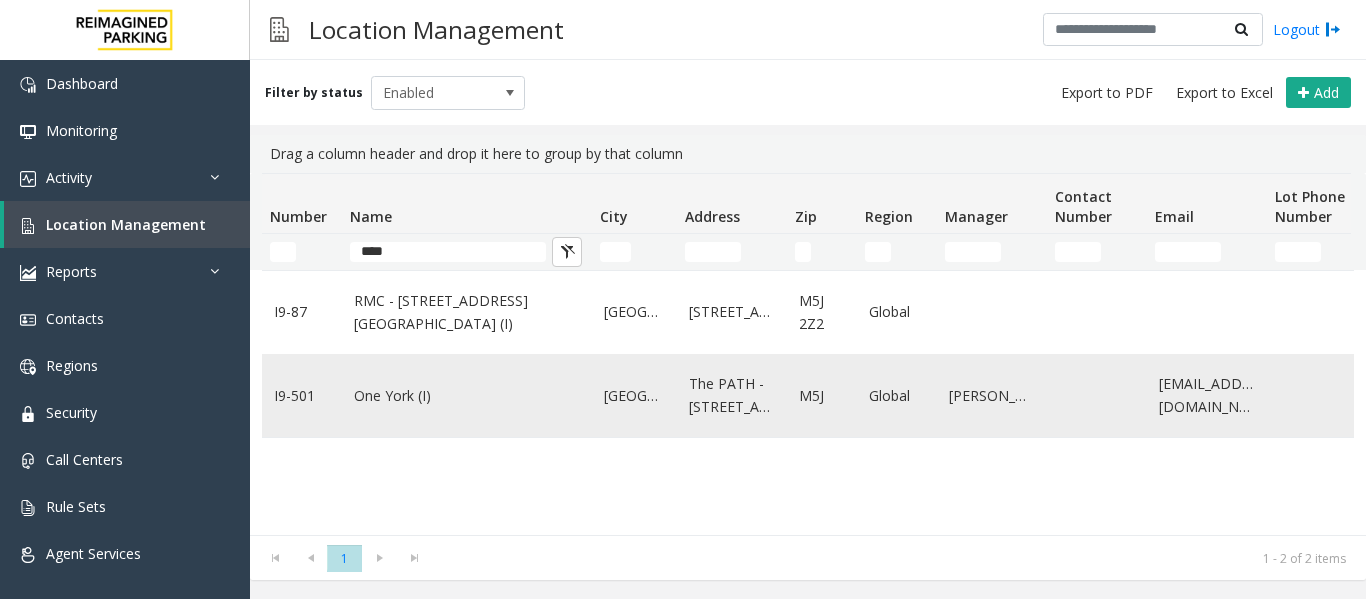 click on "One York (I)" 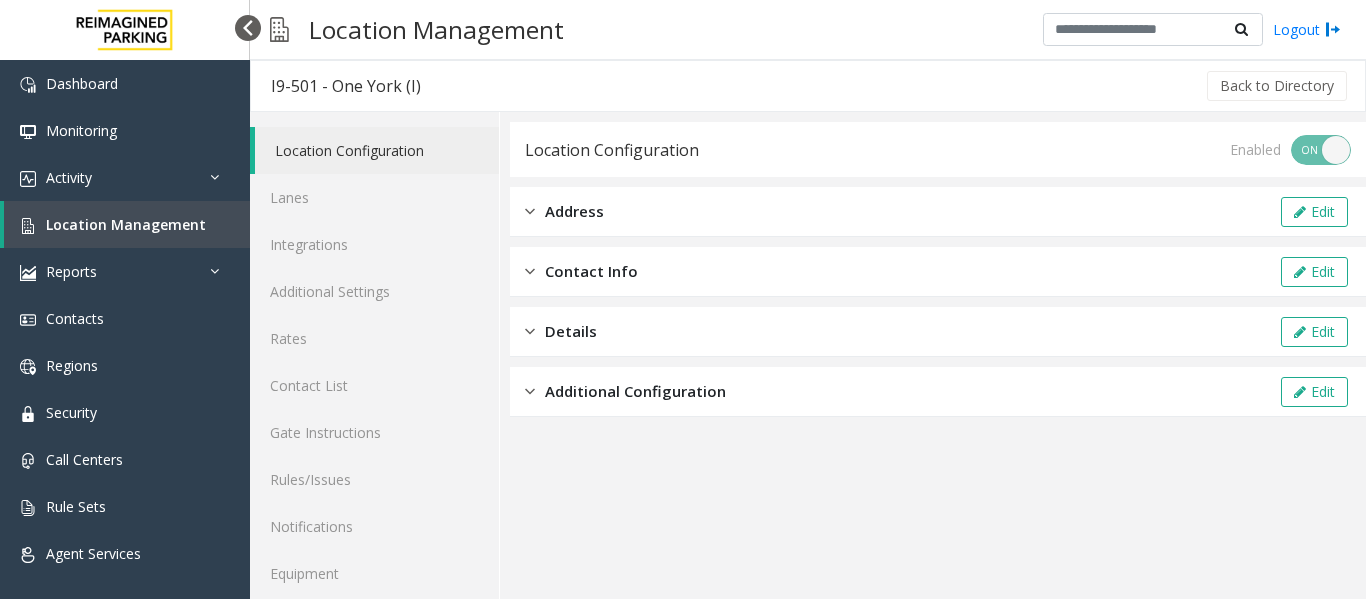 click at bounding box center [248, 28] 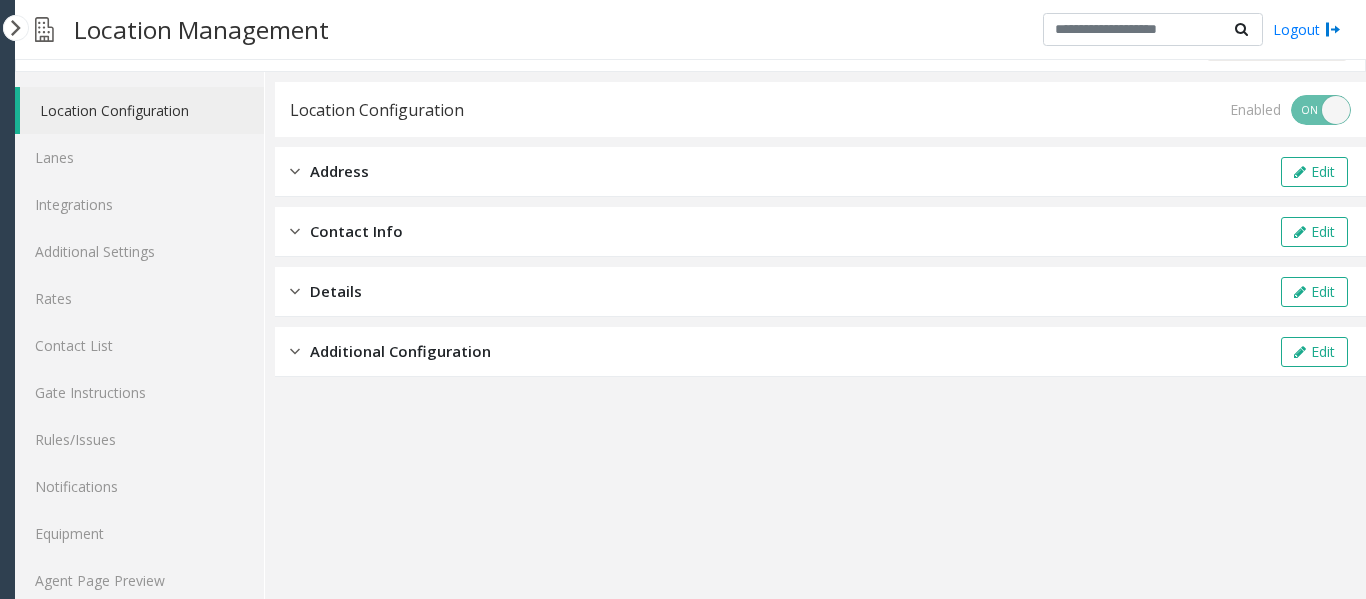 scroll, scrollTop: 60, scrollLeft: 0, axis: vertical 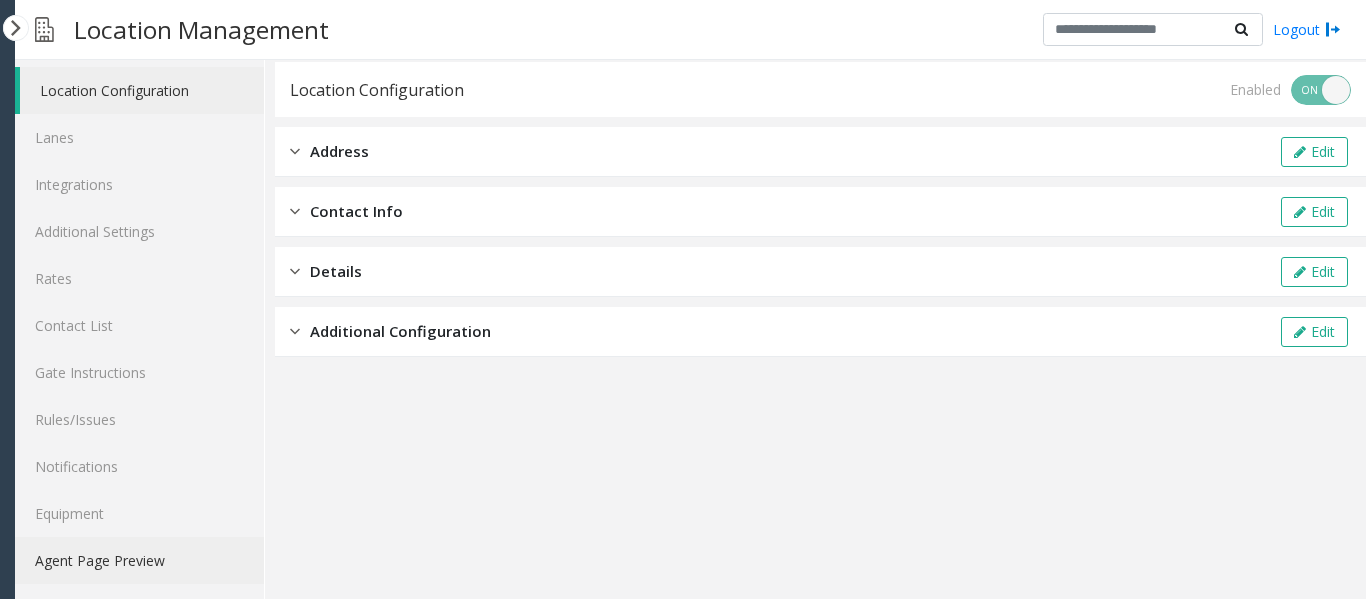 click on "Agent Page Preview" 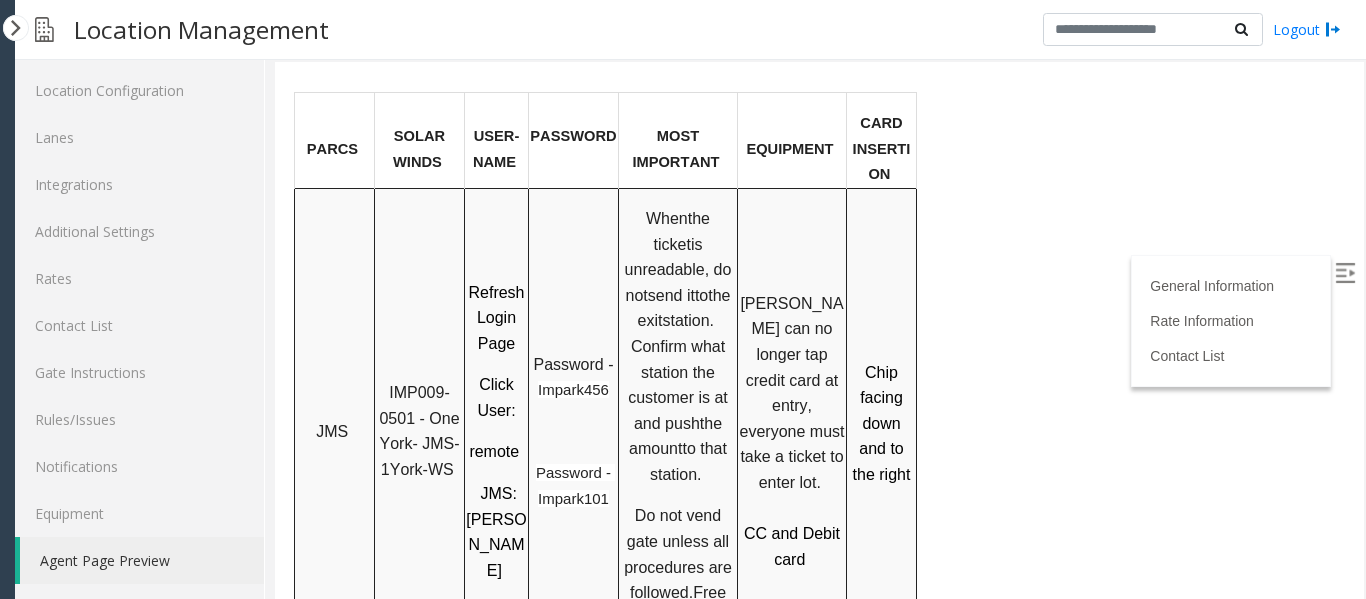 scroll, scrollTop: 1800, scrollLeft: 0, axis: vertical 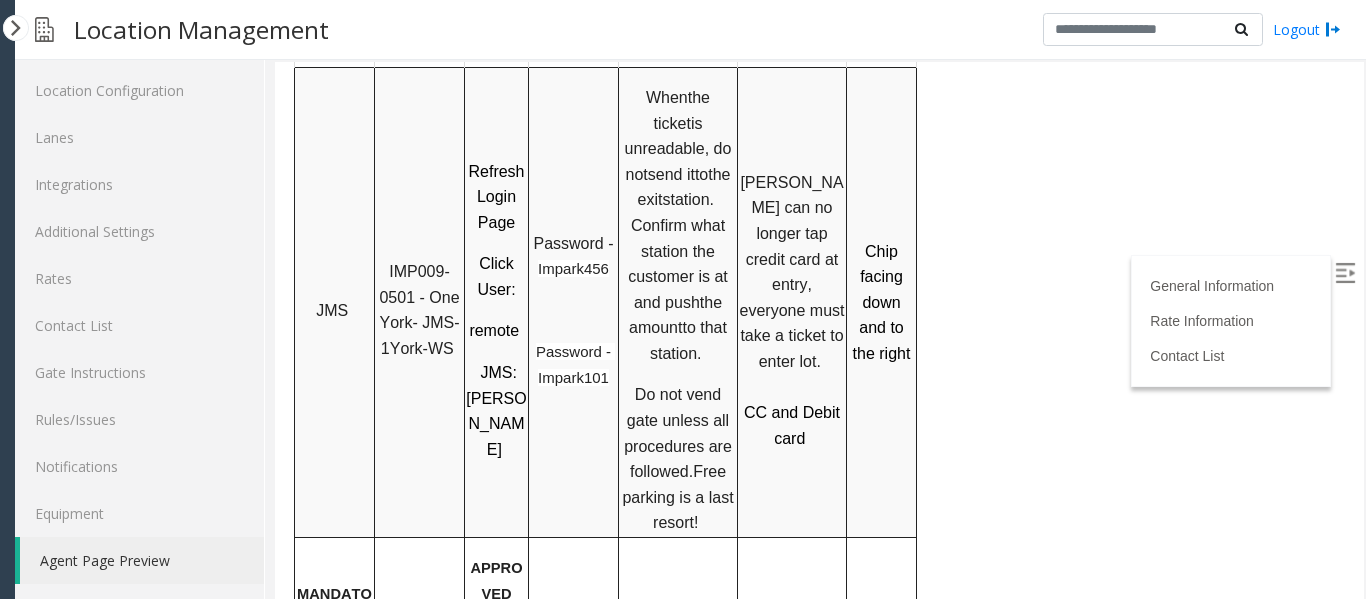 click on "JMS" at bounding box center [332, 310] 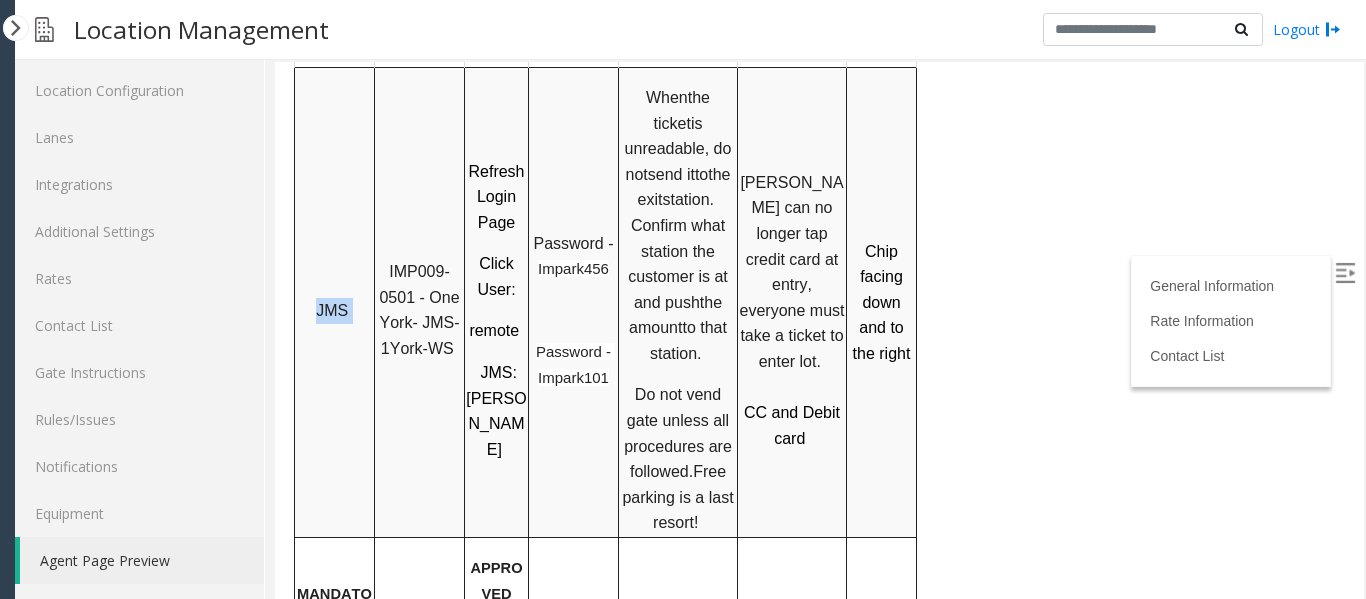 click on "JMS" at bounding box center [332, 310] 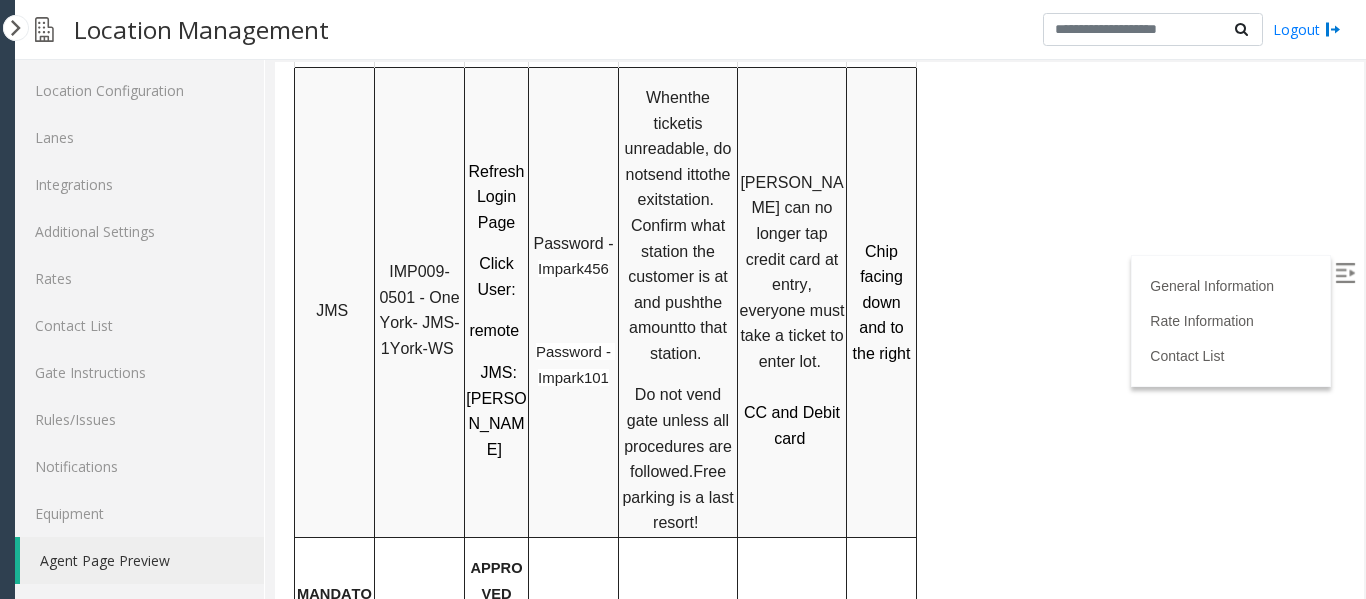click on "IMP009-0501 - One York- JMS-1York-WS" at bounding box center (421, 310) 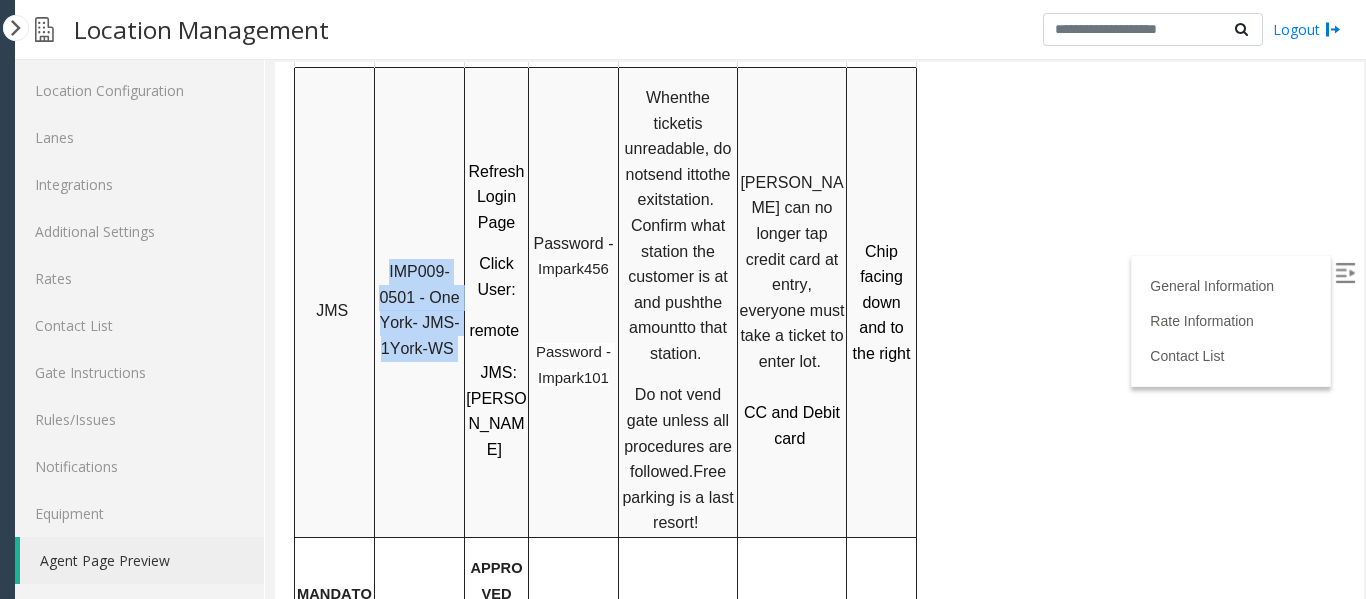 drag, startPoint x: 393, startPoint y: 172, endPoint x: 452, endPoint y: 248, distance: 96.2133 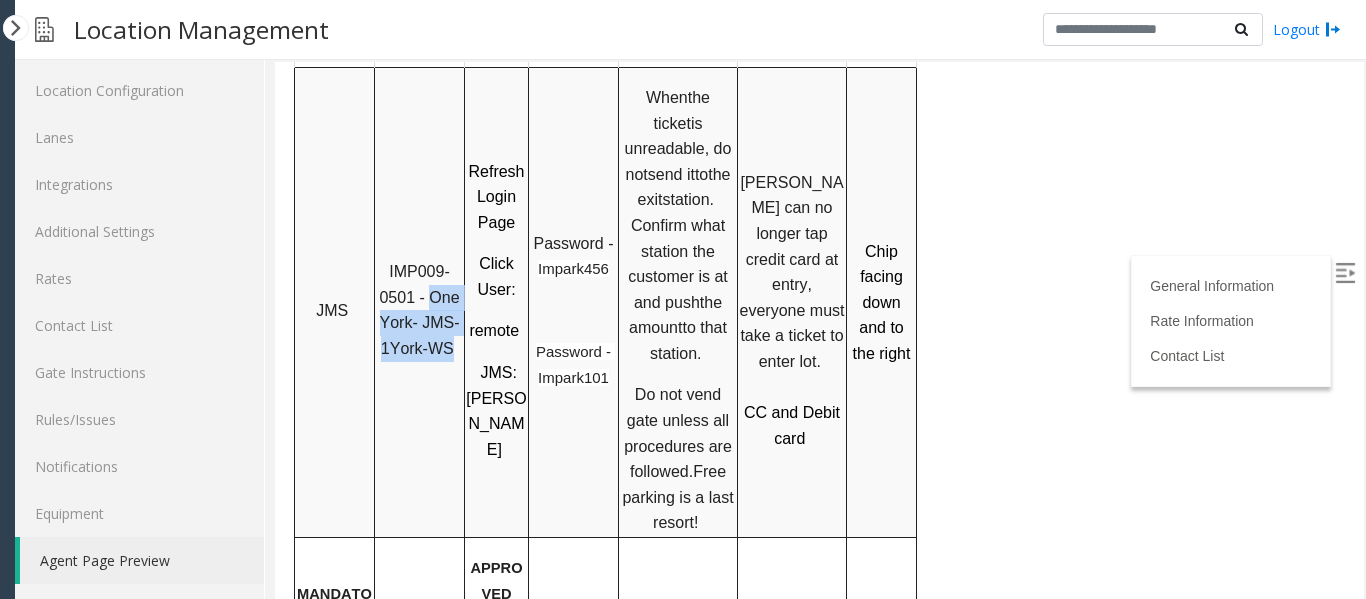 drag, startPoint x: 432, startPoint y: 194, endPoint x: 448, endPoint y: 244, distance: 52.49762 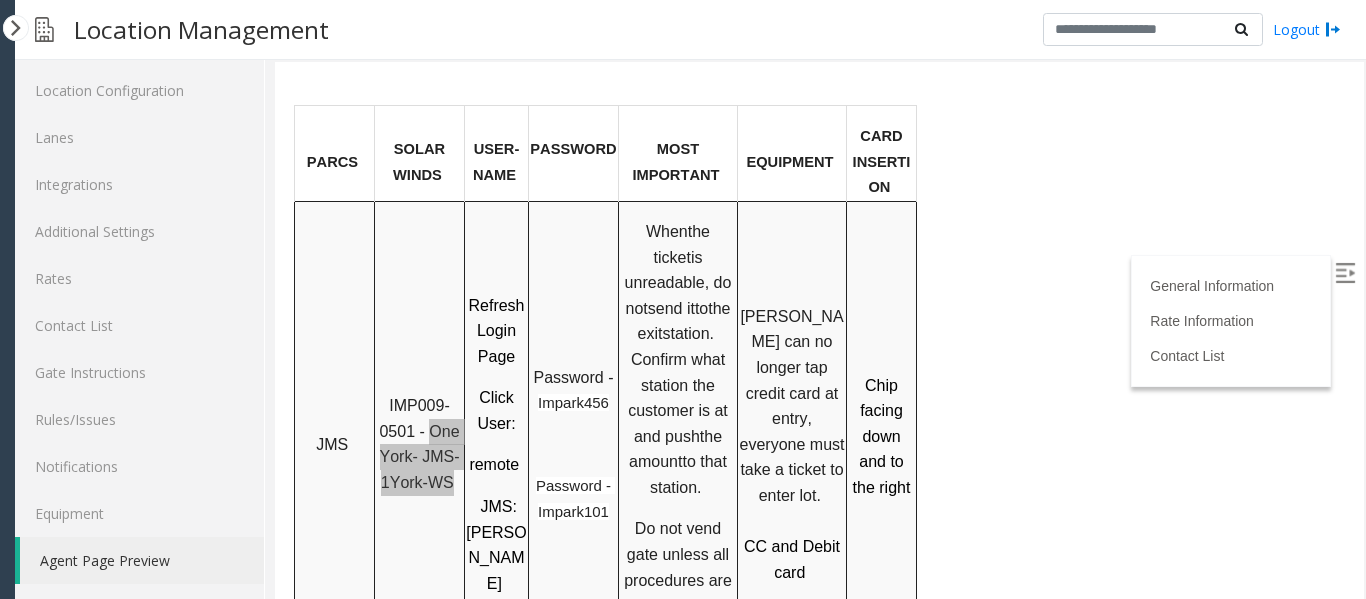 scroll, scrollTop: 1700, scrollLeft: 0, axis: vertical 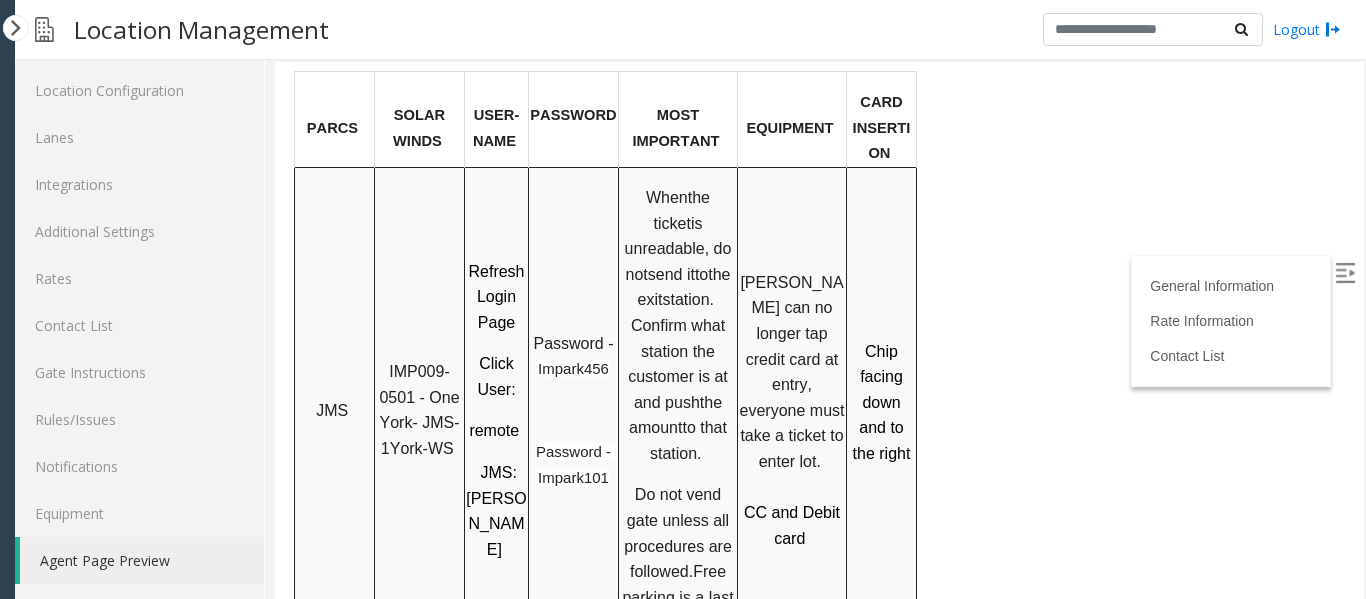 click on "remote" at bounding box center [494, 430] 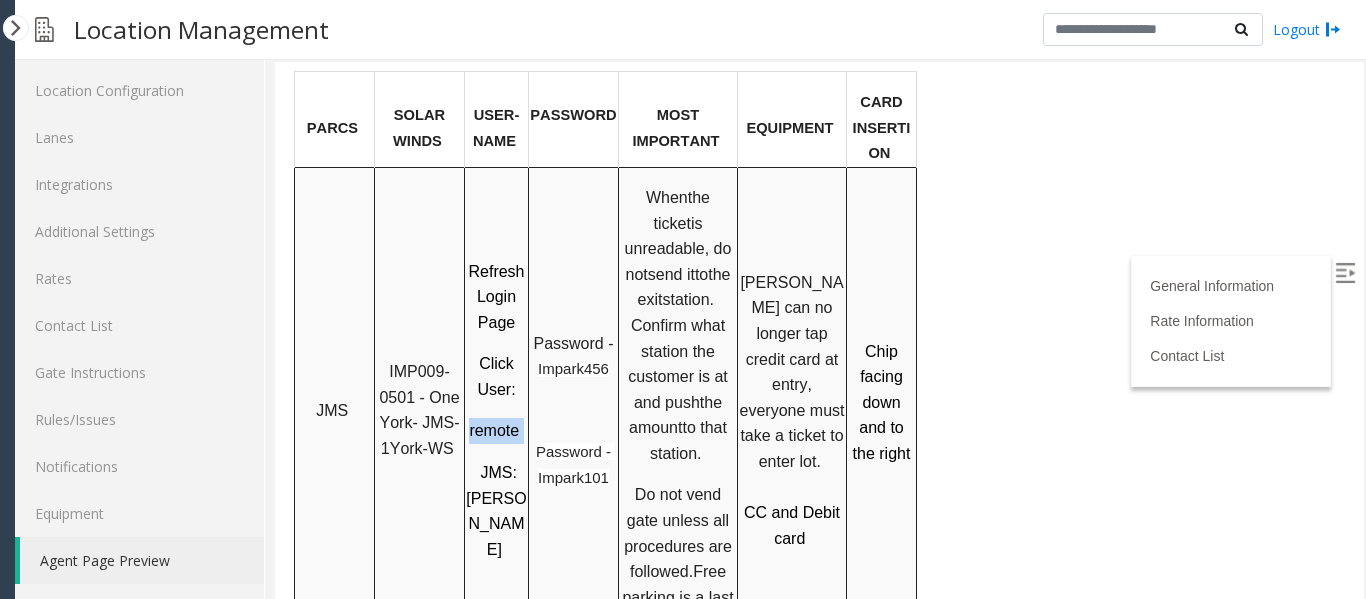 click on "remote" at bounding box center [494, 430] 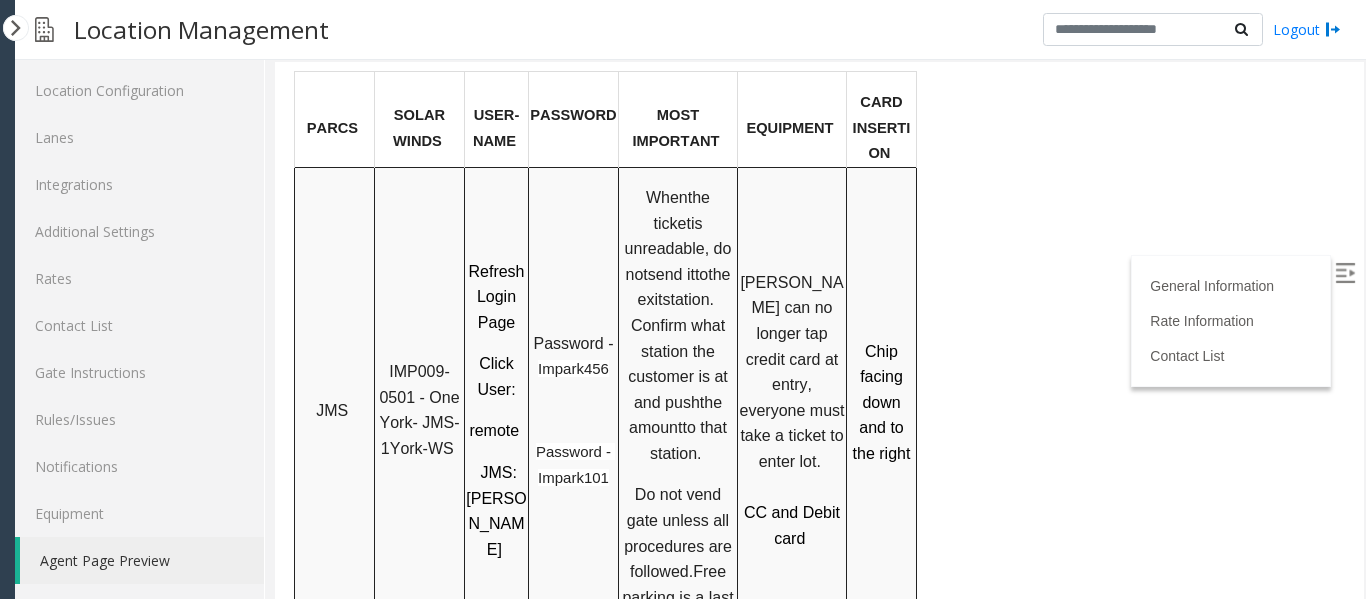 click on "Click User" at bounding box center [497, 376] 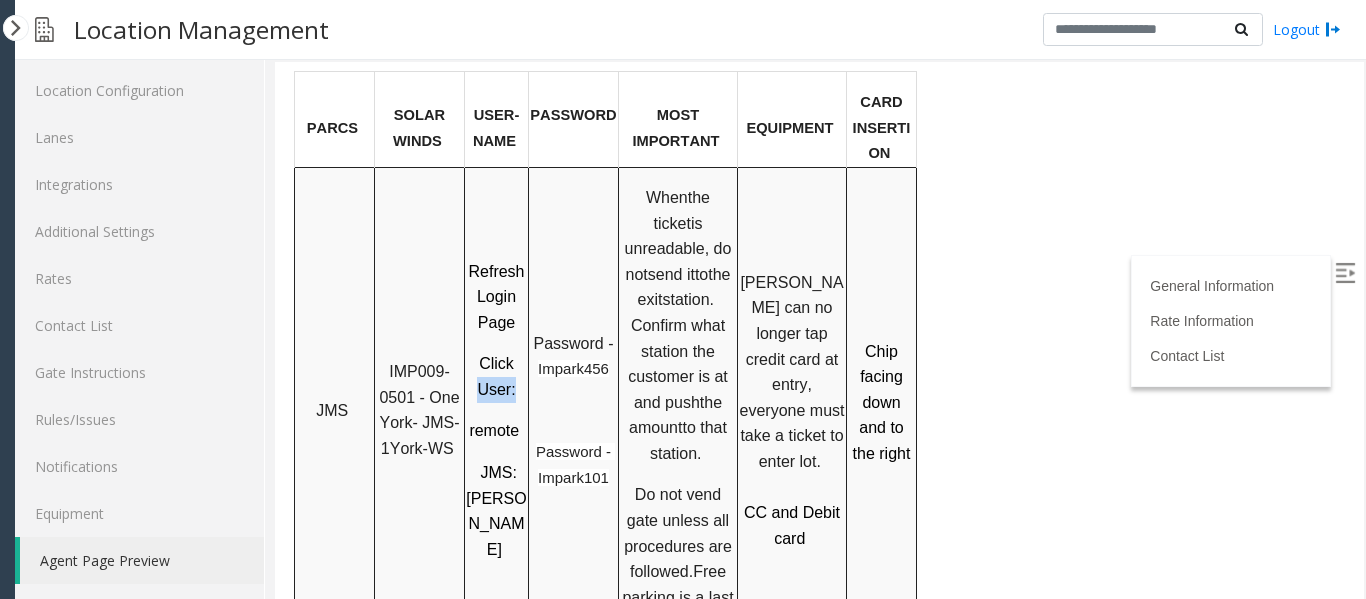 click on "Click User" at bounding box center [497, 376] 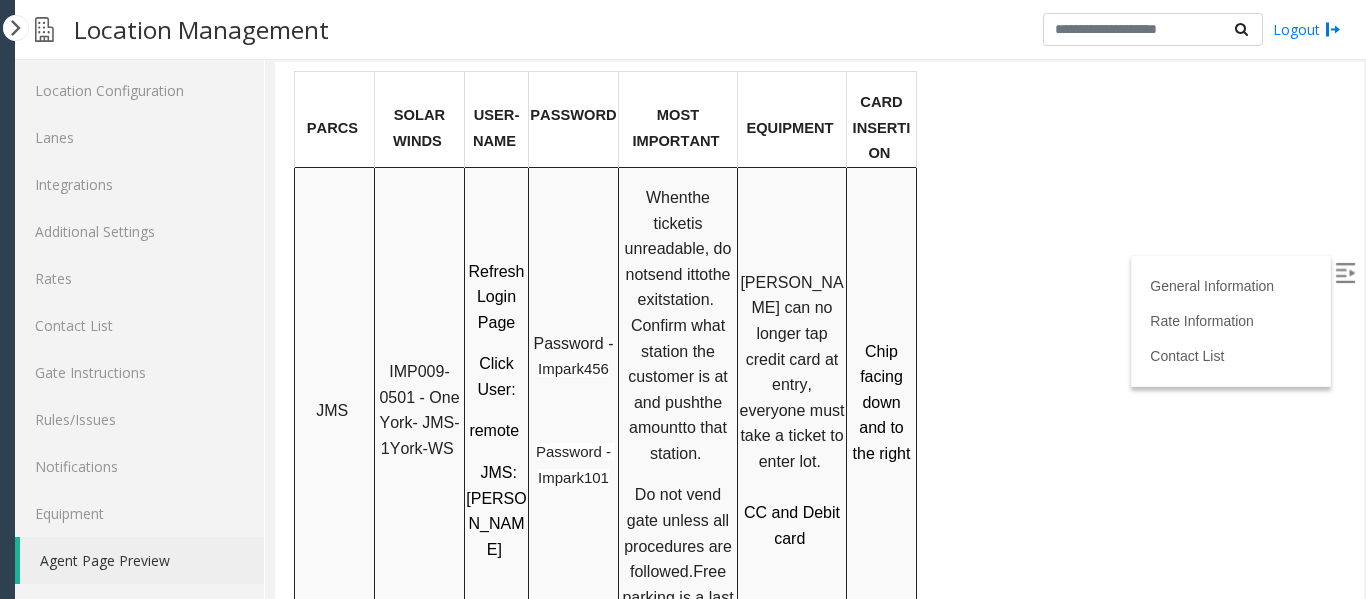 click on "remote" at bounding box center [494, 430] 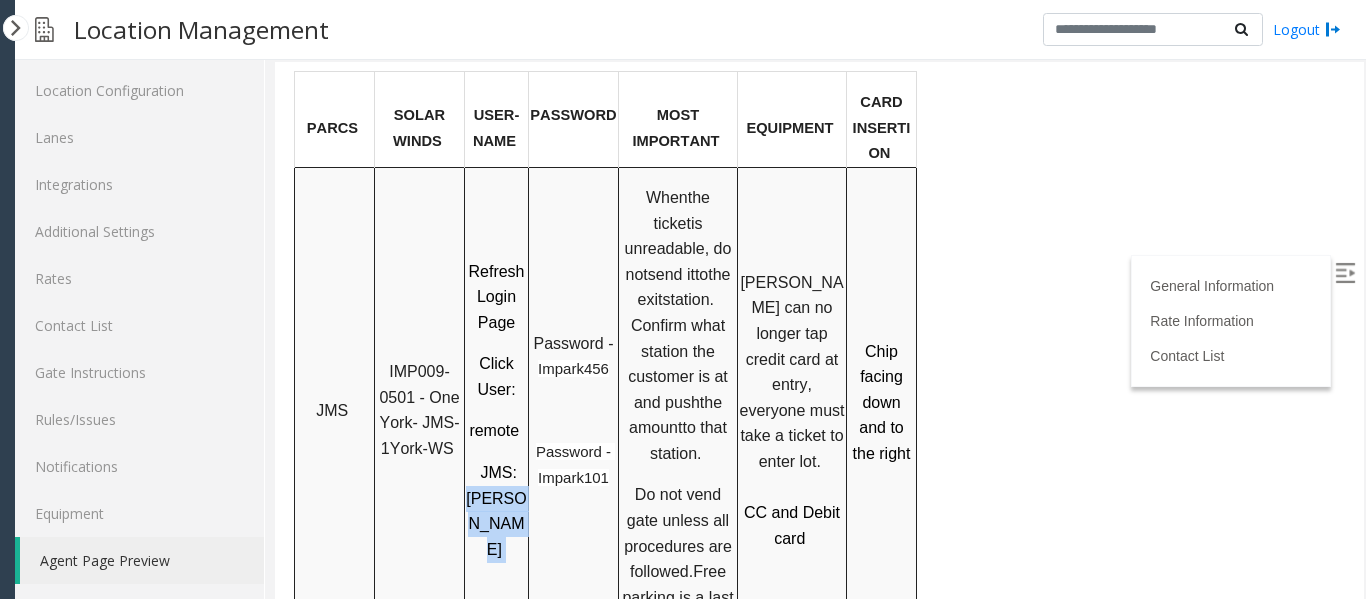 click on "JMS: [PERSON_NAME]" at bounding box center [496, 511] 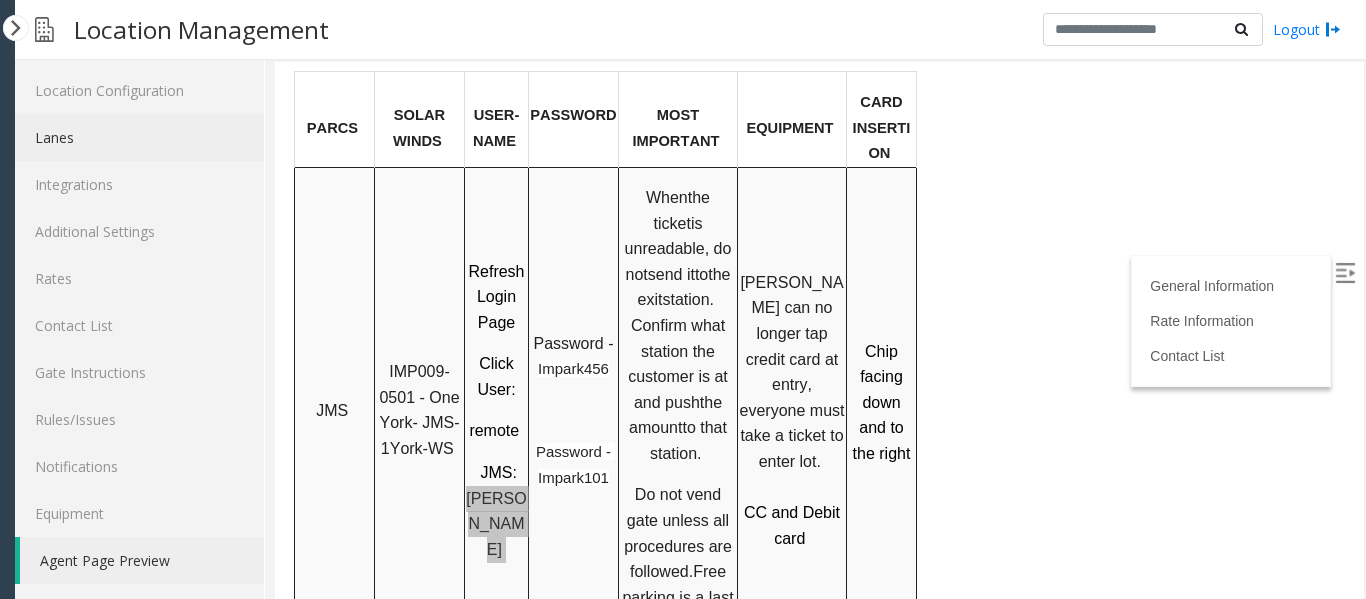click on "Lanes" 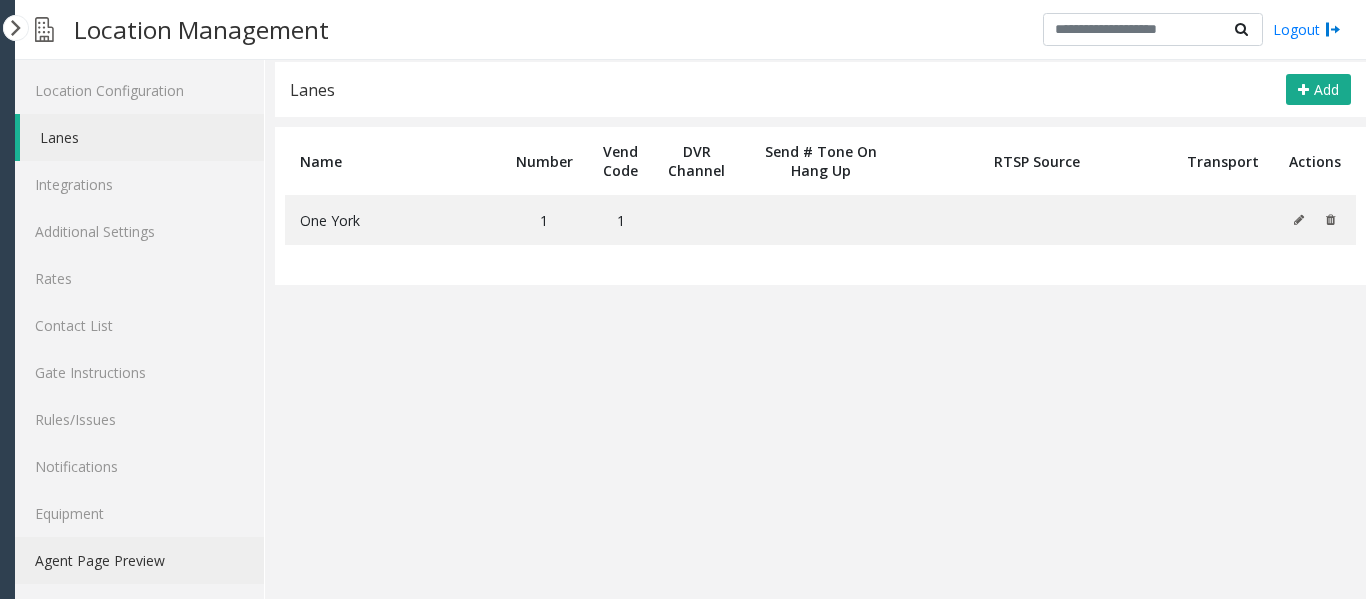 click on "Agent Page Preview" 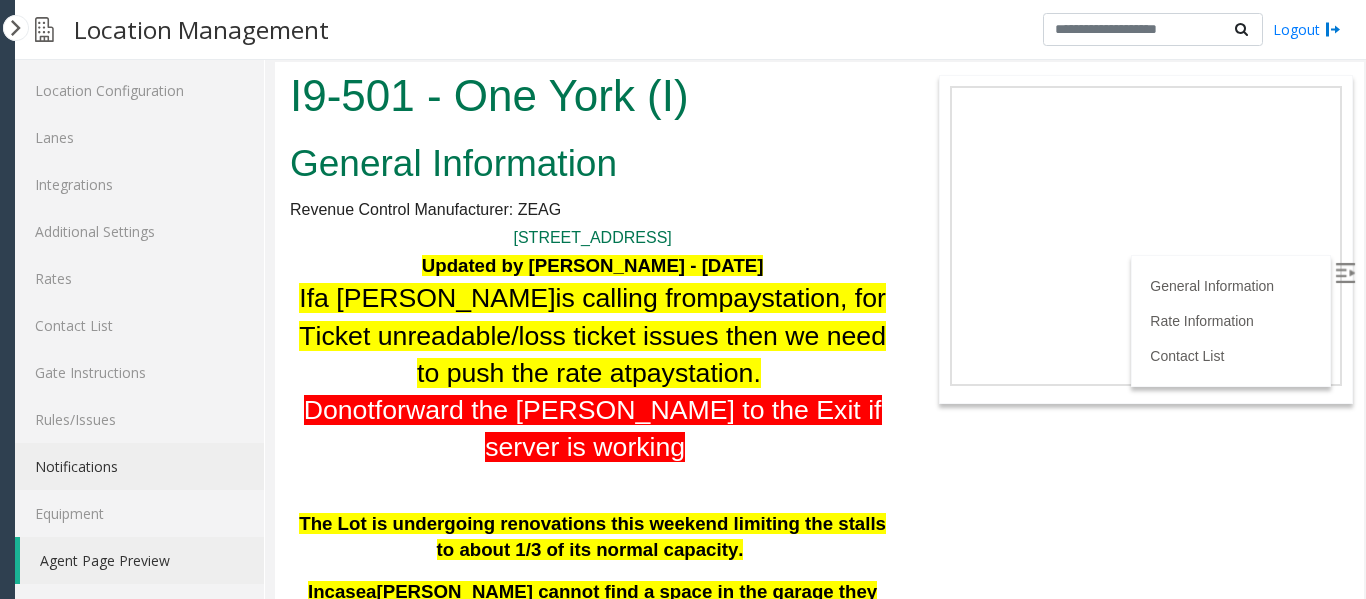 scroll, scrollTop: 0, scrollLeft: 0, axis: both 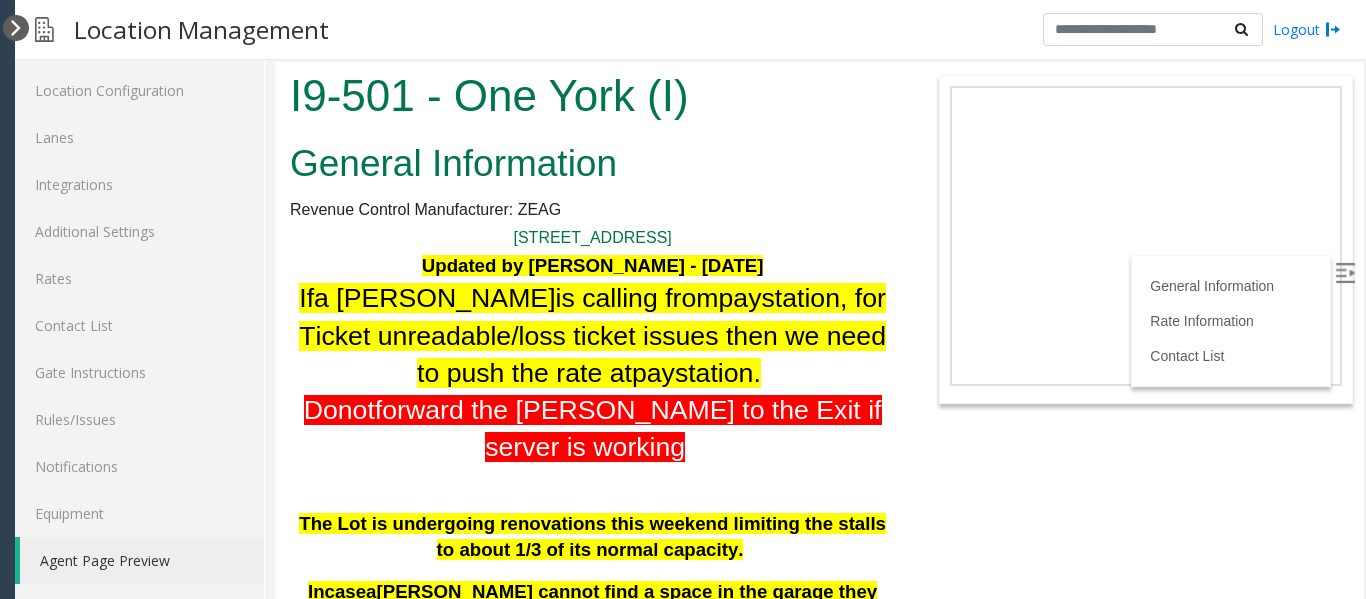 drag, startPoint x: 22, startPoint y: 33, endPoint x: 27, endPoint y: 230, distance: 197.06345 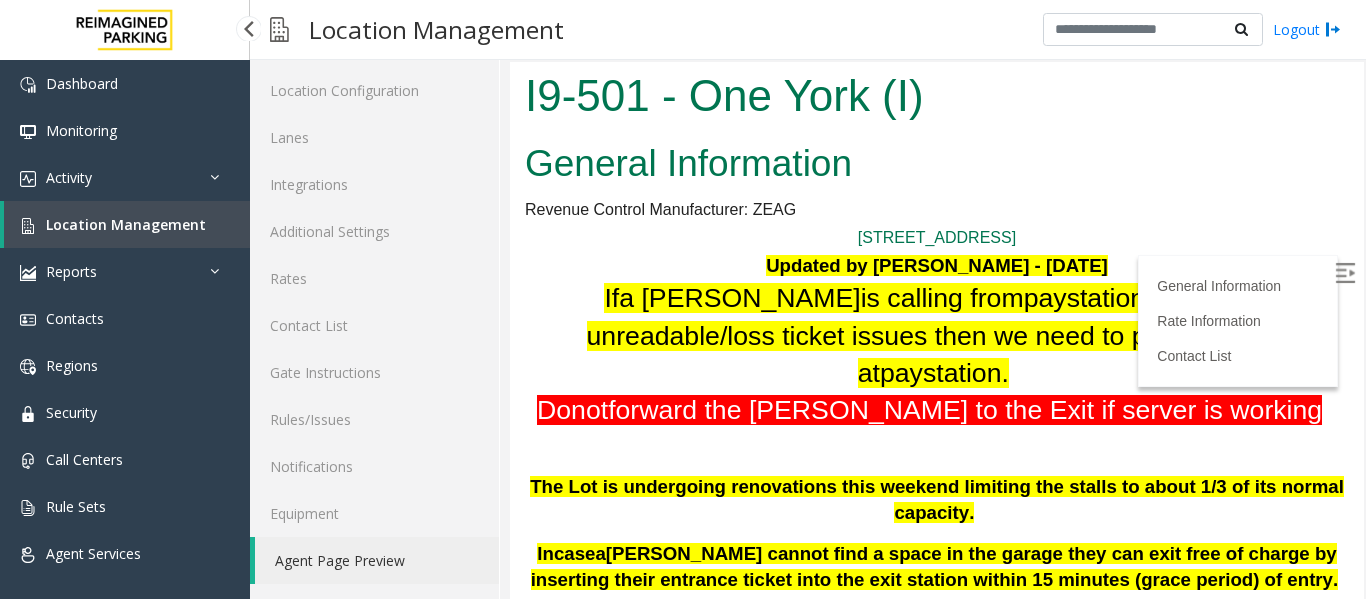 click on "Location Management" at bounding box center (126, 224) 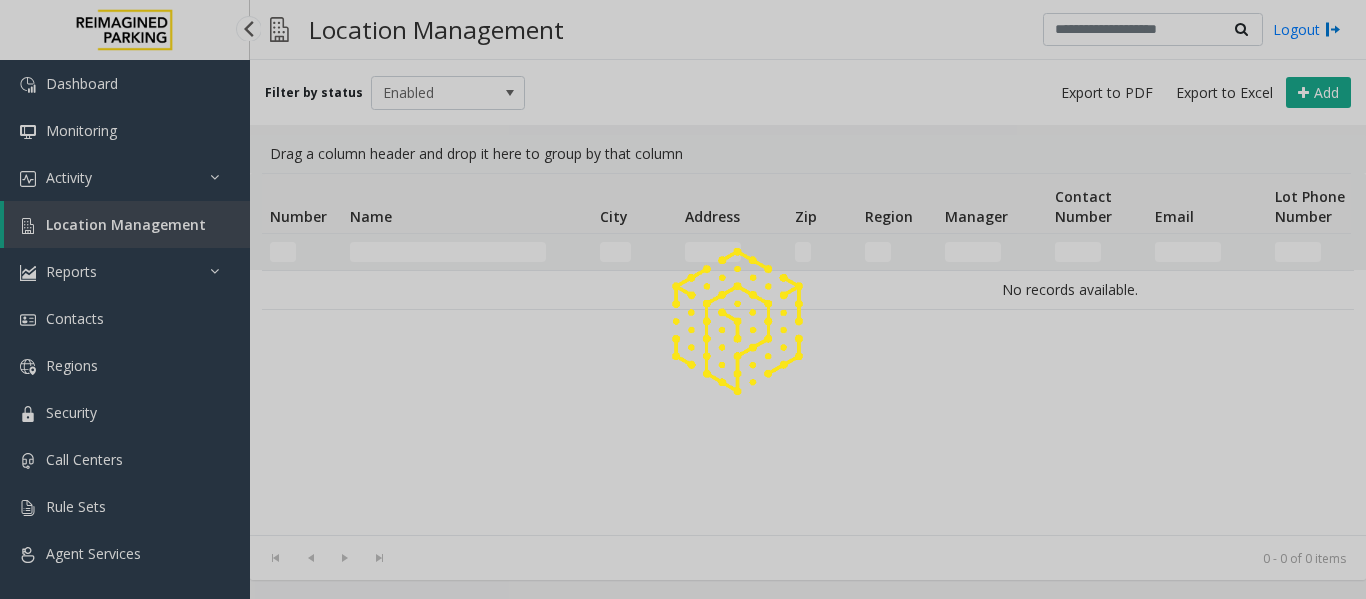 scroll, scrollTop: 0, scrollLeft: 0, axis: both 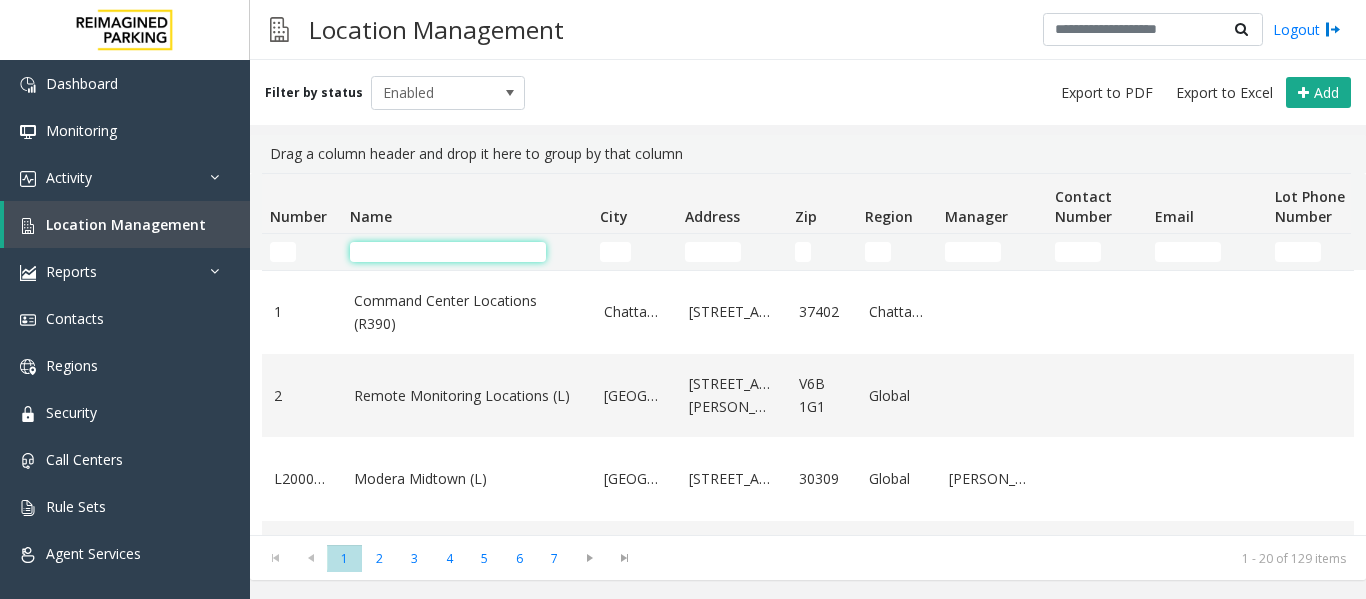 click 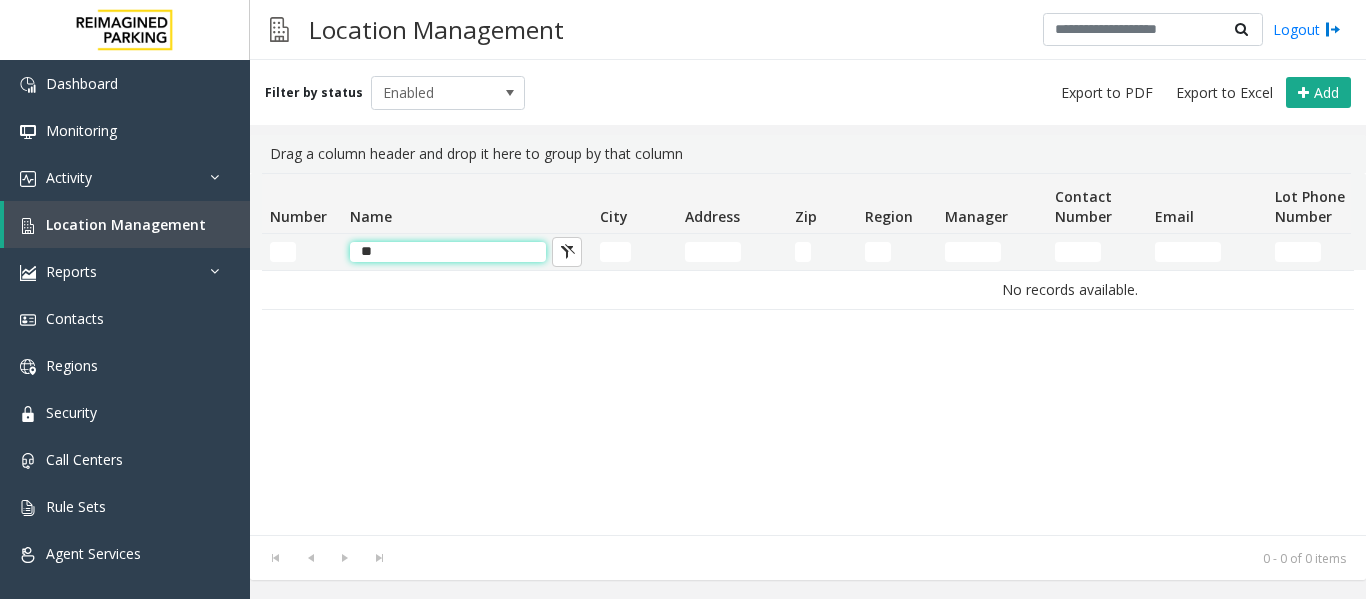 type on "*" 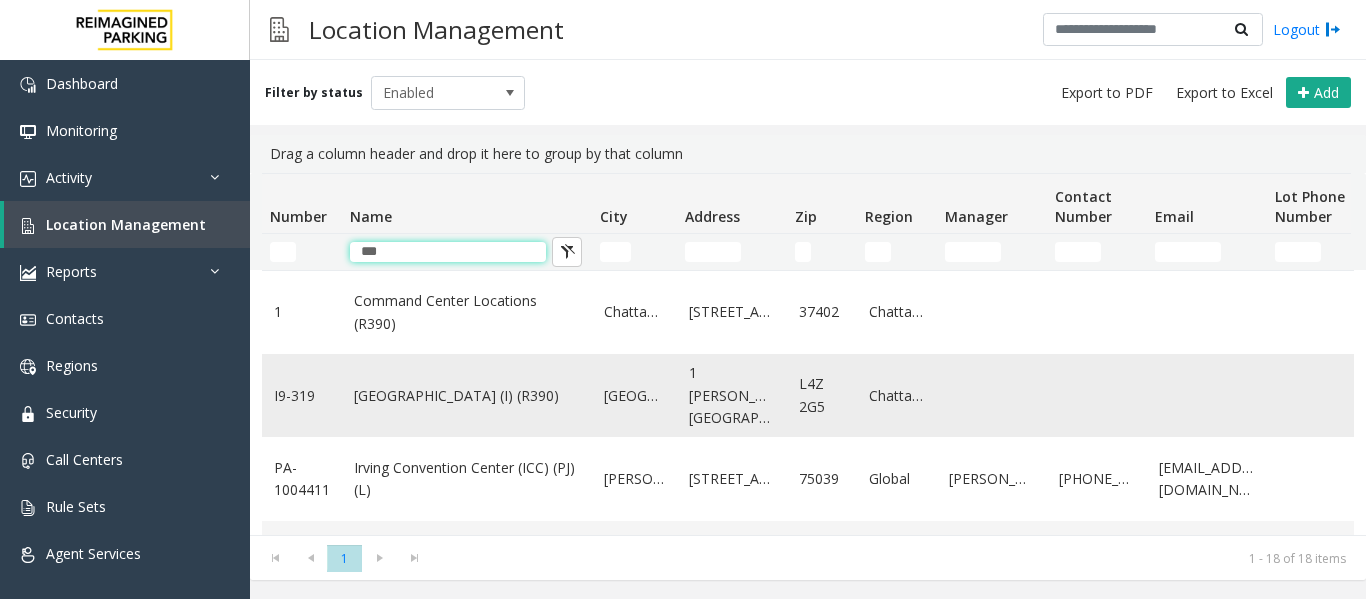 type on "***" 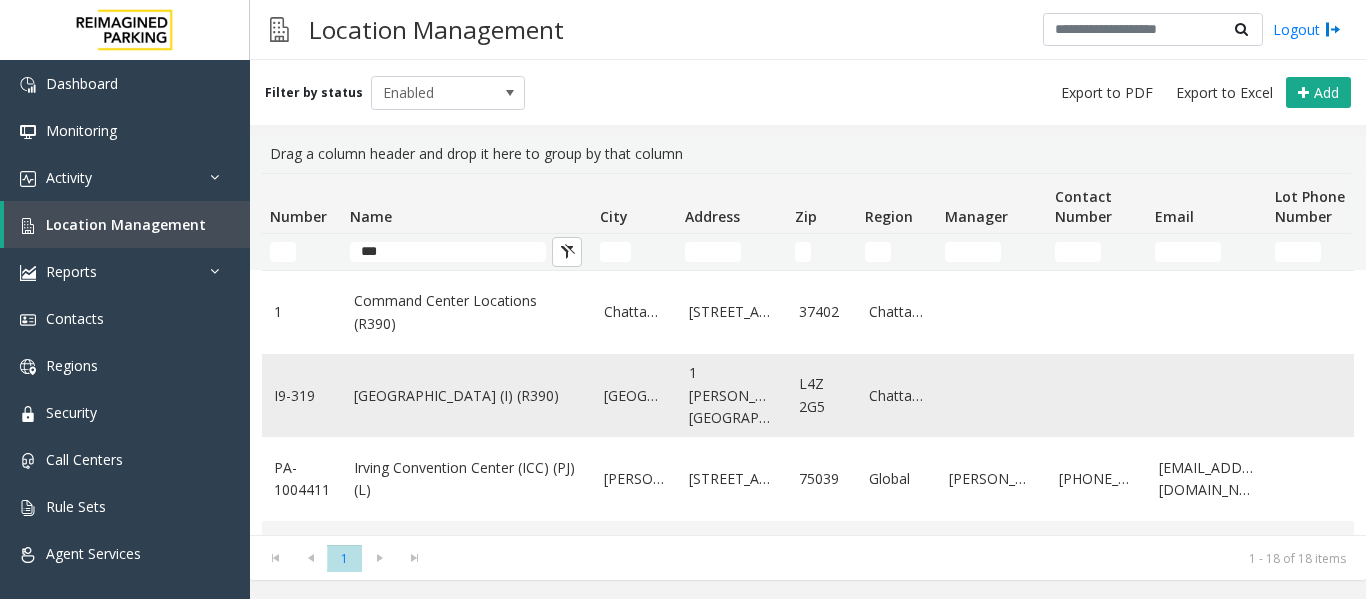 click on "[GEOGRAPHIC_DATA] (I) (R390)" 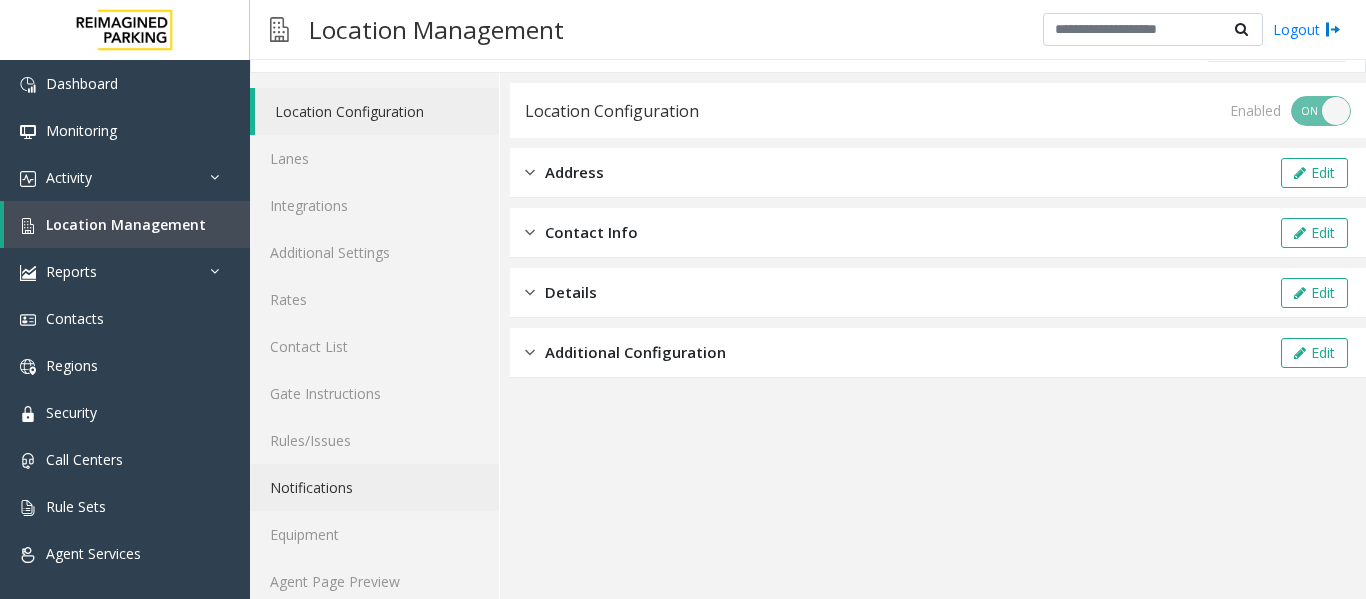 scroll, scrollTop: 60, scrollLeft: 0, axis: vertical 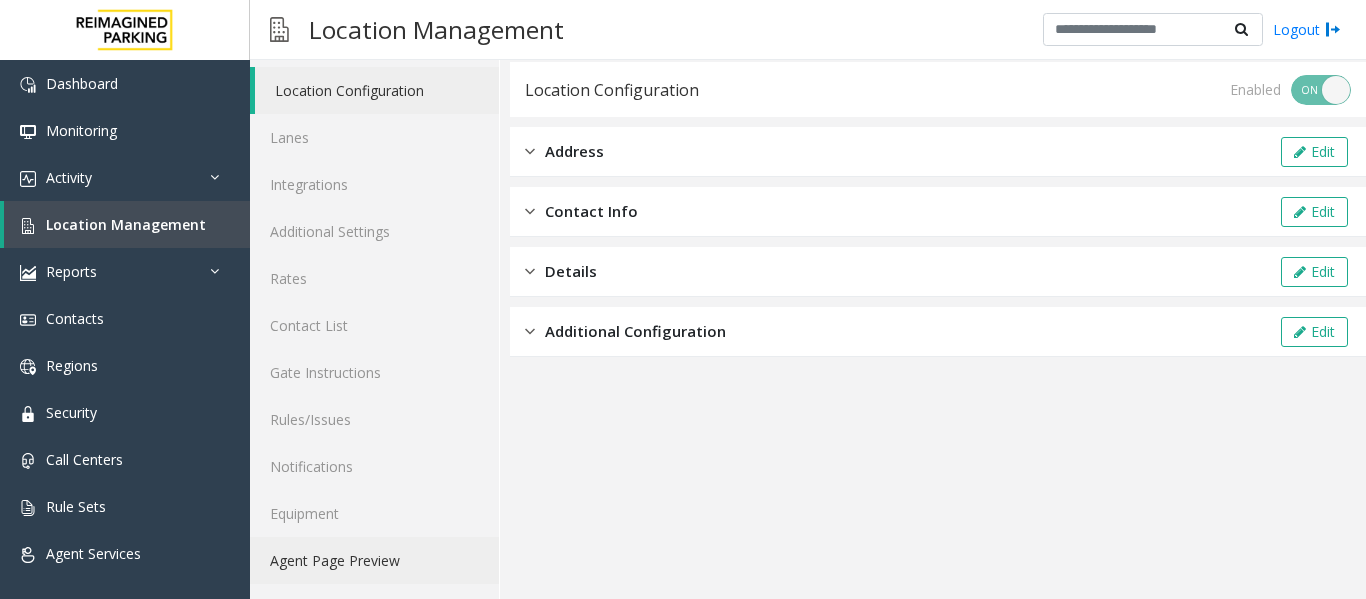 click on "Agent Page Preview" 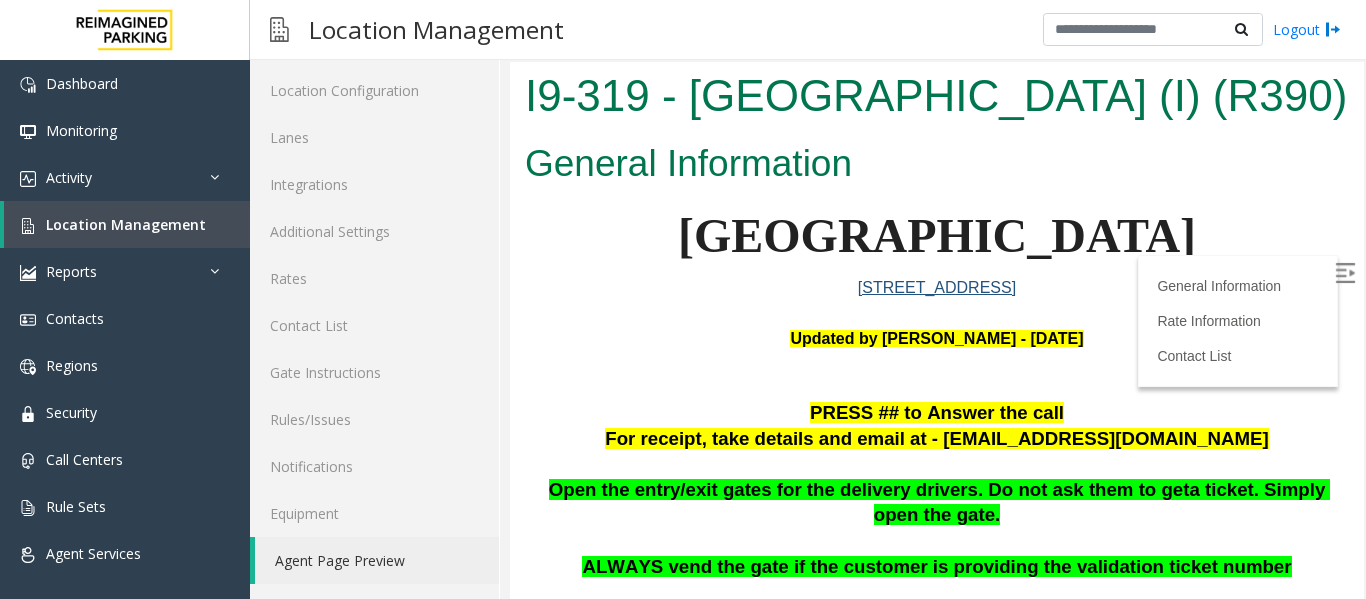 scroll, scrollTop: 0, scrollLeft: 0, axis: both 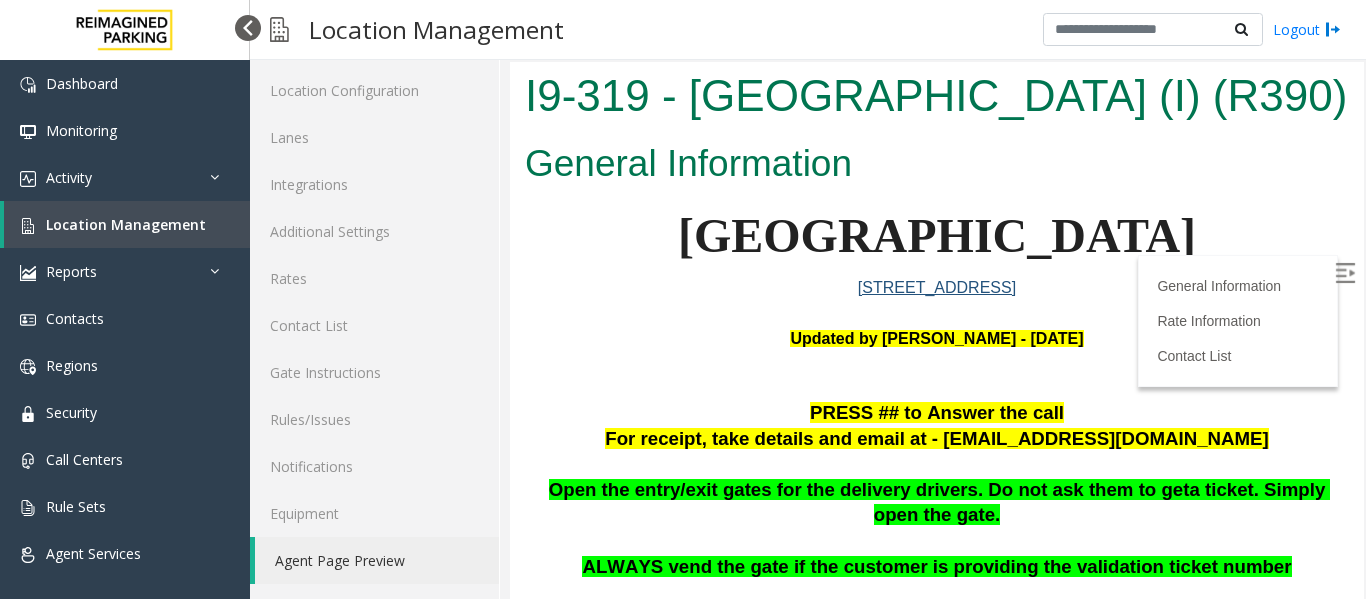 drag, startPoint x: 246, startPoint y: 34, endPoint x: 94, endPoint y: 171, distance: 204.62894 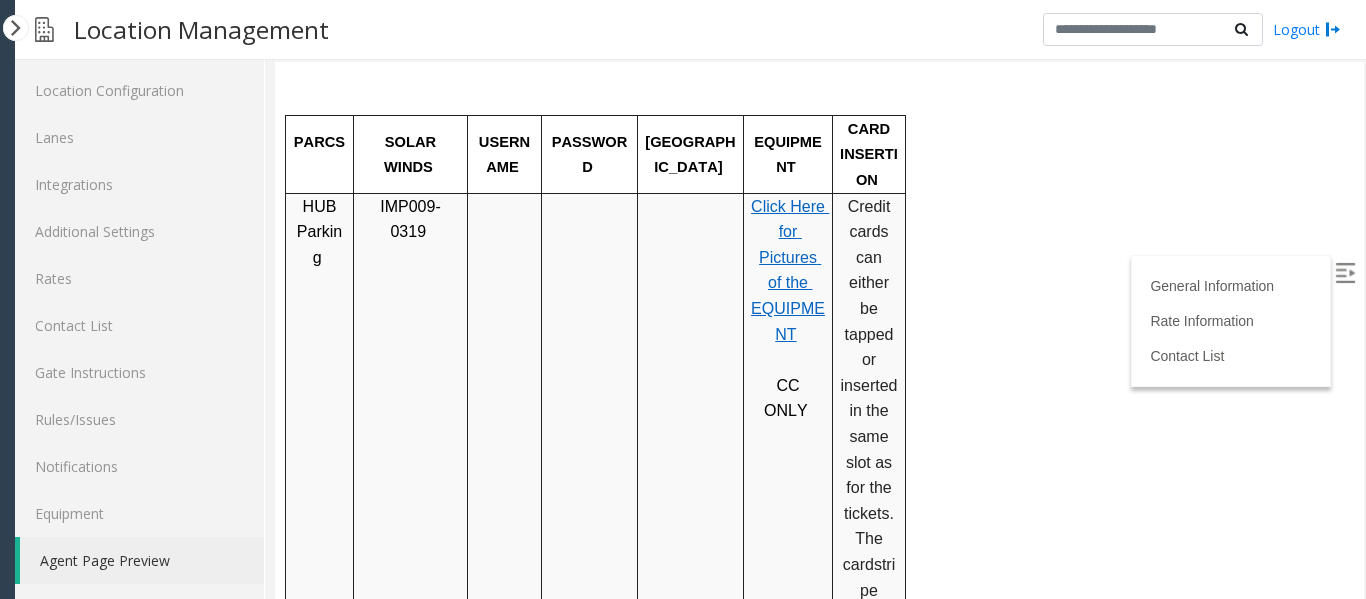 scroll, scrollTop: 1100, scrollLeft: 0, axis: vertical 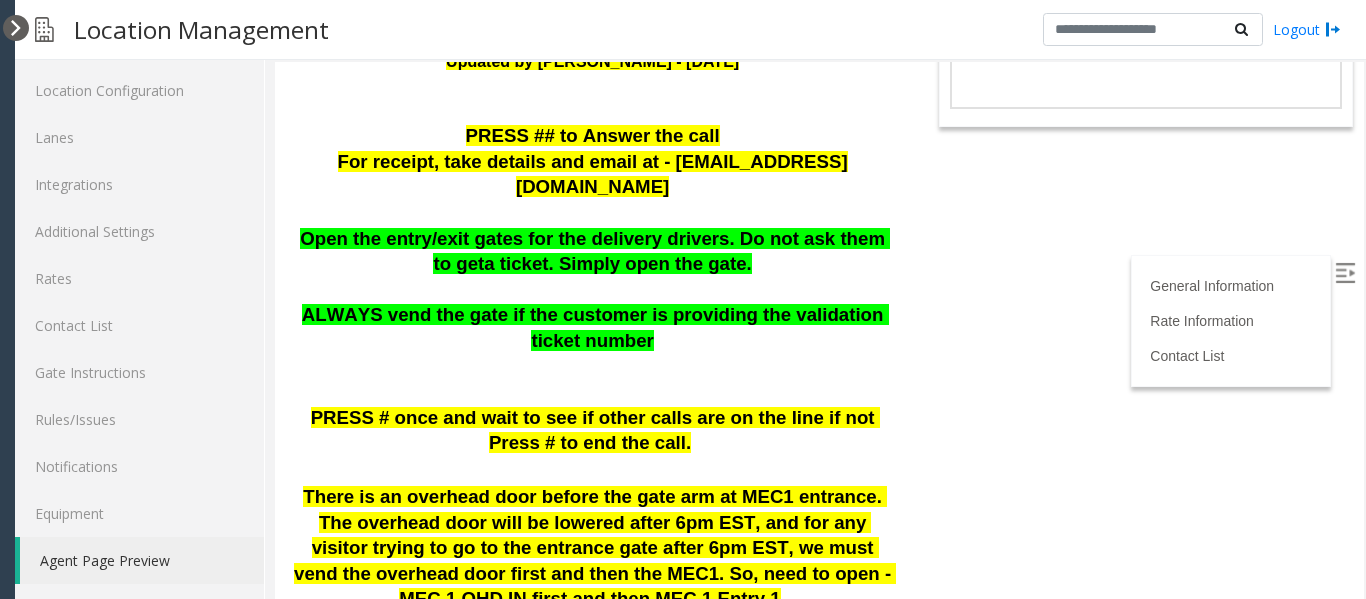 click at bounding box center (16, 28) 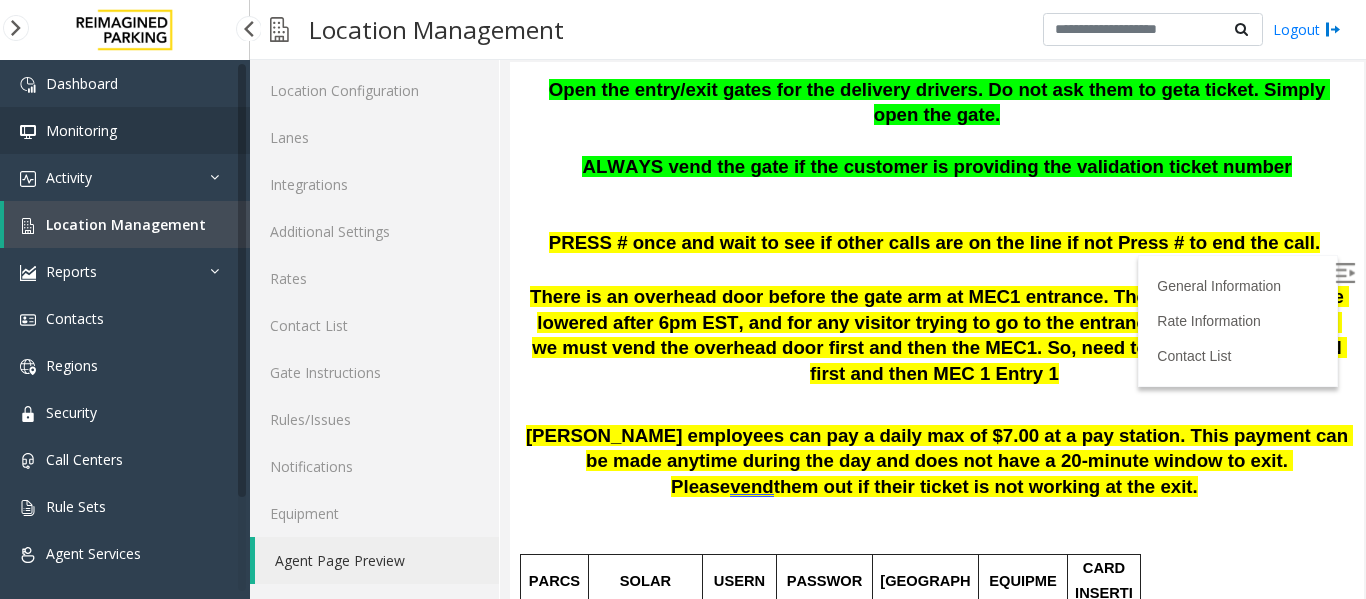 scroll, scrollTop: 461, scrollLeft: 0, axis: vertical 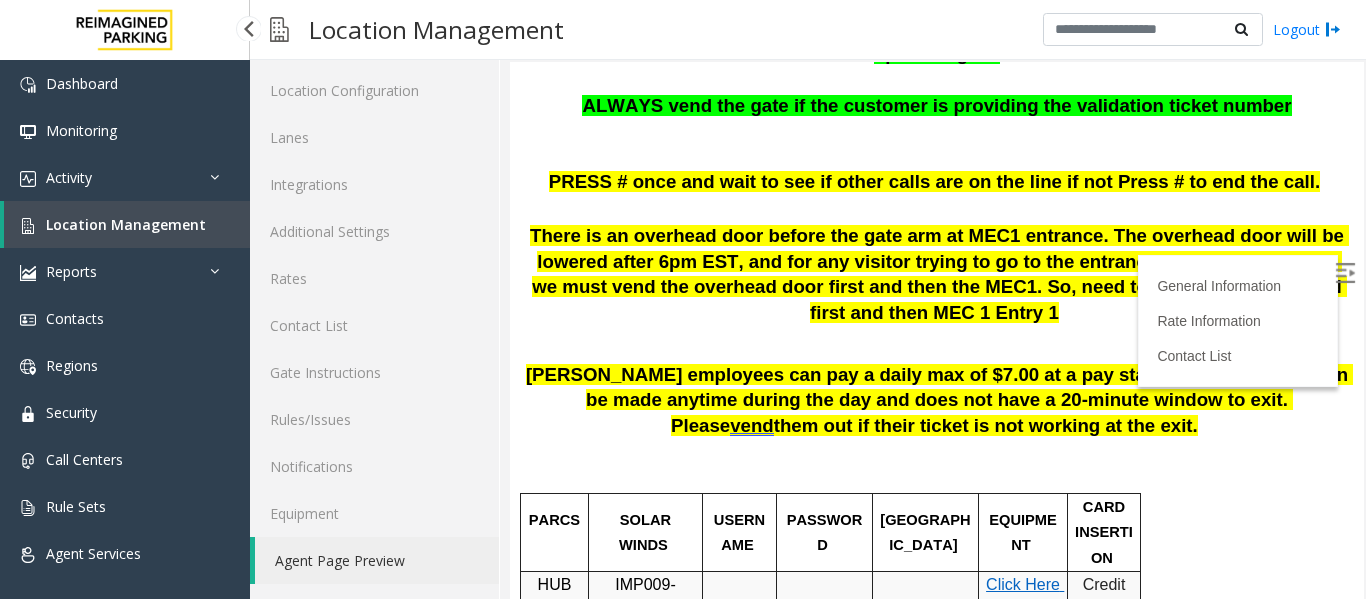 click on "Location Management" at bounding box center (126, 224) 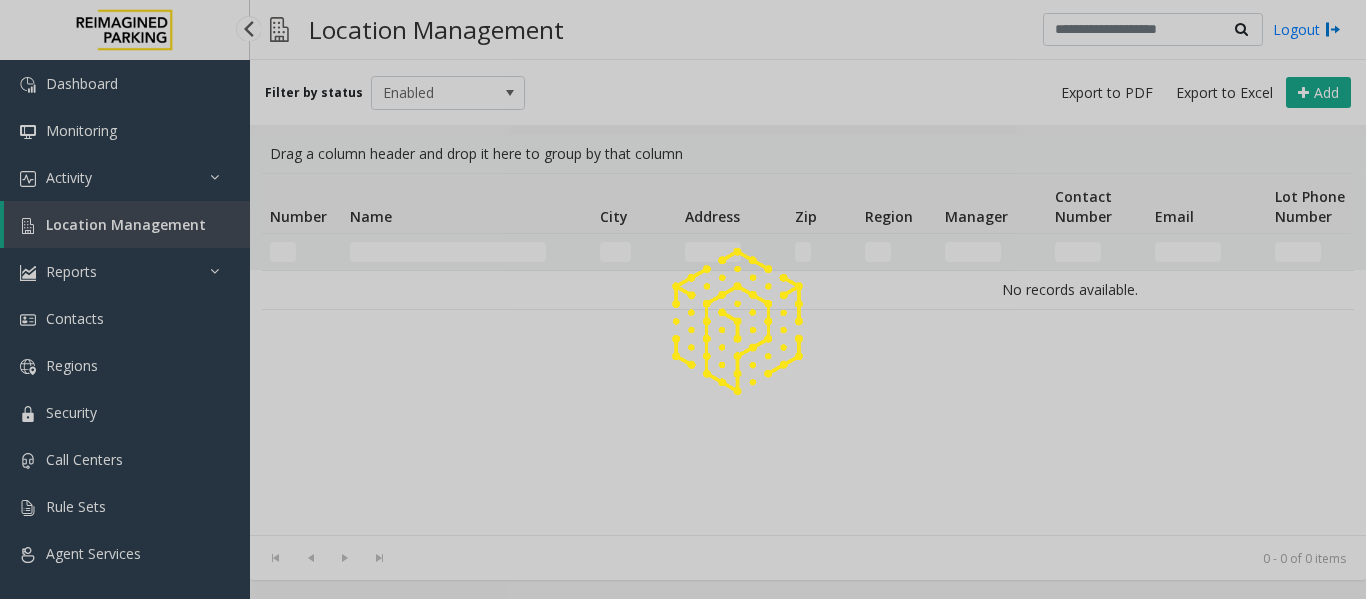 scroll, scrollTop: 0, scrollLeft: 0, axis: both 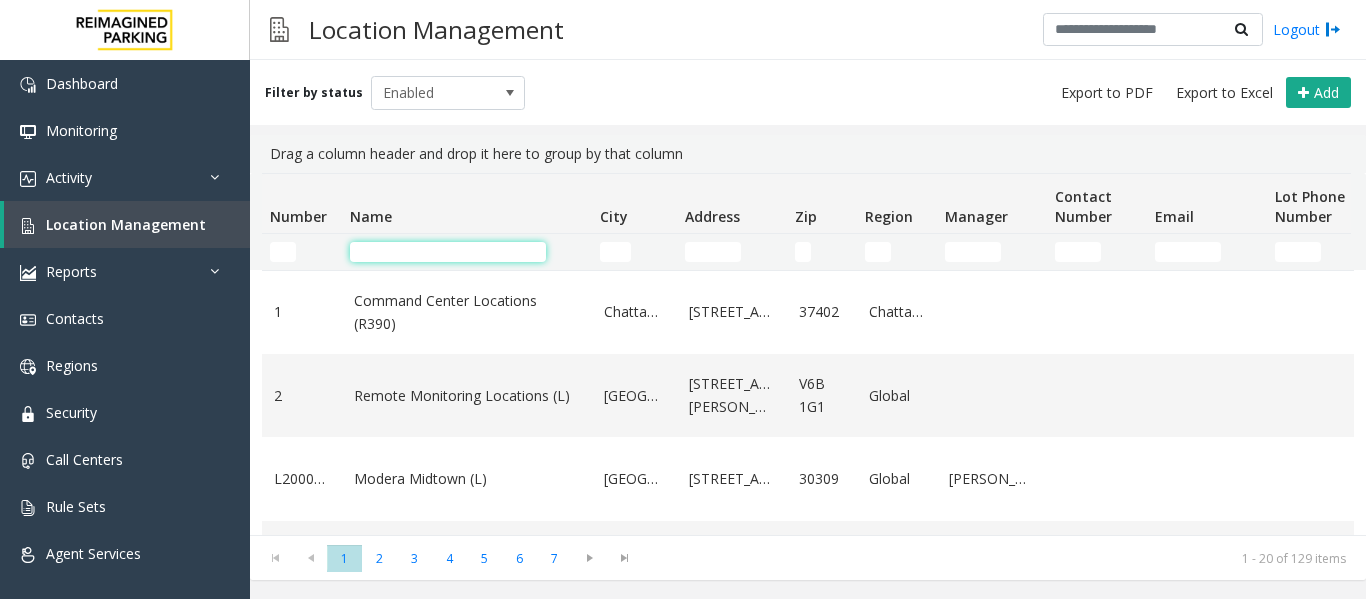 click 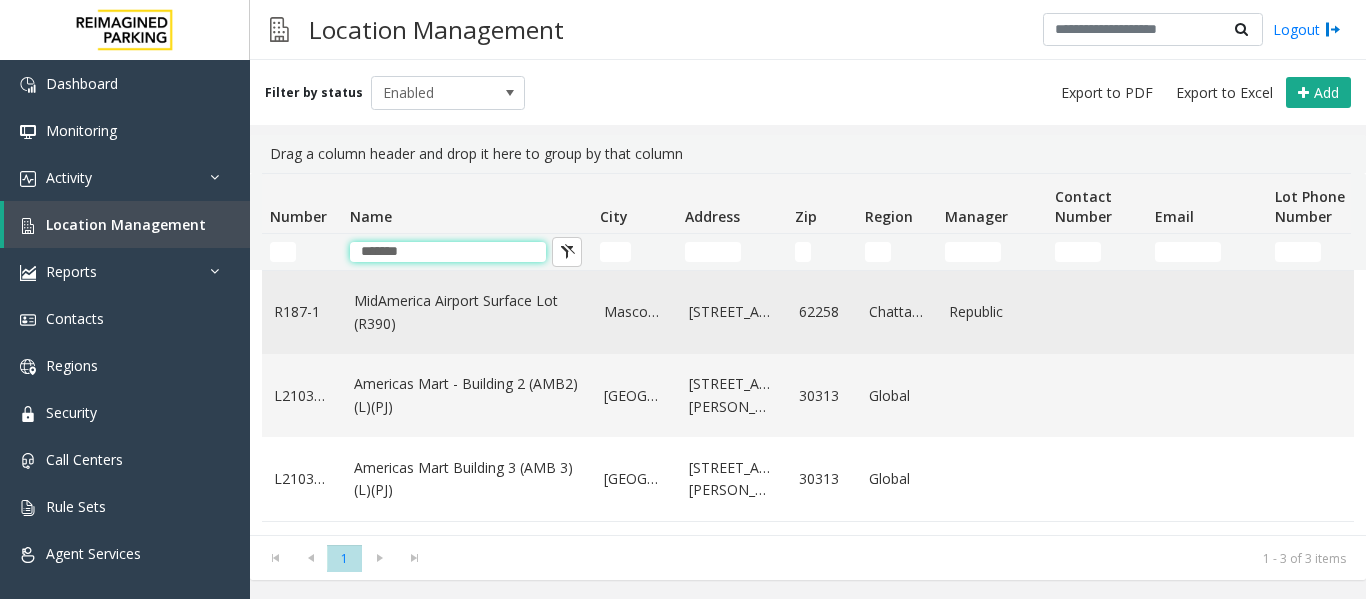 scroll, scrollTop: 2, scrollLeft: 0, axis: vertical 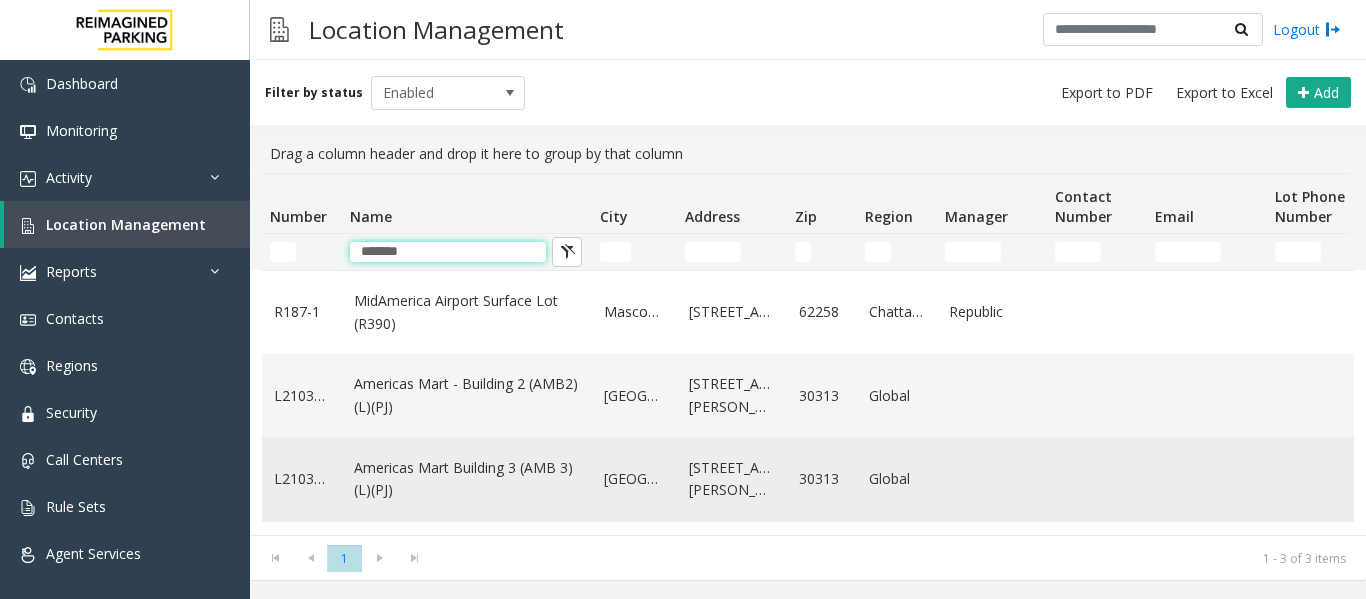 type on "*******" 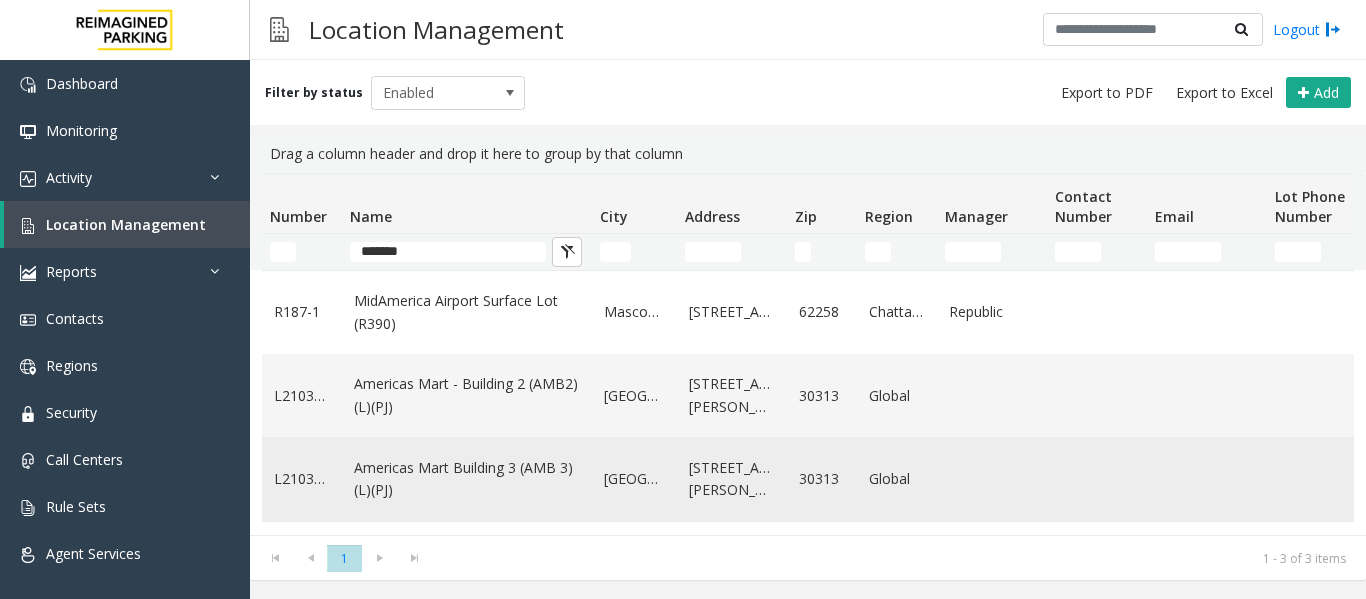 click on "Americas Mart Building  3 (AMB 3) (L)(PJ)" 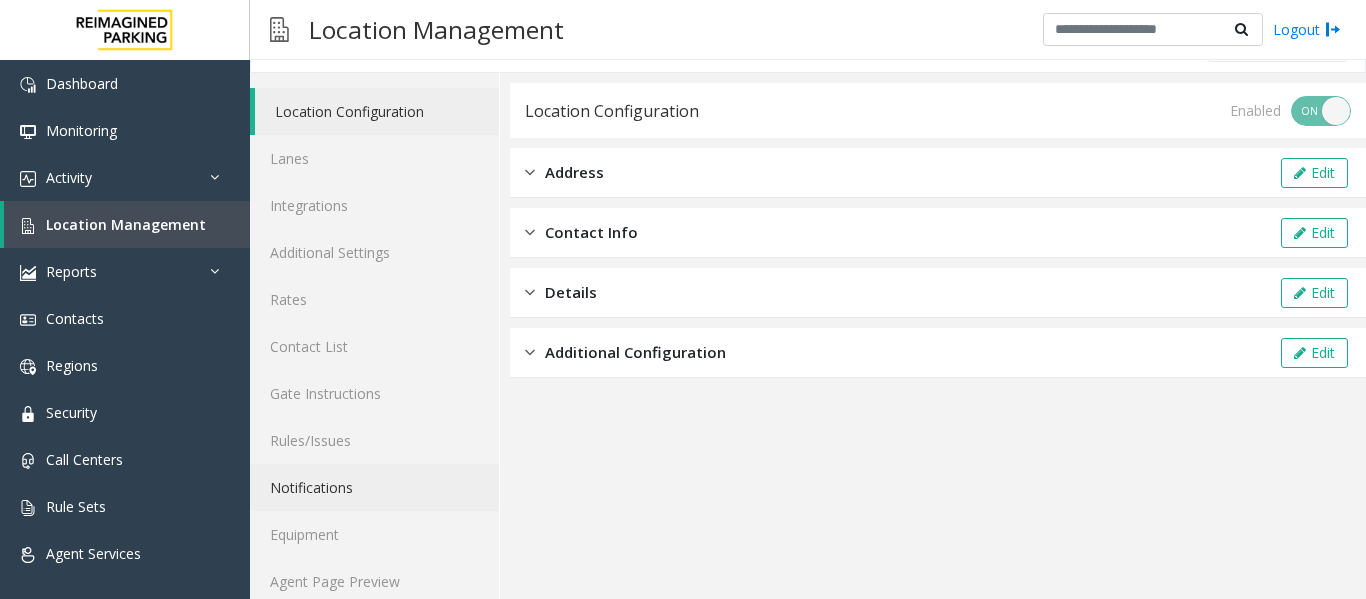 scroll, scrollTop: 60, scrollLeft: 0, axis: vertical 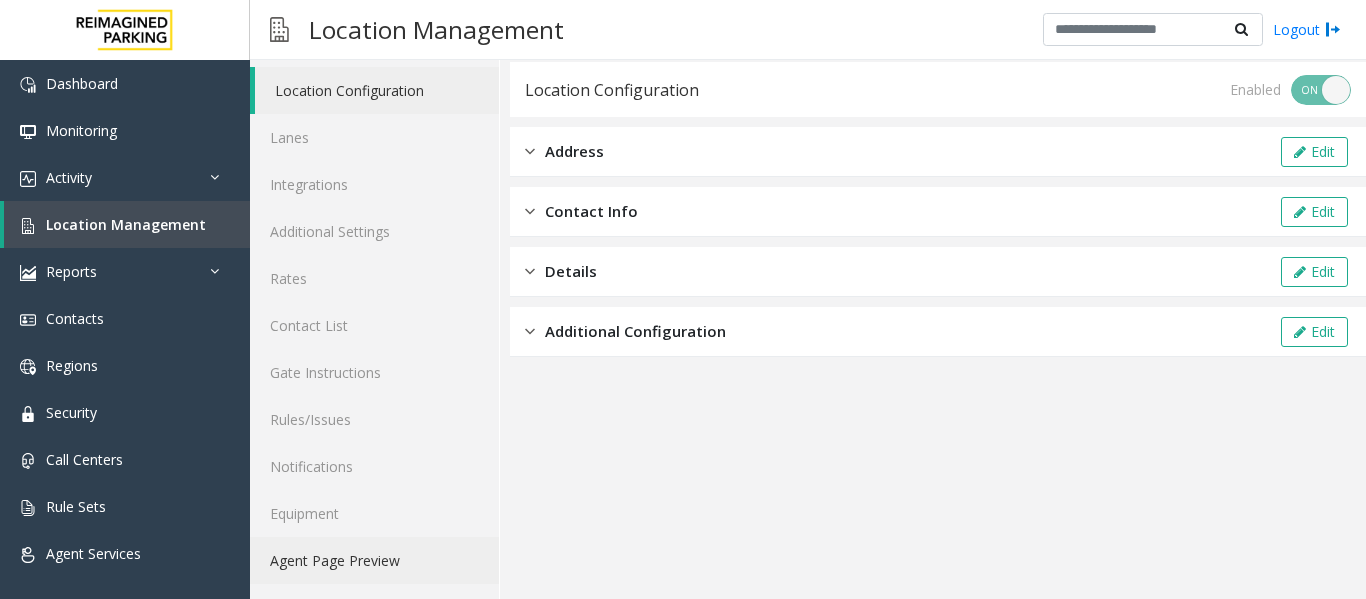 click on "Agent Page Preview" 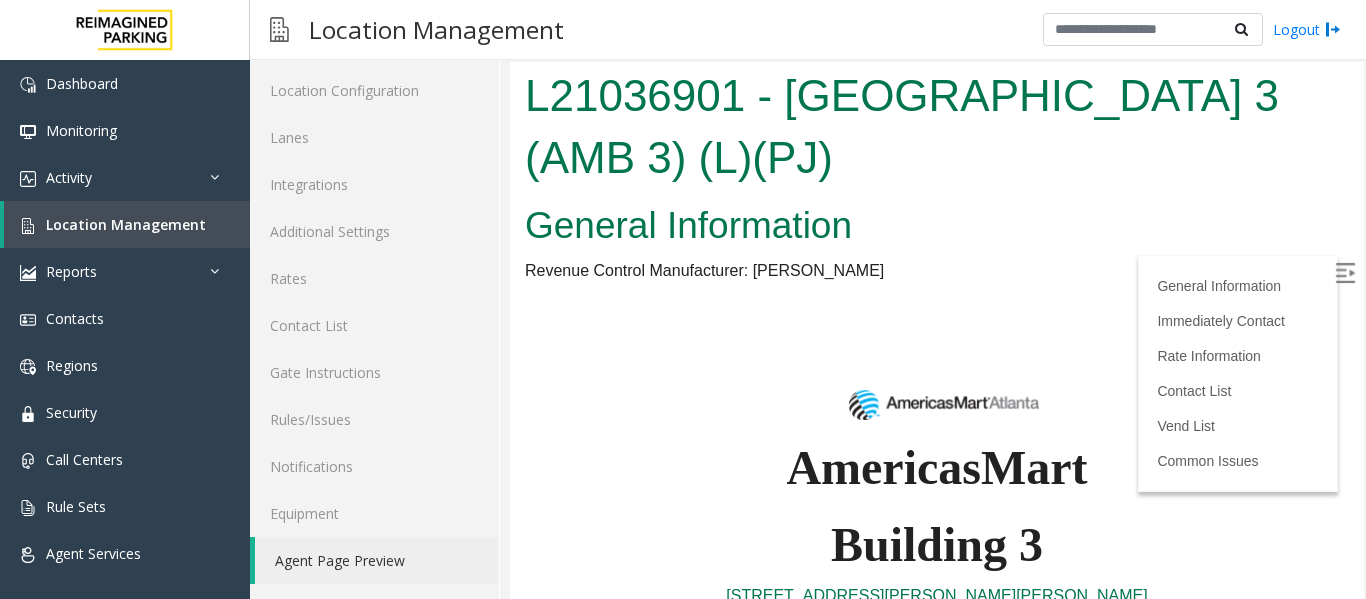 scroll, scrollTop: 0, scrollLeft: 0, axis: both 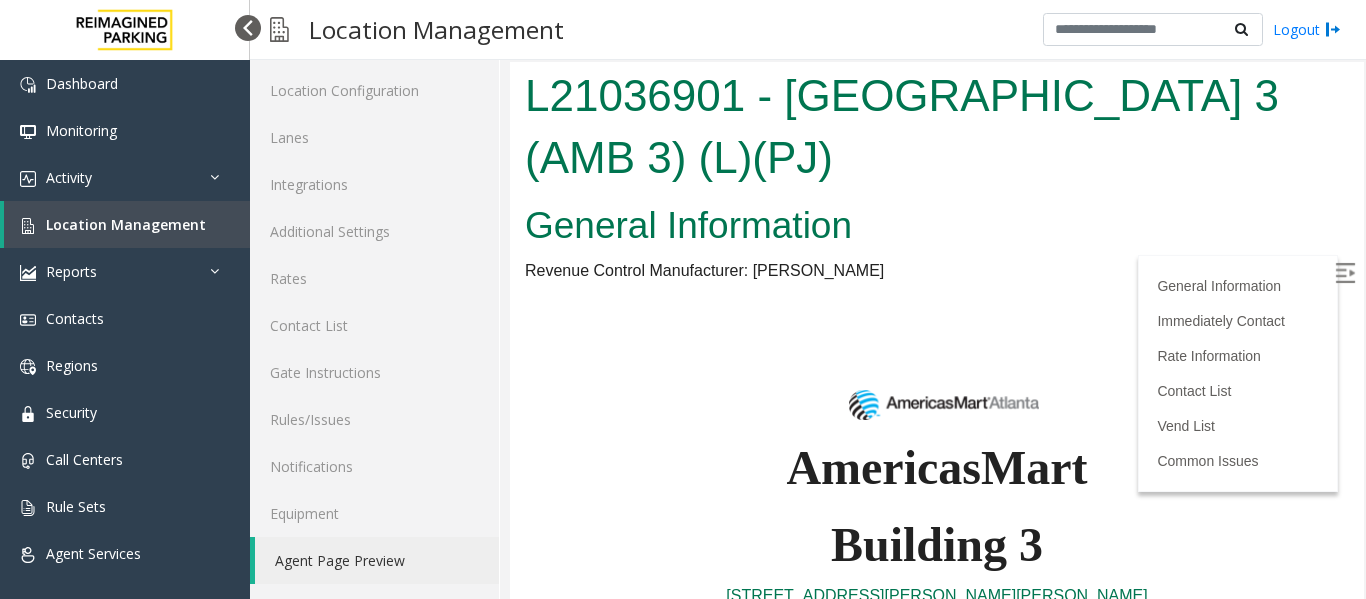 click at bounding box center (248, 28) 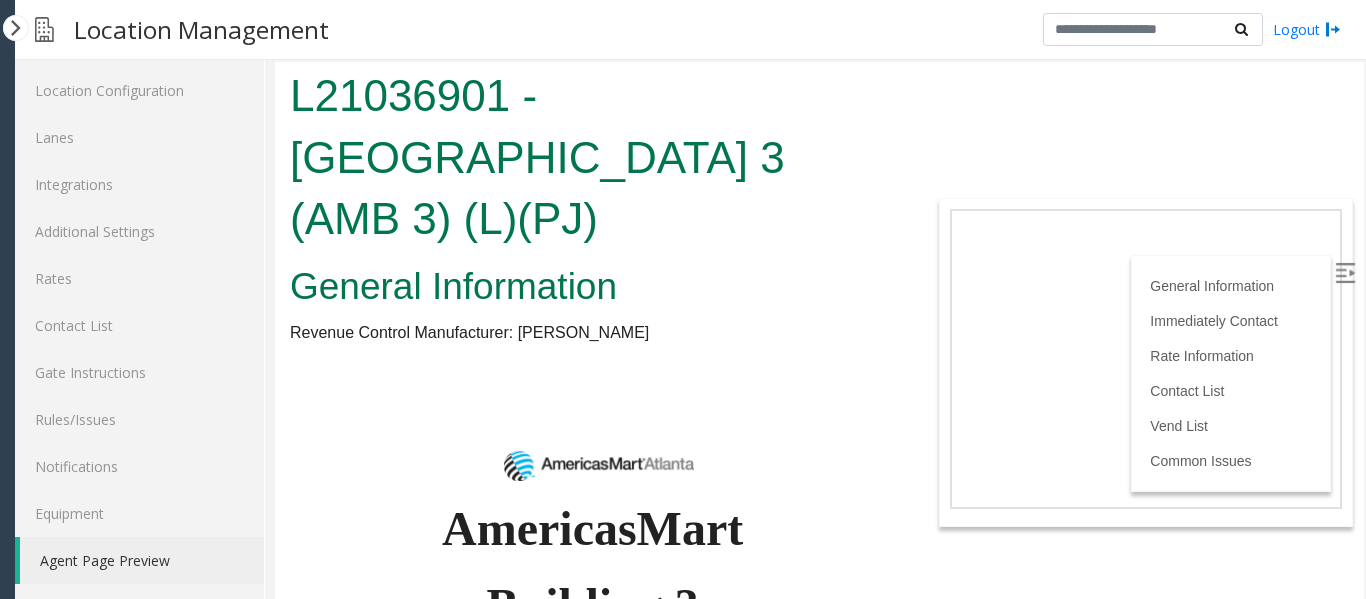 click at bounding box center [1345, 273] 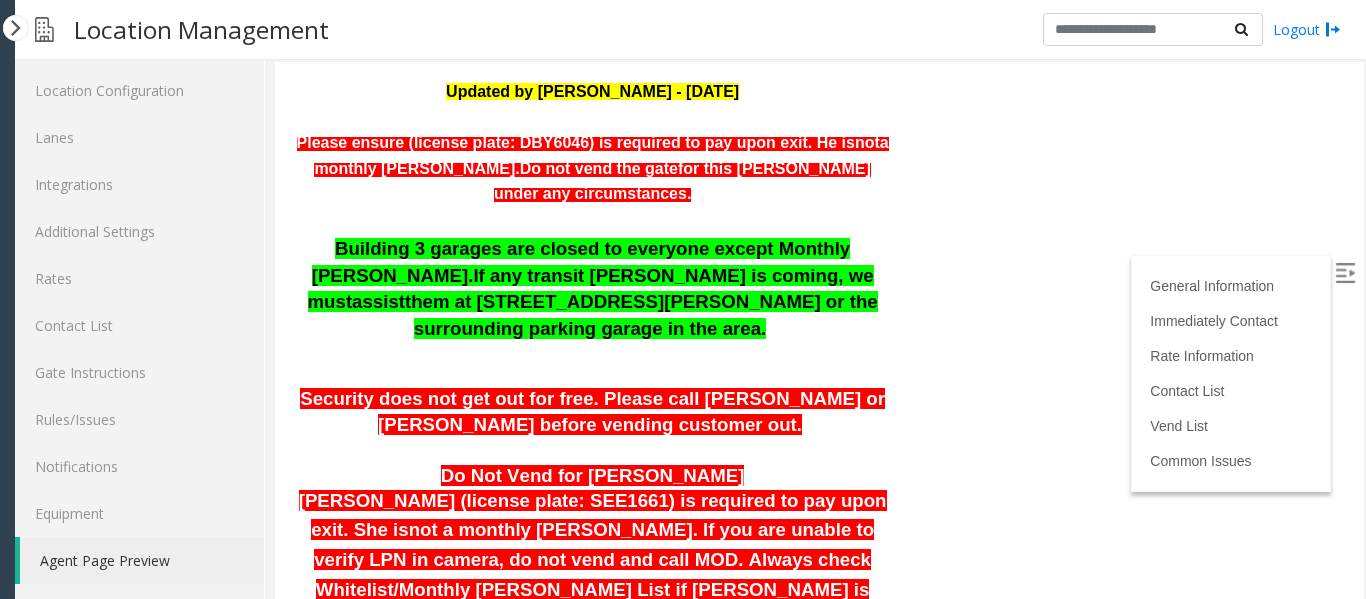 scroll, scrollTop: 700, scrollLeft: 0, axis: vertical 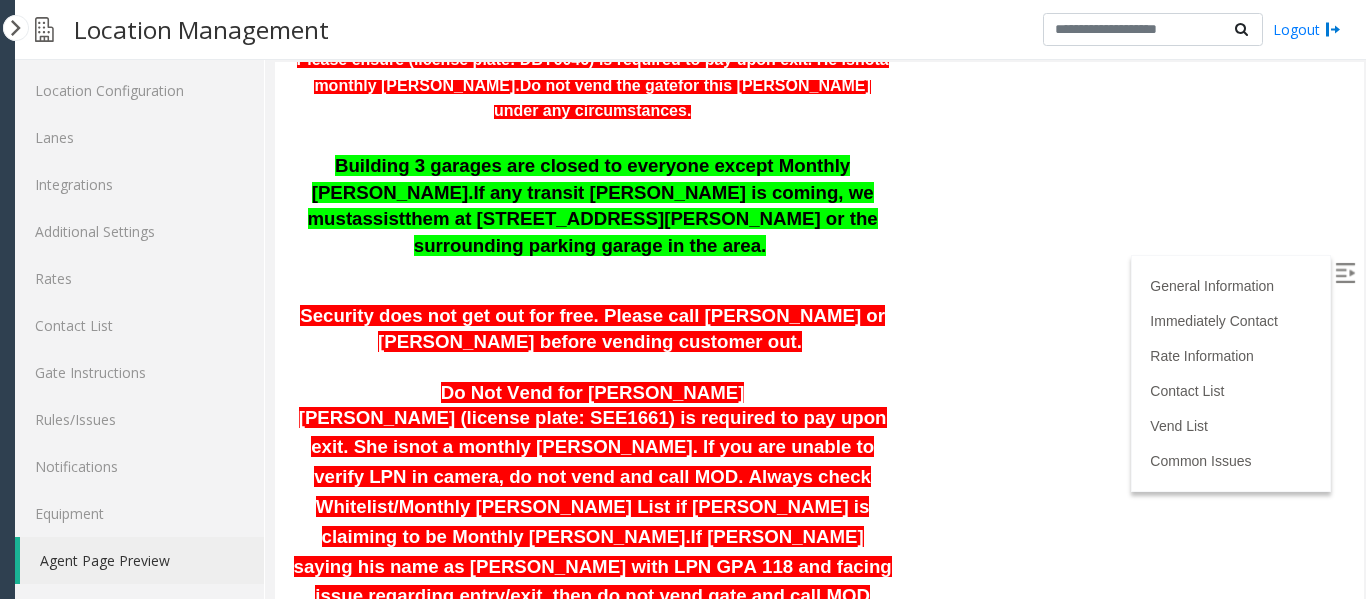 click on "Do Not Vend for [PERSON_NAME]" at bounding box center (593, 392) 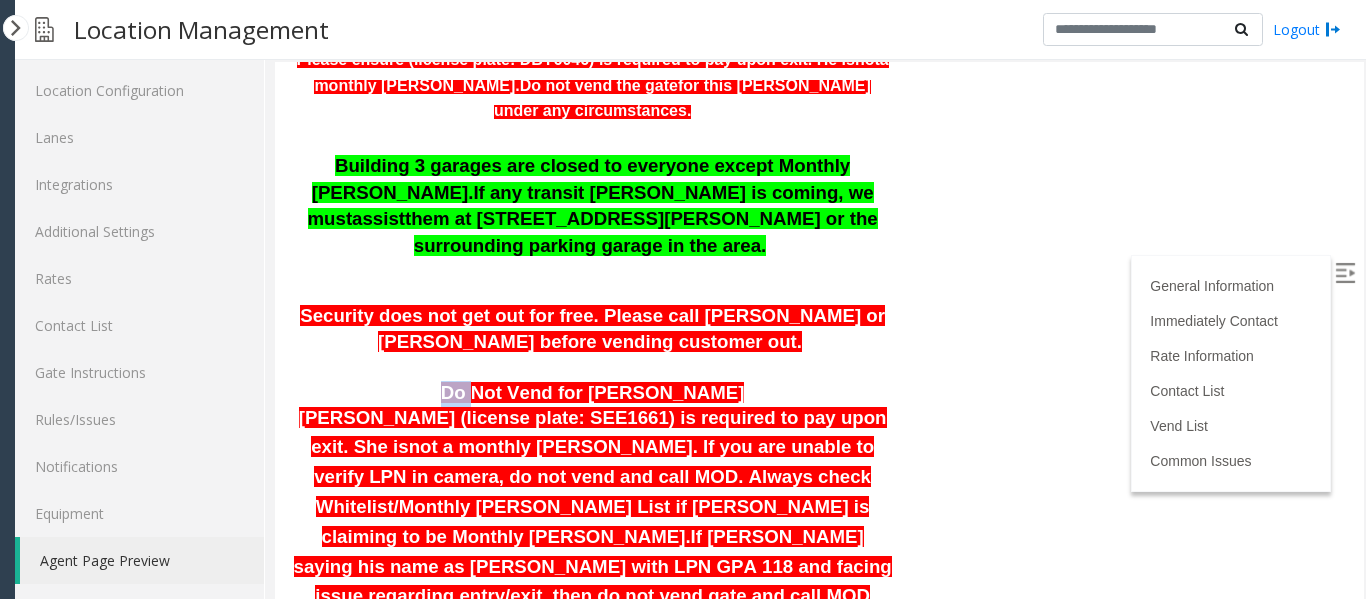 click on "Do Not Vend for [PERSON_NAME]" at bounding box center (593, 392) 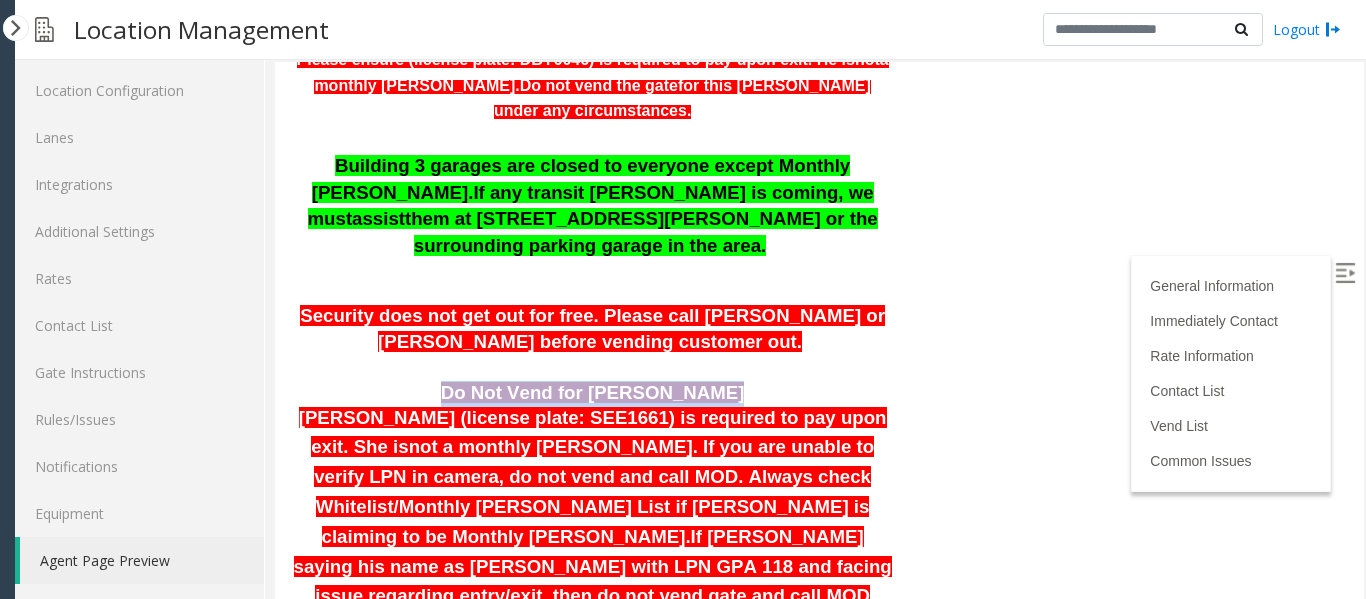 click on "Do Not Vend for [PERSON_NAME]" at bounding box center [593, 392] 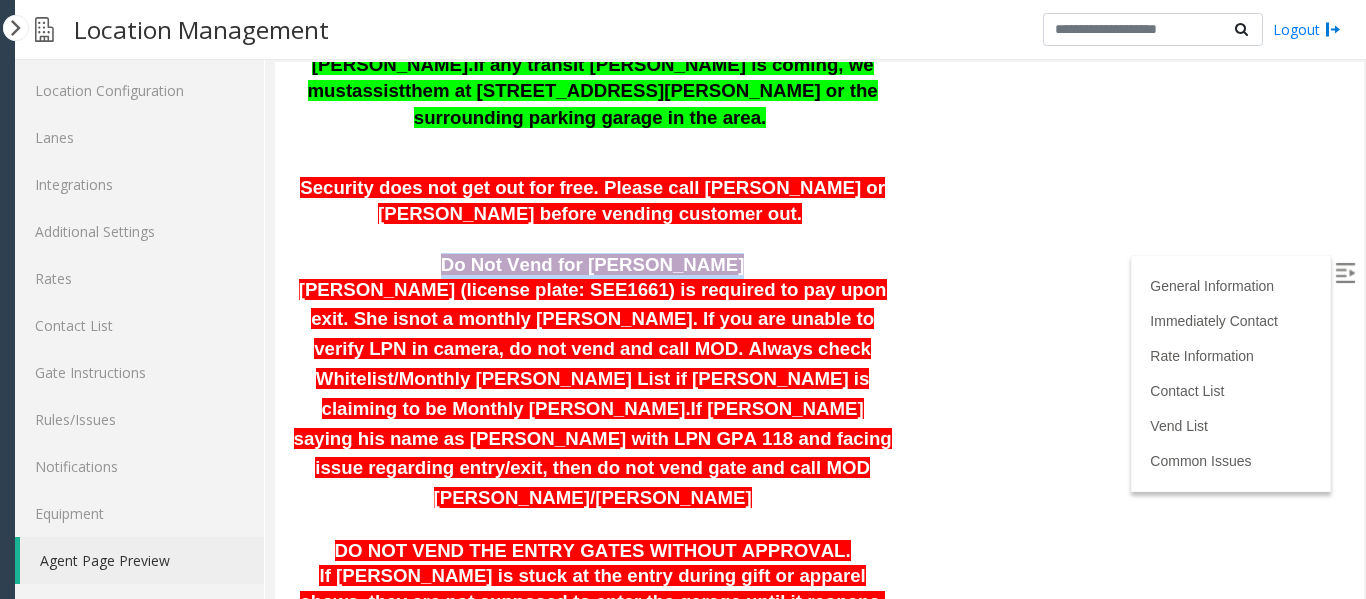 scroll, scrollTop: 800, scrollLeft: 0, axis: vertical 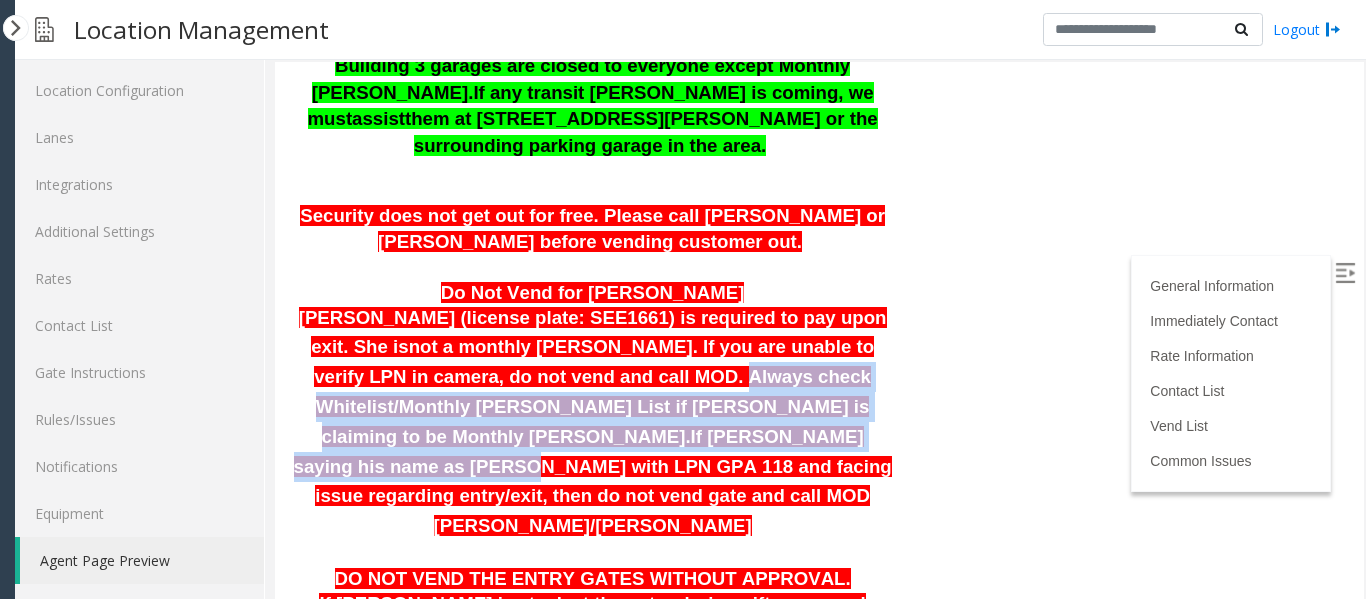 drag, startPoint x: 448, startPoint y: 266, endPoint x: 881, endPoint y: 280, distance: 433.22626 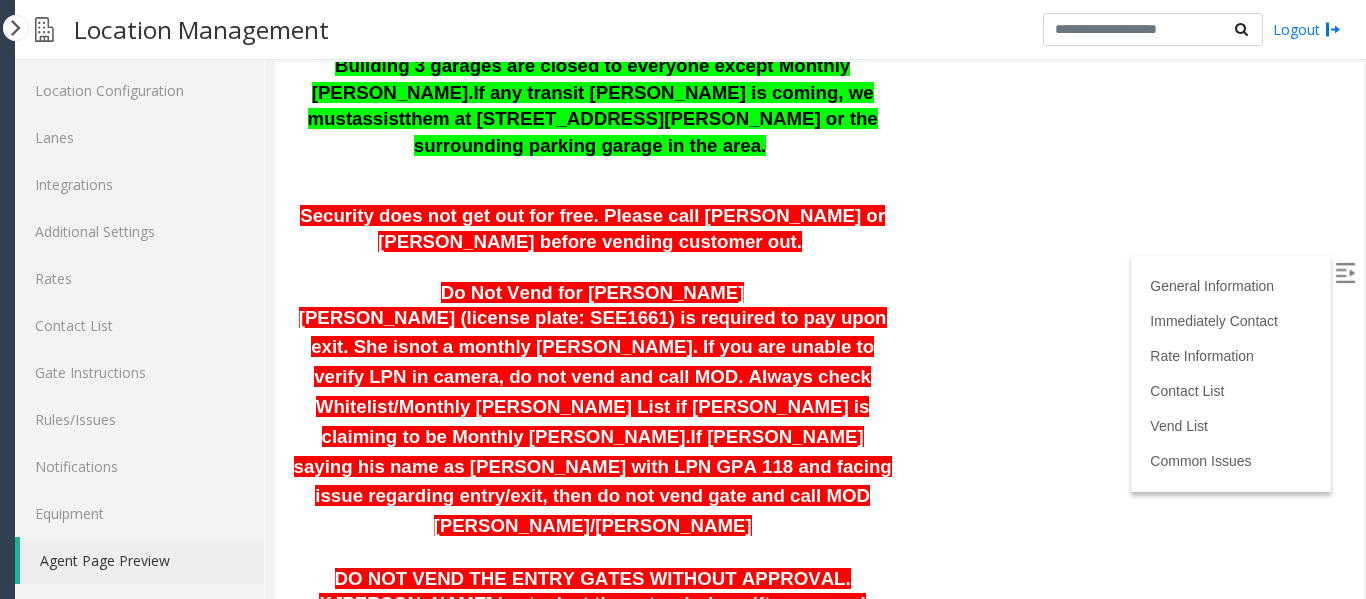 click on "L21036901 - [GEOGRAPHIC_DATA]  3 (AMB 3) (L)(PJ)
General Information
Revenue Control Manufacturer: [PERSON_NAME]
AmericasMart Building 3 [STREET_ADDRESS][PERSON_NAME] Updated by [PERSON_NAME] - [DATE] Please ensure (license plate: DBY6046) is required to pay upon exit. He is  not  a monthly [PERSON_NAME].  Do not vend the gate  for this [PERSON_NAME] under any circumstances. Building 3 garages are closed to everyone except Monthly [PERSON_NAME].  If any transit [PERSON_NAME] is coming, we must  assist  them at [STREET_ADDRESS][PERSON_NAME] or the surrounding parking garage in the area.   Security does not get out for free. Please call [PERSON_NAME] or [PERSON_NAME] before vending customer out.   Do Not Vend for [PERSON_NAME]
[PERSON_NAME] (license plate: SEE1661) is required to pay upon exit. She is  not a monthly [PERSON_NAME].   If you are unable to verify LPN in camera, do not vend and call MOD. Always check Whitelist/Monthly [PERSON_NAME] List if [PERSON_NAME] is claiming to be Monthly [PERSON_NAME]." at bounding box center (819, -470) 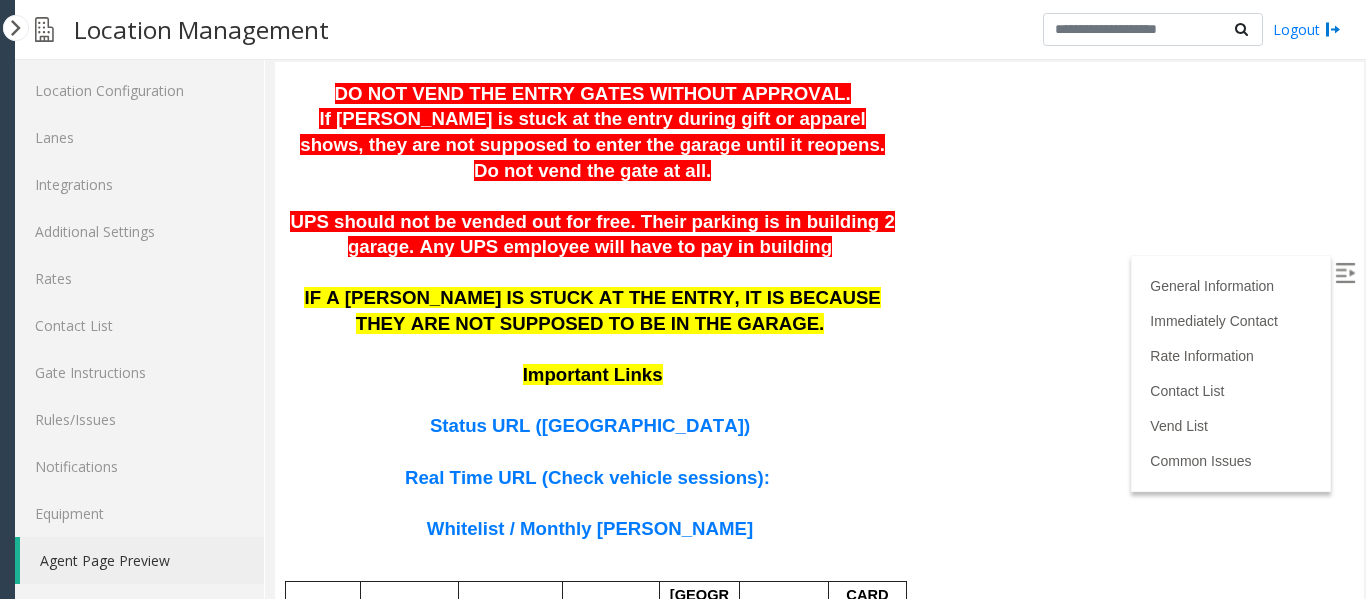 scroll, scrollTop: 1400, scrollLeft: 0, axis: vertical 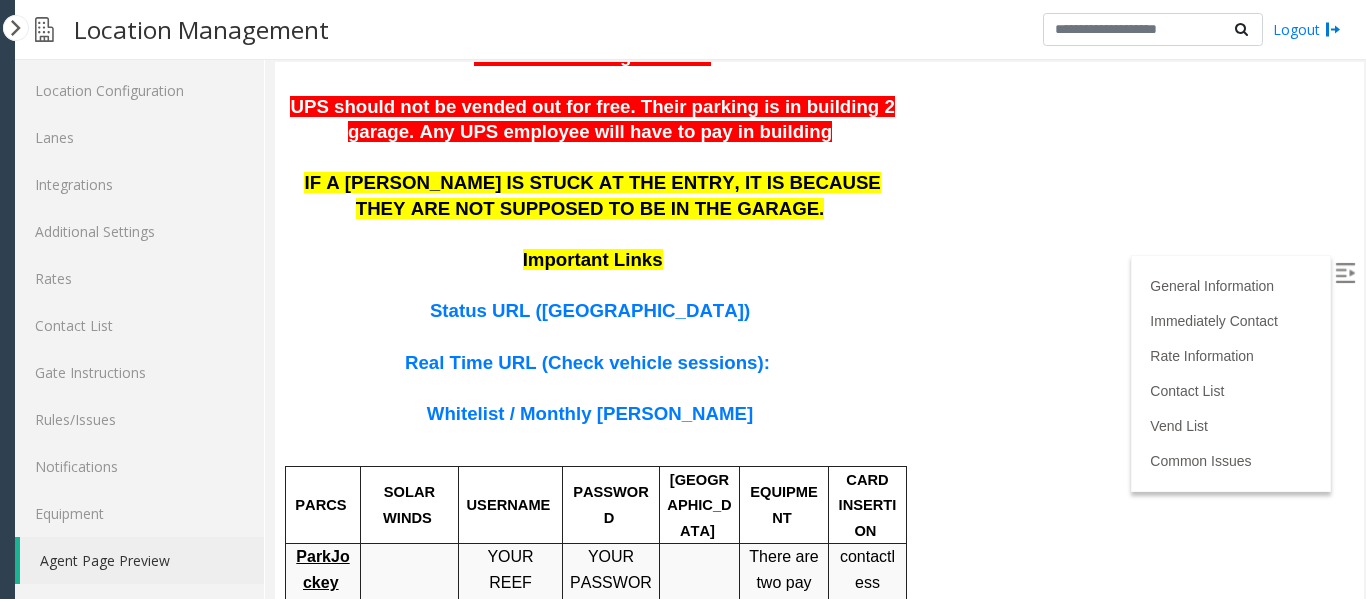 click on "Real Time URL (Check vehicle sessions):" at bounding box center (587, 362) 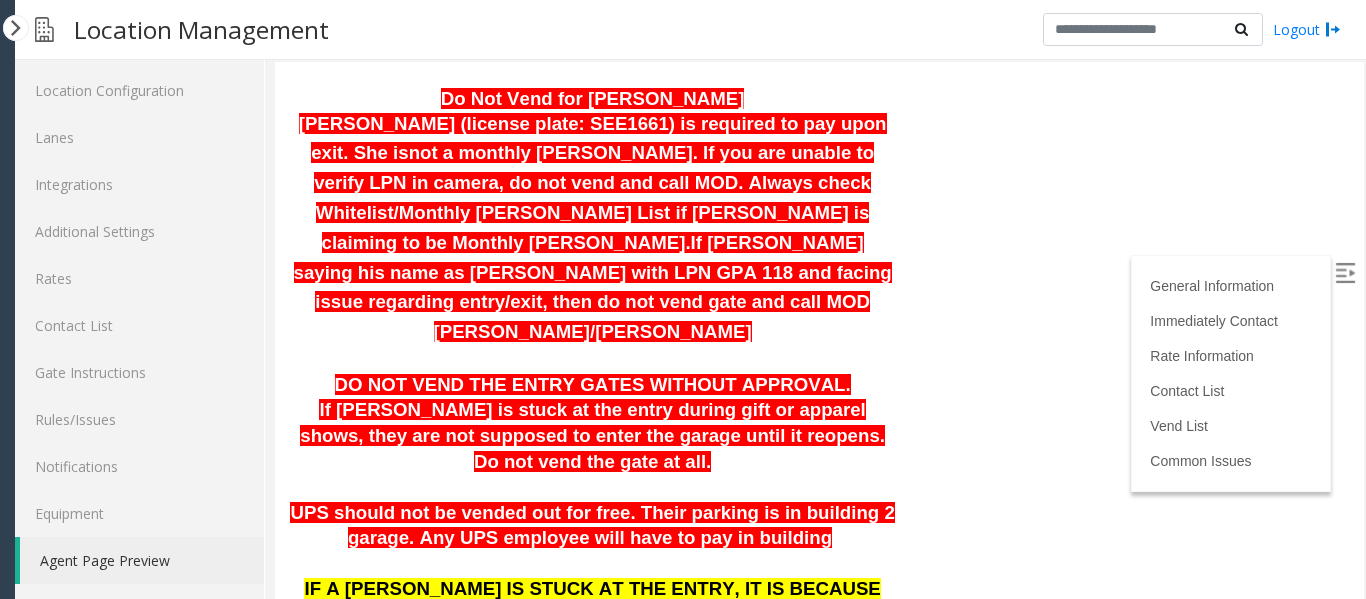 scroll, scrollTop: 600, scrollLeft: 0, axis: vertical 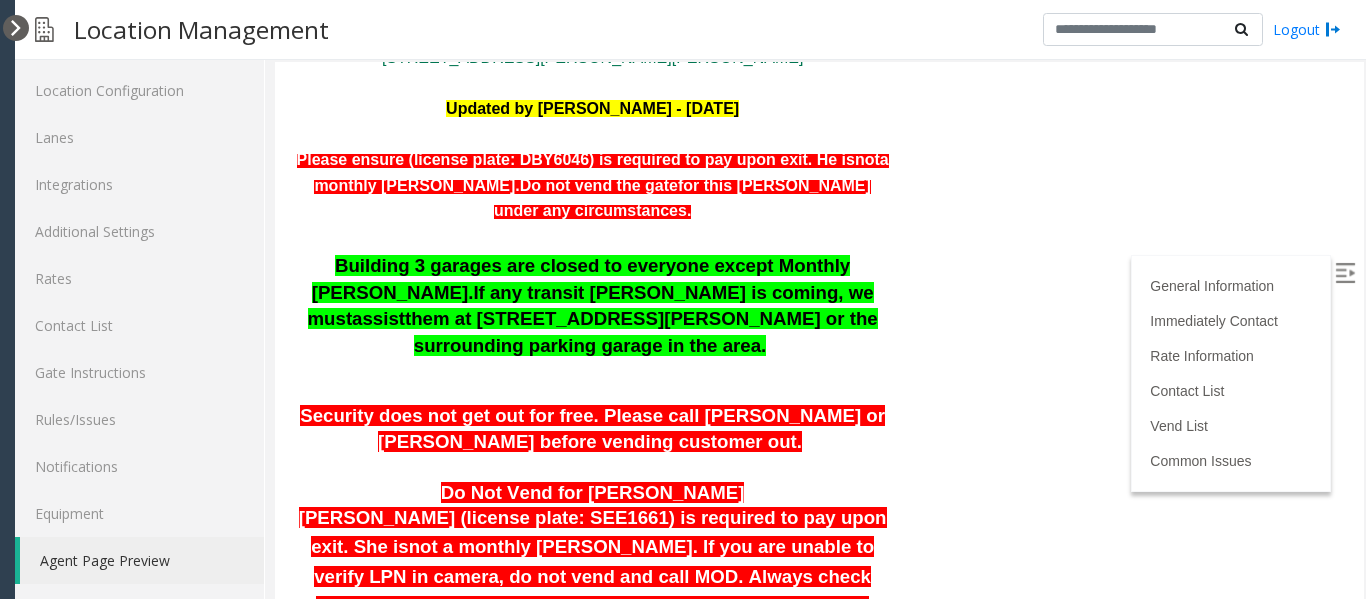 click at bounding box center [16, 28] 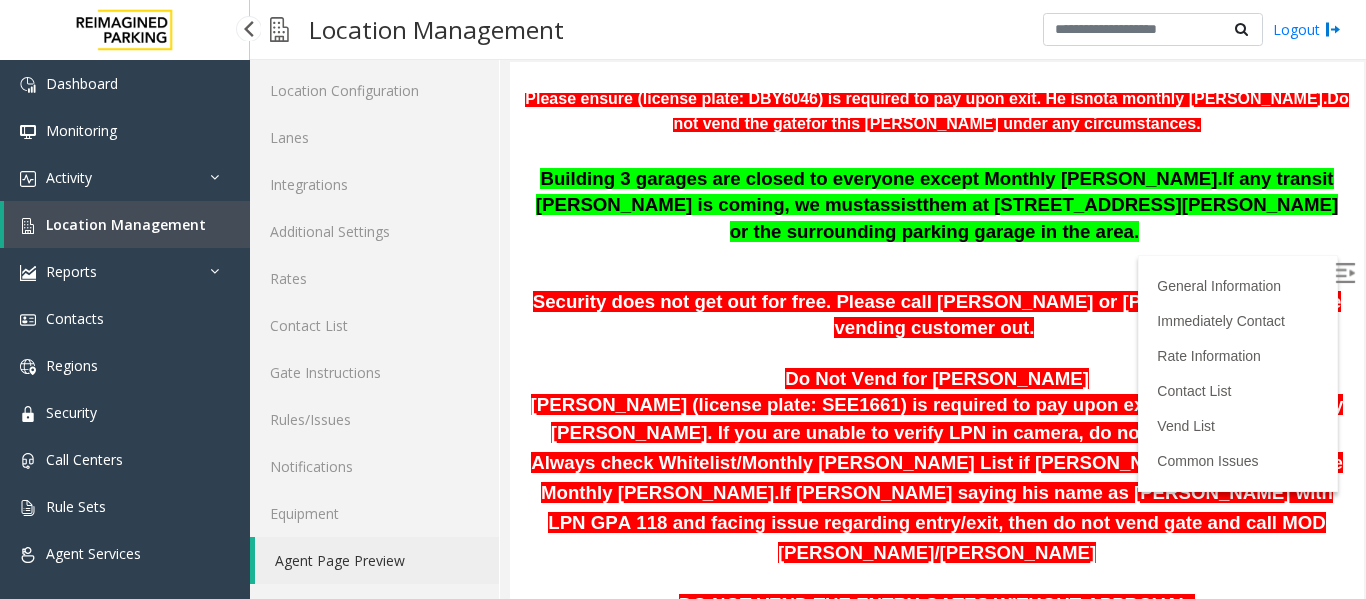 click on "Location Management" at bounding box center (126, 224) 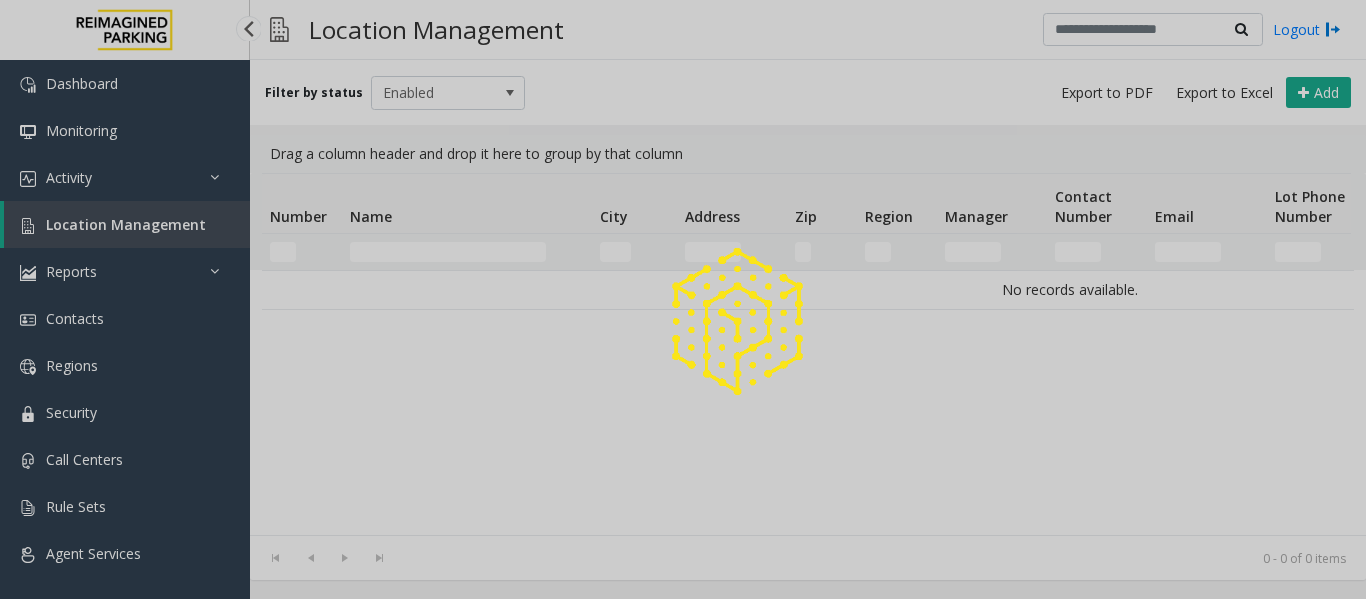 scroll, scrollTop: 0, scrollLeft: 0, axis: both 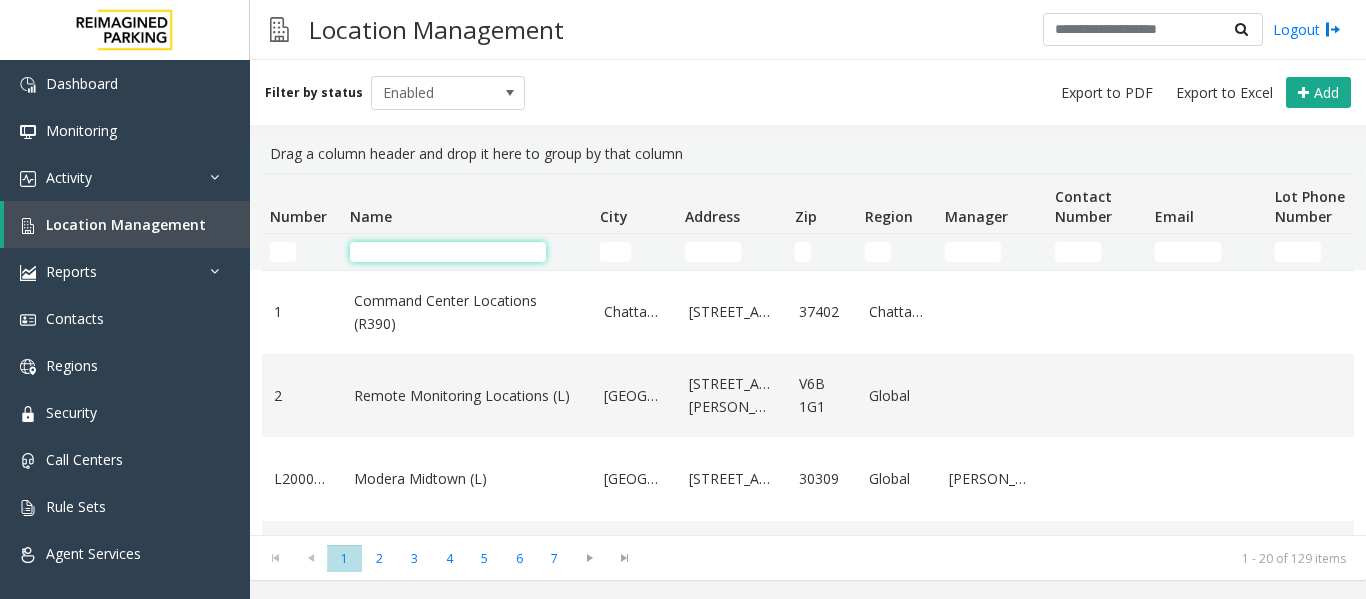 click 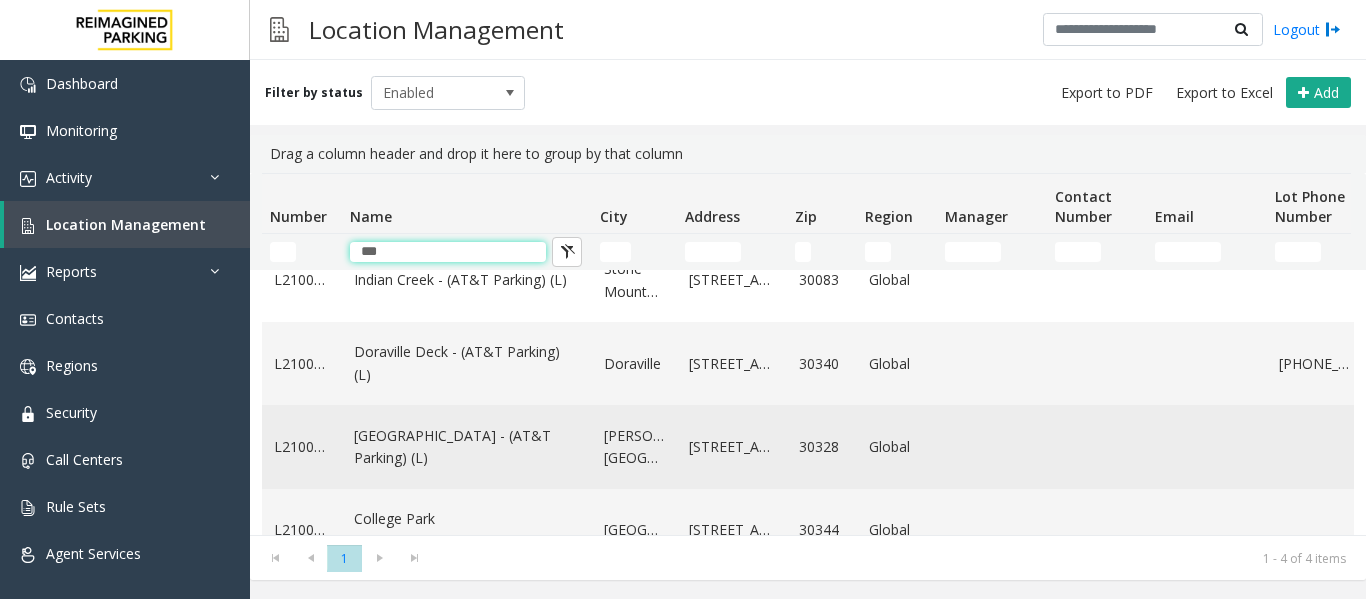 scroll, scrollTop: 0, scrollLeft: 0, axis: both 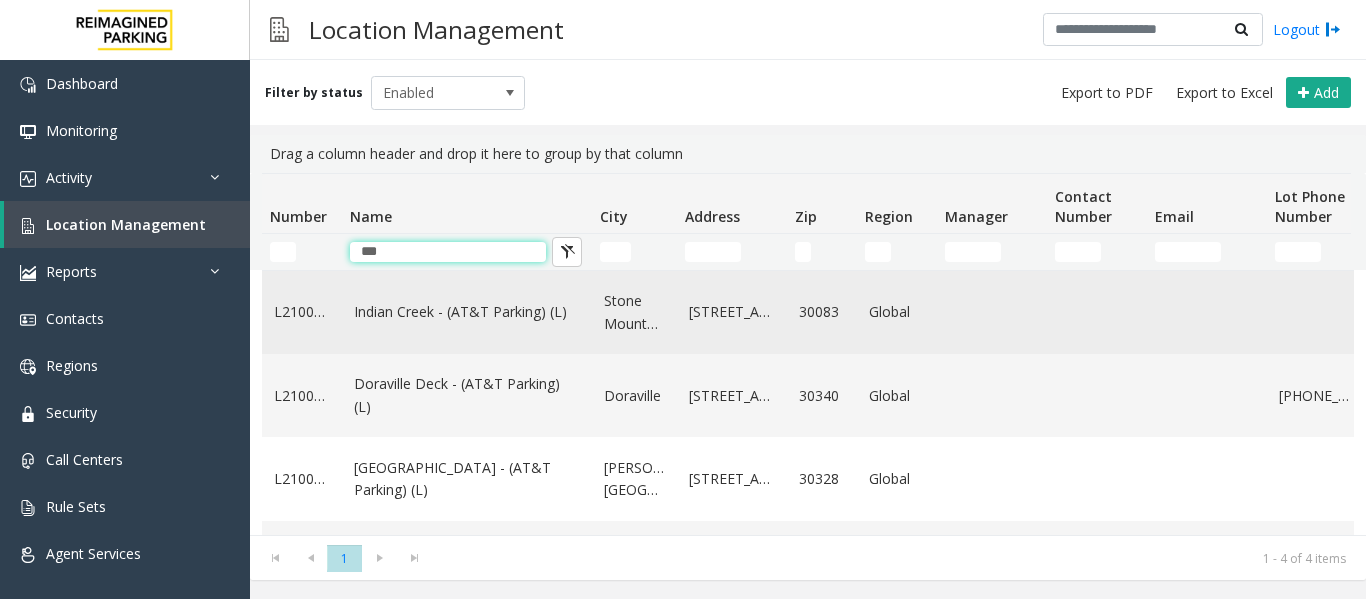 type on "***" 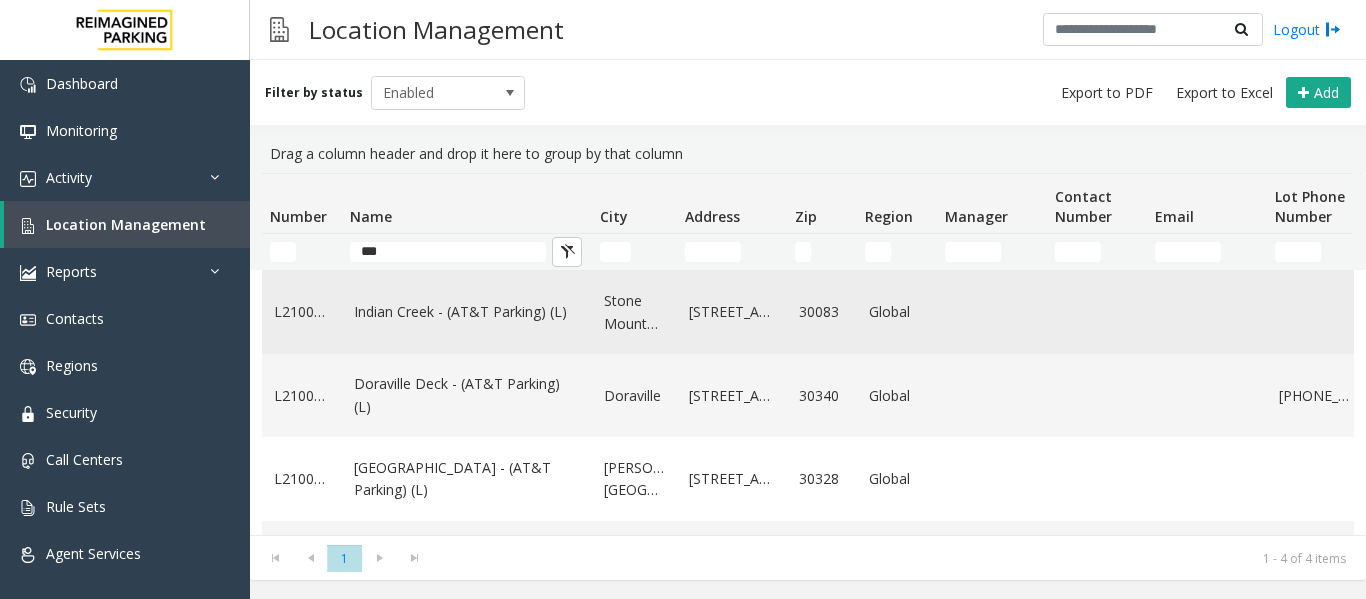 click on "Indian Creek - (AT&T Parking) (L)" 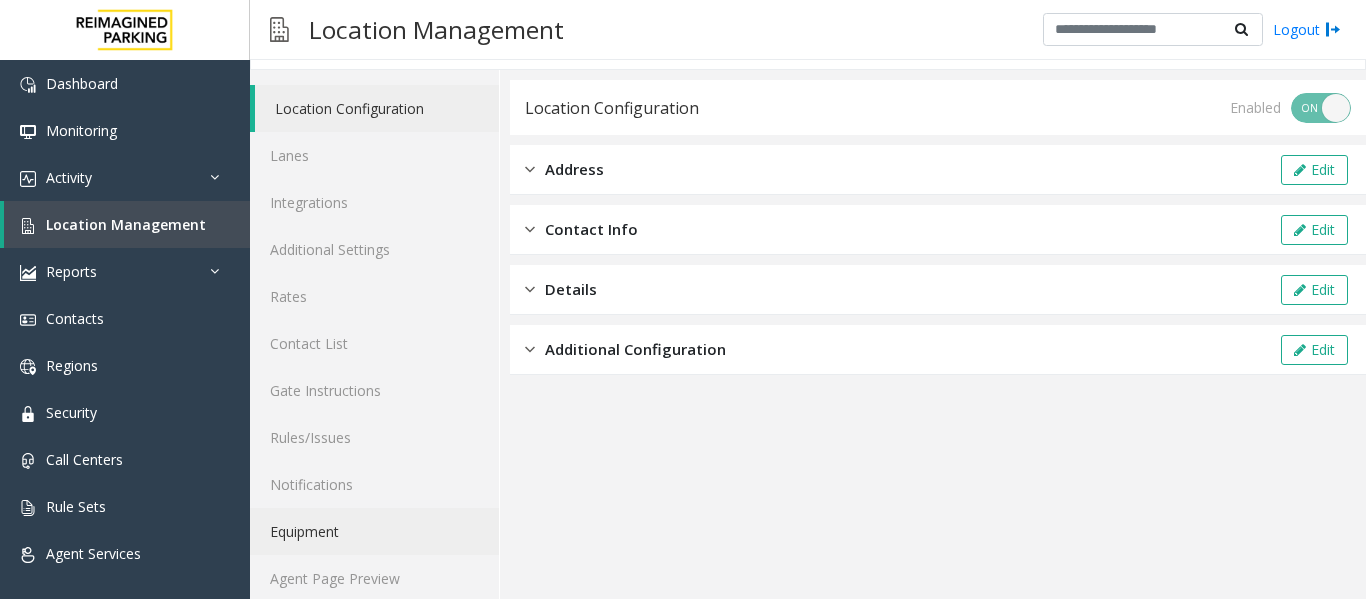 scroll, scrollTop: 60, scrollLeft: 0, axis: vertical 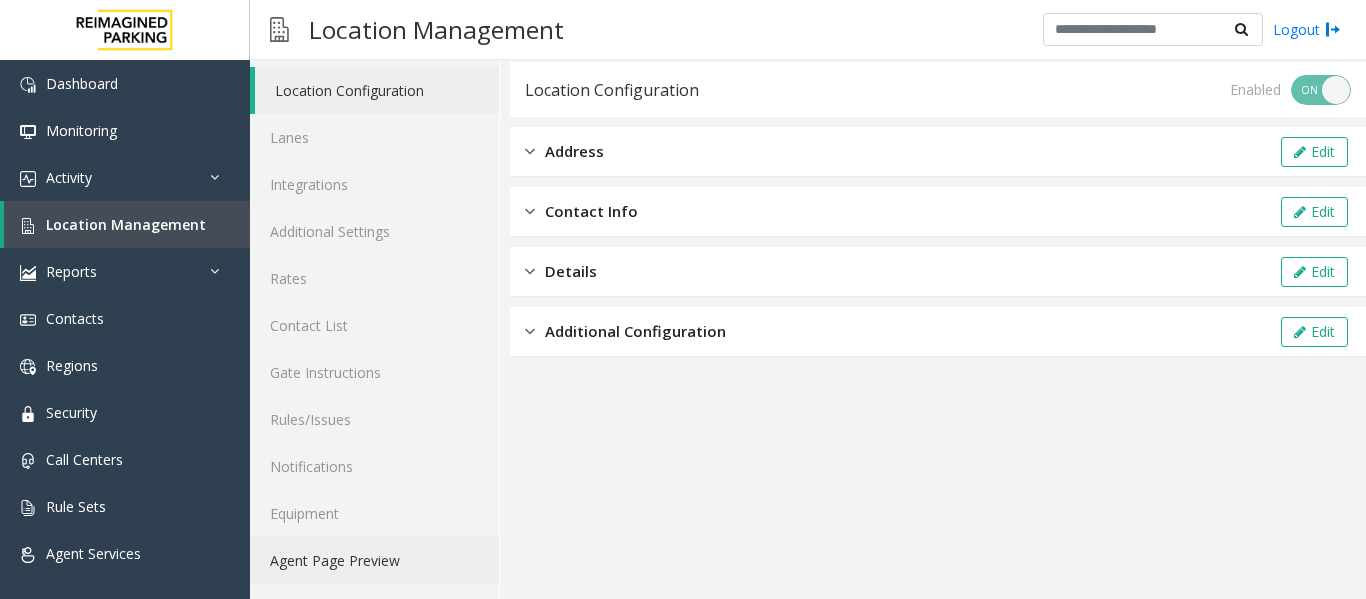 click on "Agent Page Preview" 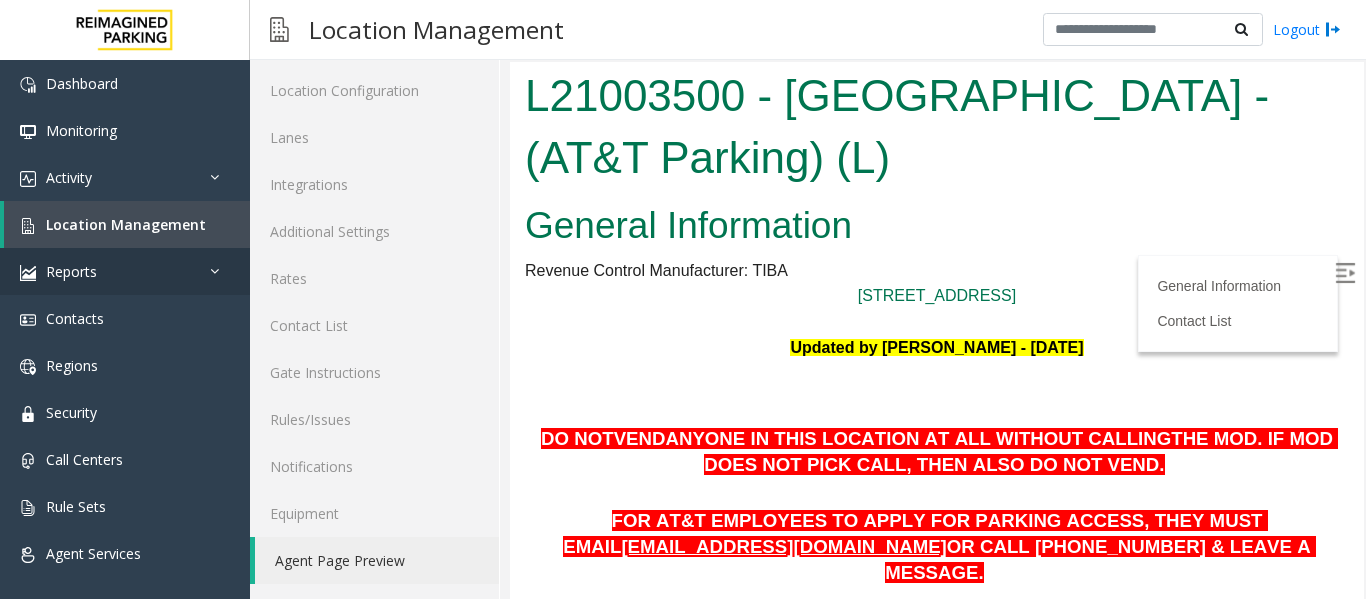 scroll, scrollTop: 0, scrollLeft: 0, axis: both 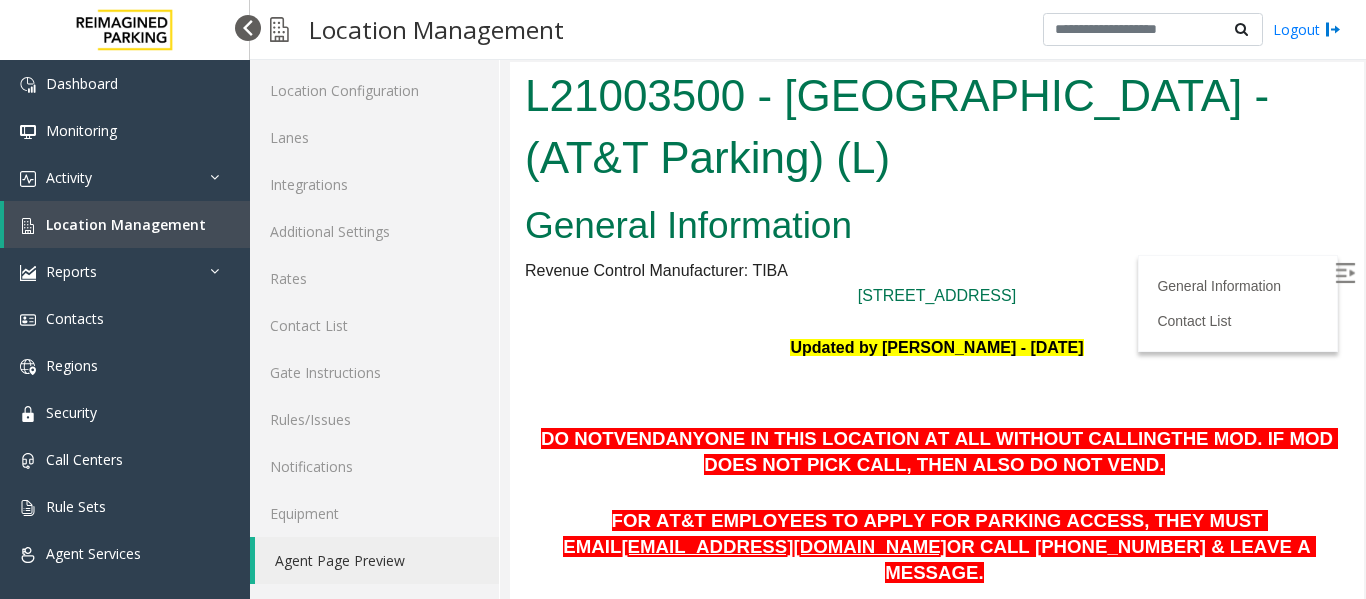 click at bounding box center (248, 28) 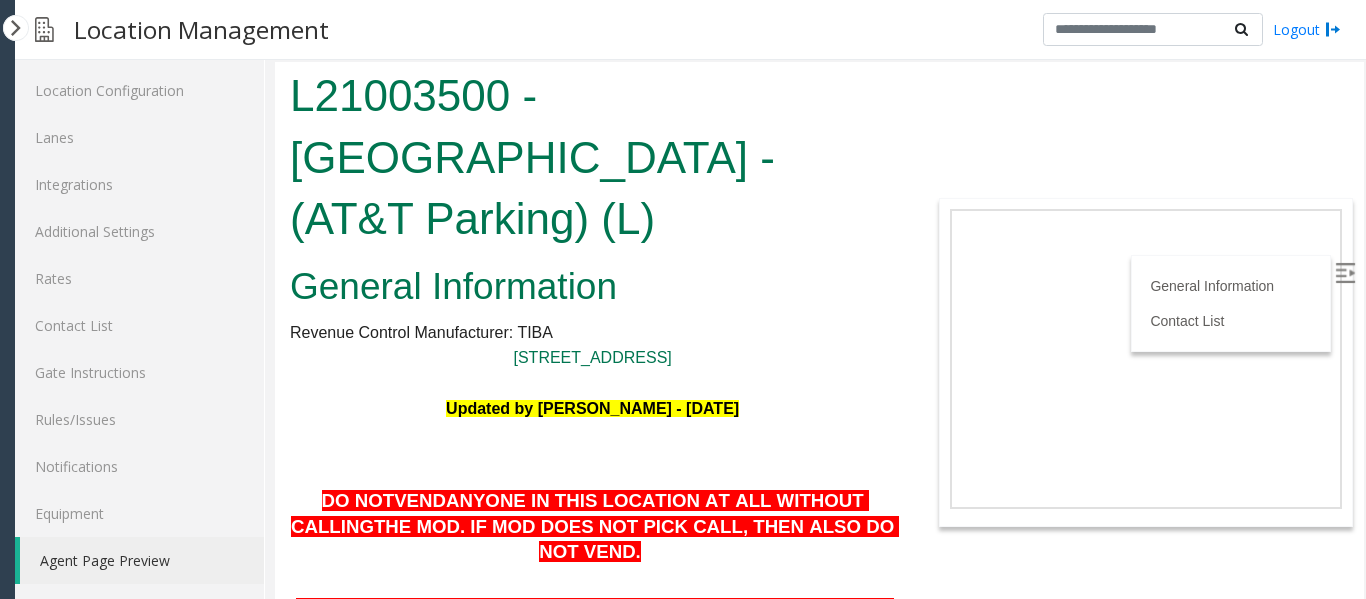scroll, scrollTop: 200, scrollLeft: 0, axis: vertical 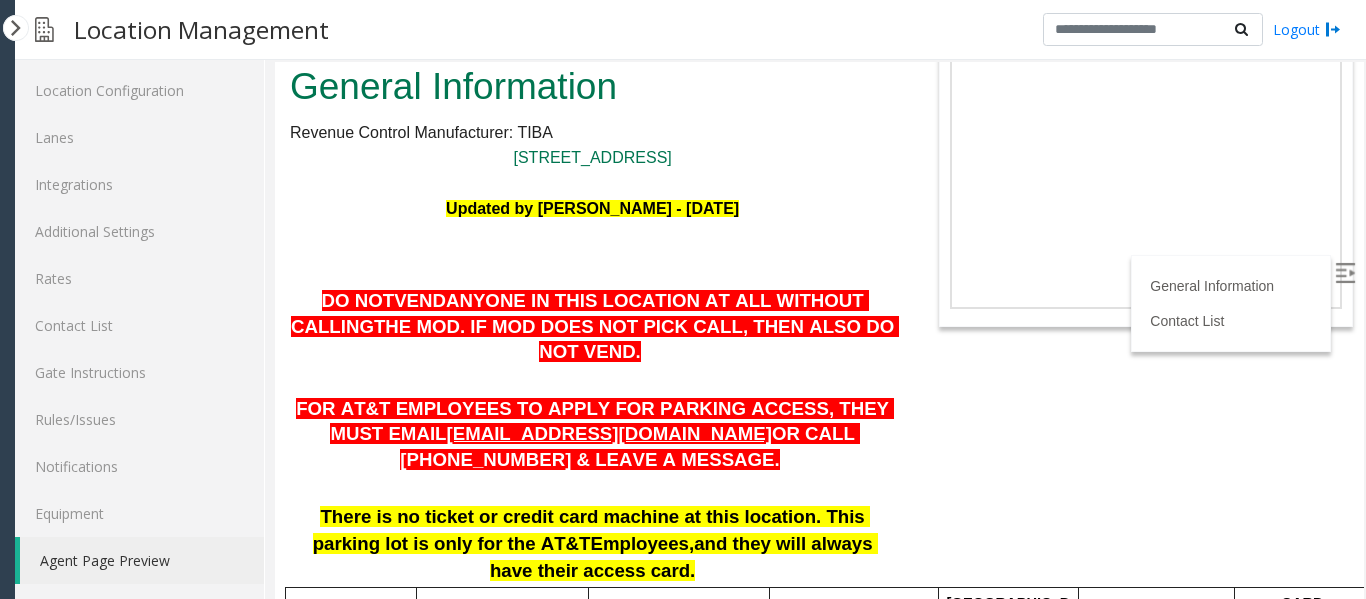 click on "VEND" at bounding box center (420, 300) 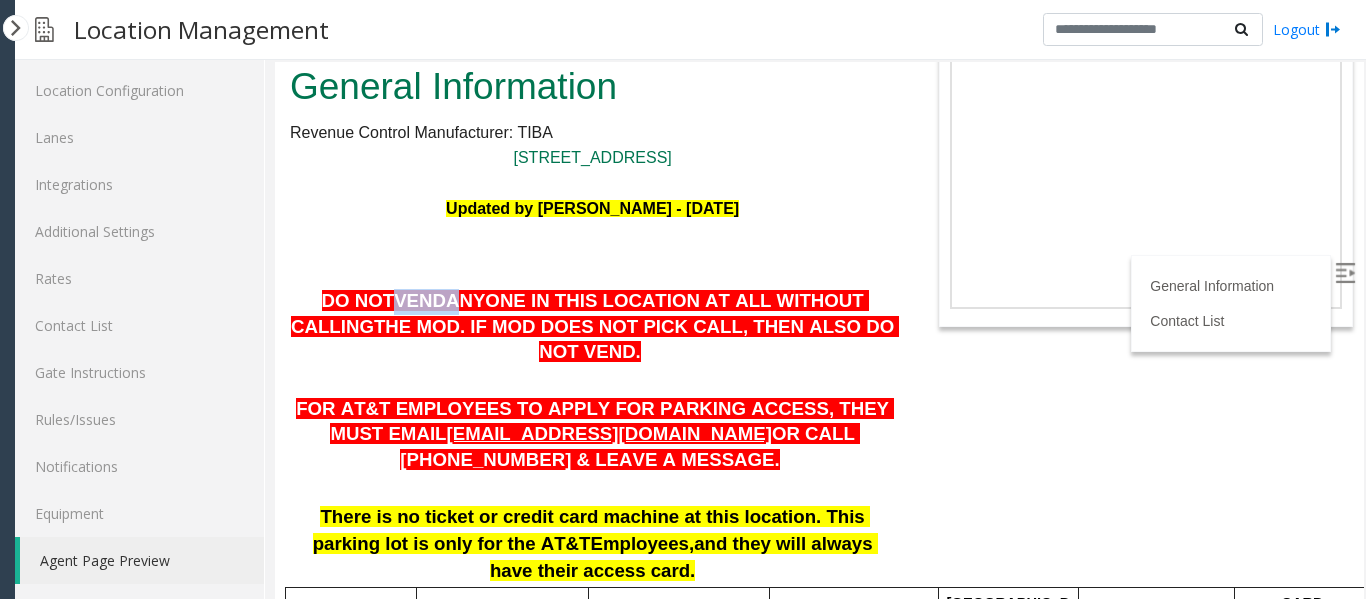 click on "VEND" at bounding box center (420, 300) 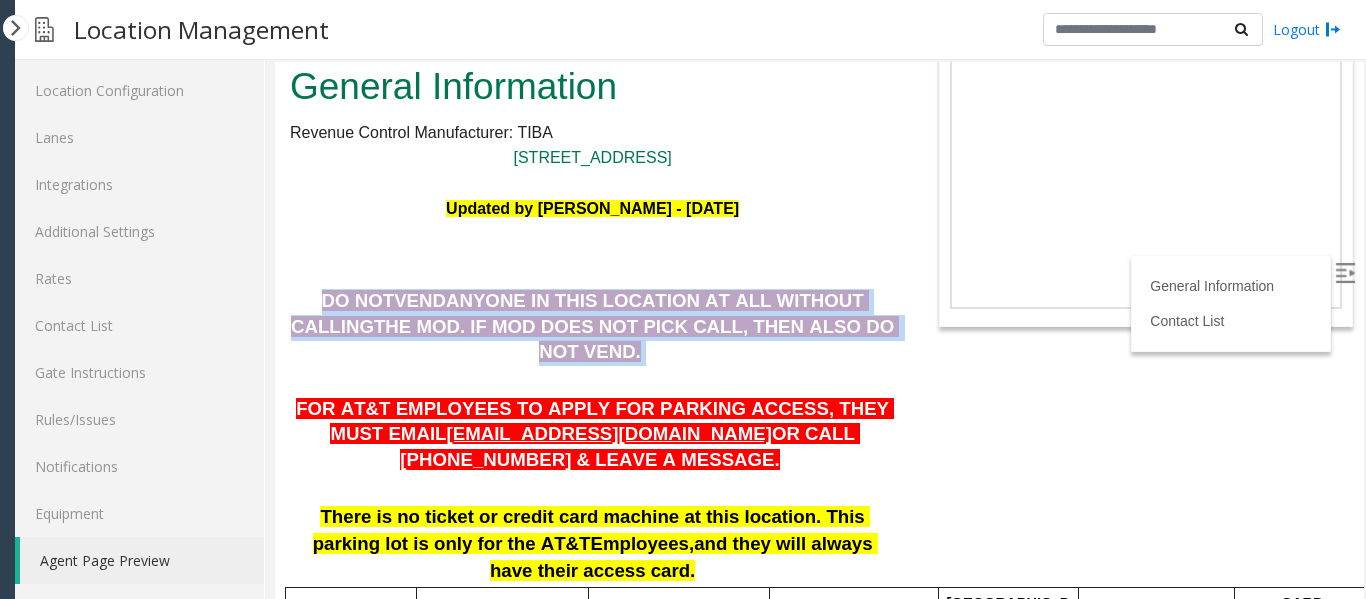 click on "VEND" at bounding box center [420, 300] 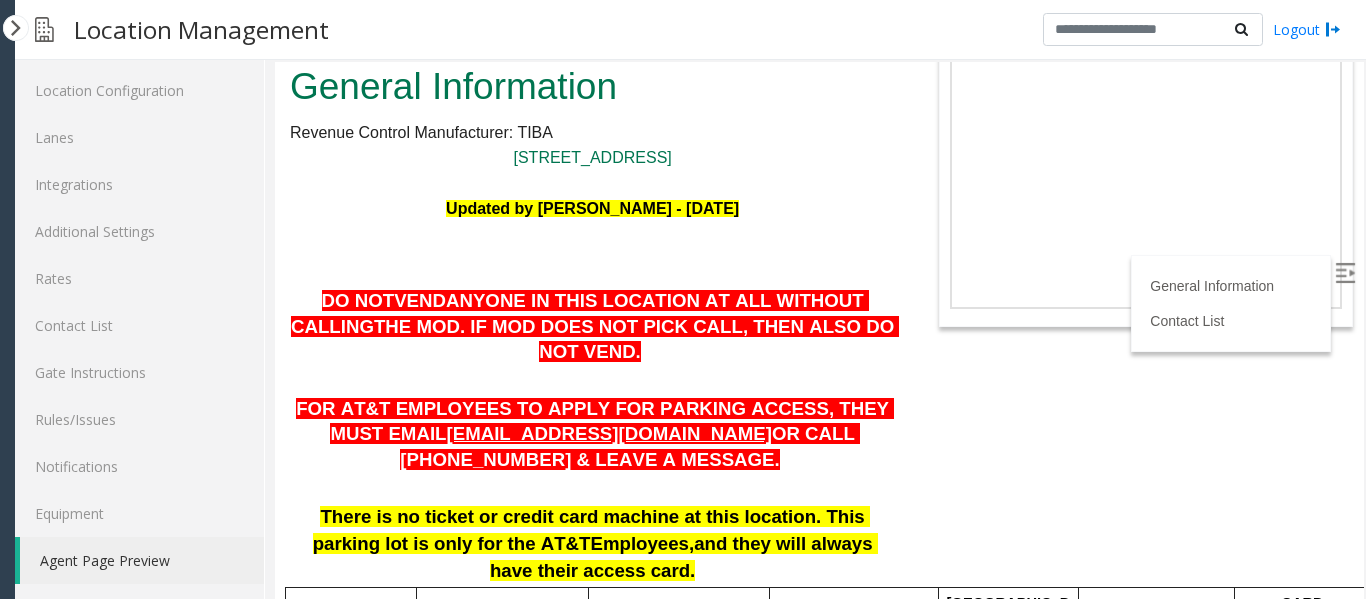 click on "L21003500 - [GEOGRAPHIC_DATA] - (AT&T Parking) (L)
General Information
Revenue Control Manufacturer: TIBA
[STREET_ADDRESS] Updated by [PERSON_NAME] - [DATE] DO NOT  VEND  ANYONE IN THIS LOCATION AT ALL WITHOUT CALLING  THE MOD . IF MOD DOES NOT PICK CALL, THEN ALSO DO NOT VEND.     FOR AT&T EMPLOYEES TO APPLY FOR PARKING ACCESS, THEY MUST EMAIL  [EMAIL_ADDRESS][DOMAIN_NAME]  OR CALL [PHONE_NUMBER] & LEAVE A MESSAGE.   There is no ticket or credit card machine at this location. This parking lot is only for the AT&T  Employees,  and they will always have their access card. PARCS   SOLAR WINDS   USERNAME   PASSWORD   PARIS   EQUIPMENT   CARD INSERTION       [URL][DOMAIN_NAME]   Reef3   ReefParking3               No CC machine at this location   MANDATORY FIELDS   VALIDATIONS   APPROVED VALIDATION LIST   TICKET   MONTHLY CARDS/TENANTS   GARAGE LAYOUT   LOCATION TIME" at bounding box center (819, 130) 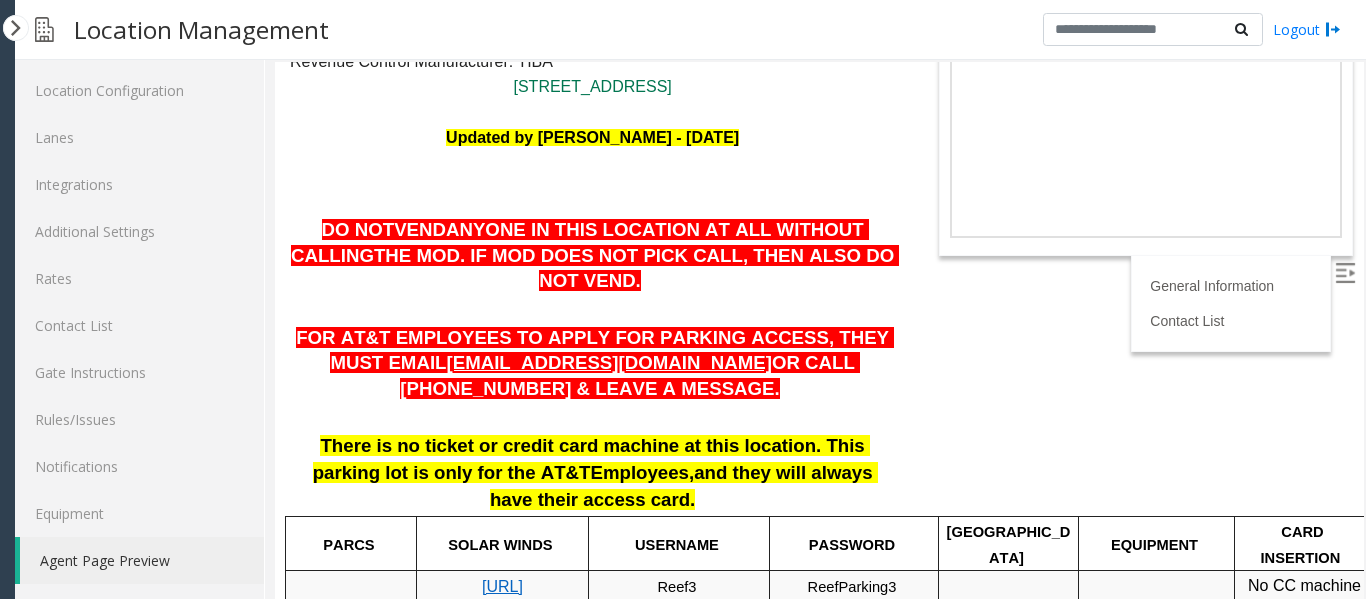 scroll, scrollTop: 300, scrollLeft: 0, axis: vertical 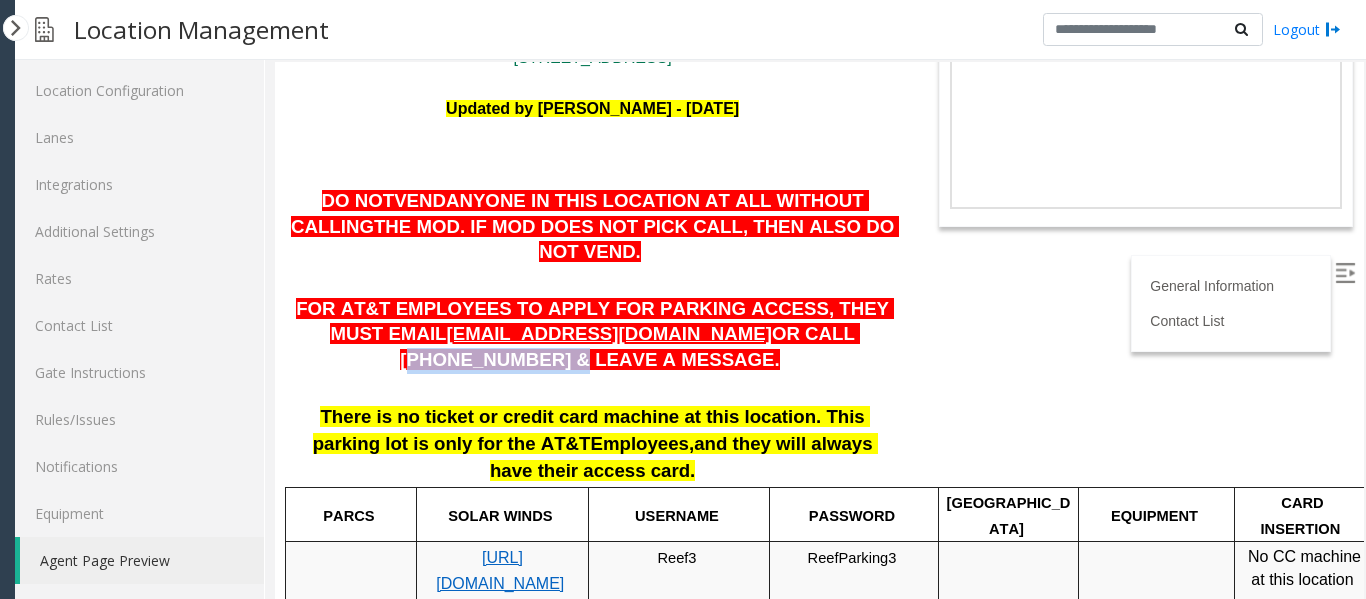 drag, startPoint x: 576, startPoint y: 250, endPoint x: 700, endPoint y: 256, distance: 124.14507 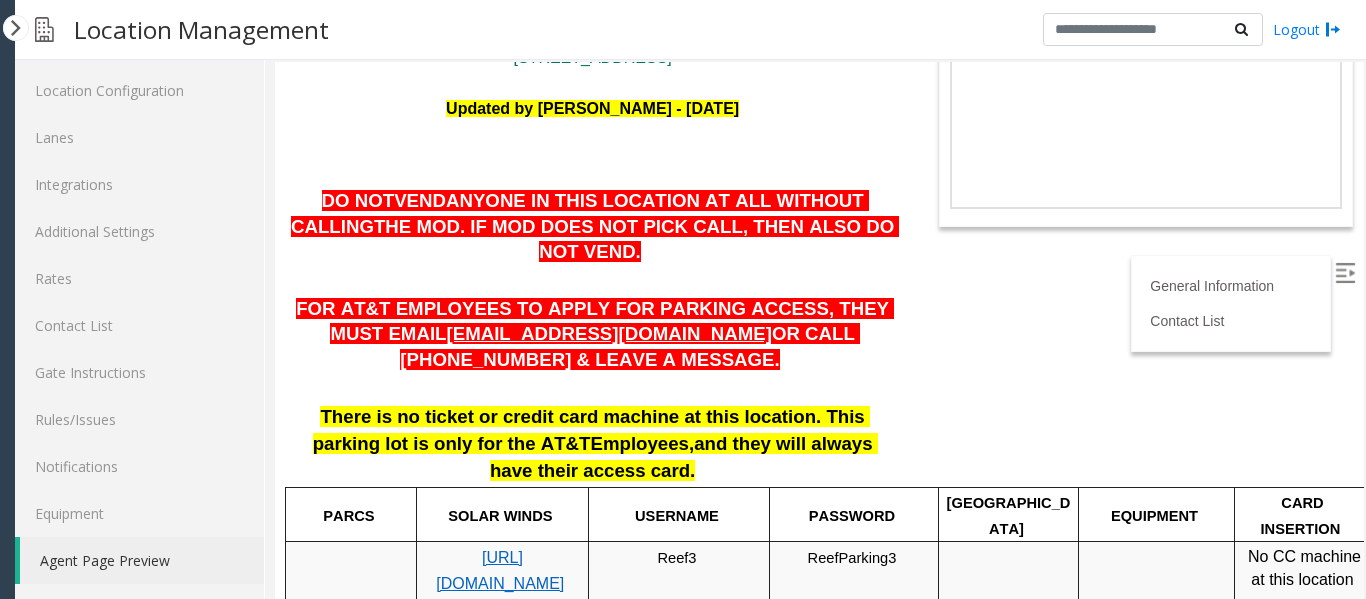 click on "L21003500 - [GEOGRAPHIC_DATA] - (AT&T Parking) (L)
General Information
Revenue Control Manufacturer: TIBA
[STREET_ADDRESS] Updated by [PERSON_NAME] - [DATE] DO NOT  VEND  ANYONE IN THIS LOCATION AT ALL WITHOUT CALLING  THE MOD . IF MOD DOES NOT PICK CALL, THEN ALSO DO NOT VEND.     FOR AT&T EMPLOYEES TO APPLY FOR PARKING ACCESS, THEY MUST EMAIL  [EMAIL_ADDRESS][DOMAIN_NAME]  OR CALL [PHONE_NUMBER] & LEAVE A MESSAGE.   There is no ticket or credit card machine at this location. This parking lot is only for the AT&T  Employees,  and they will always have their access card. PARCS   SOLAR WINDS   USERNAME   PASSWORD   PARIS   EQUIPMENT   CARD INSERTION       [URL][DOMAIN_NAME]   Reef3   ReefParking3               No CC machine at this location   MANDATORY FIELDS   VALIDATIONS   APPROVED VALIDATION LIST   TICKET   MONTHLY CARDS/TENANTS   GARAGE LAYOUT   LOCATION TIME" at bounding box center [819, 30] 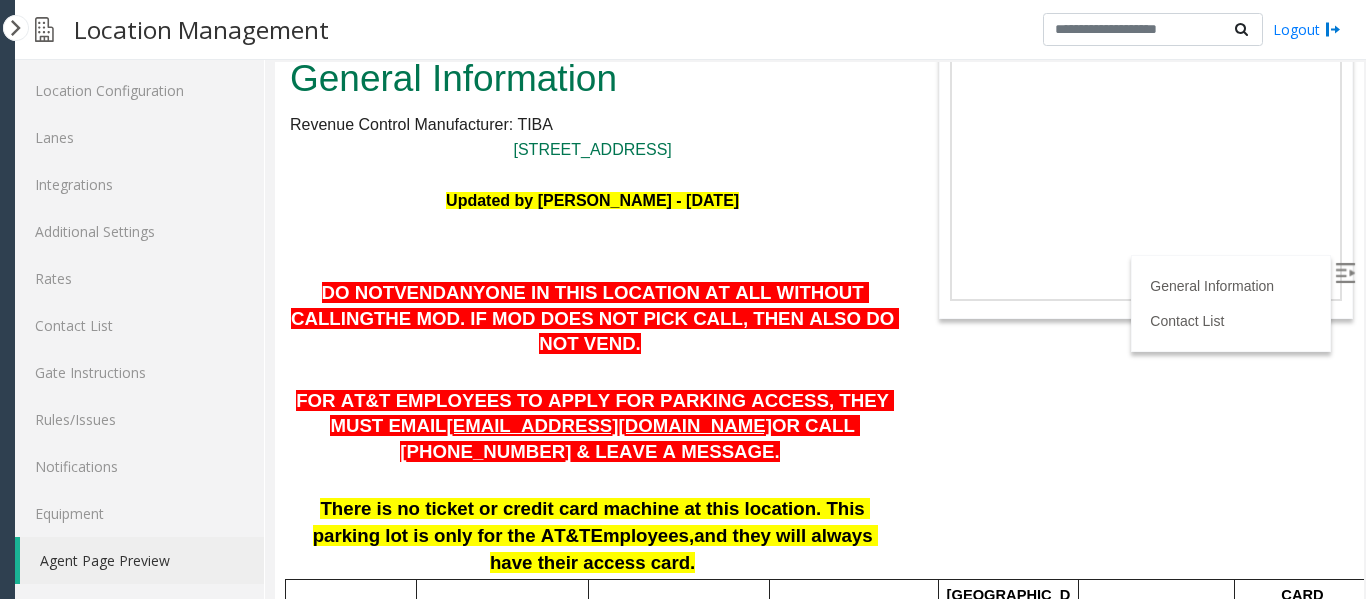scroll, scrollTop: 100, scrollLeft: 0, axis: vertical 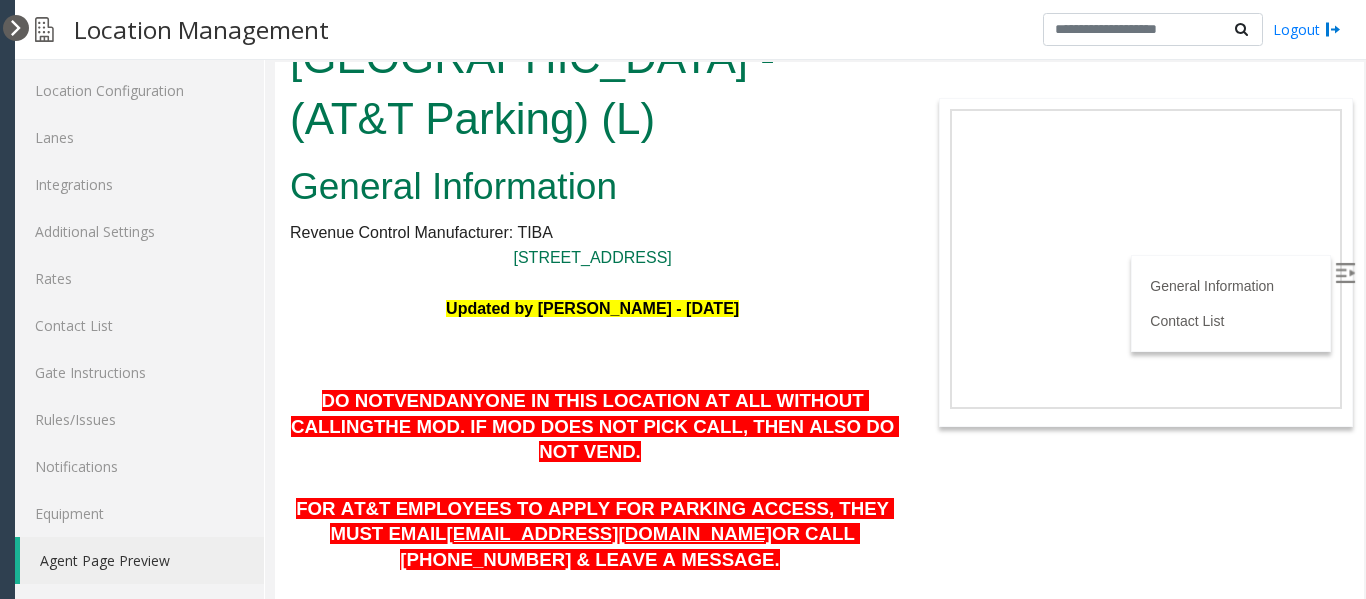 click at bounding box center (16, 28) 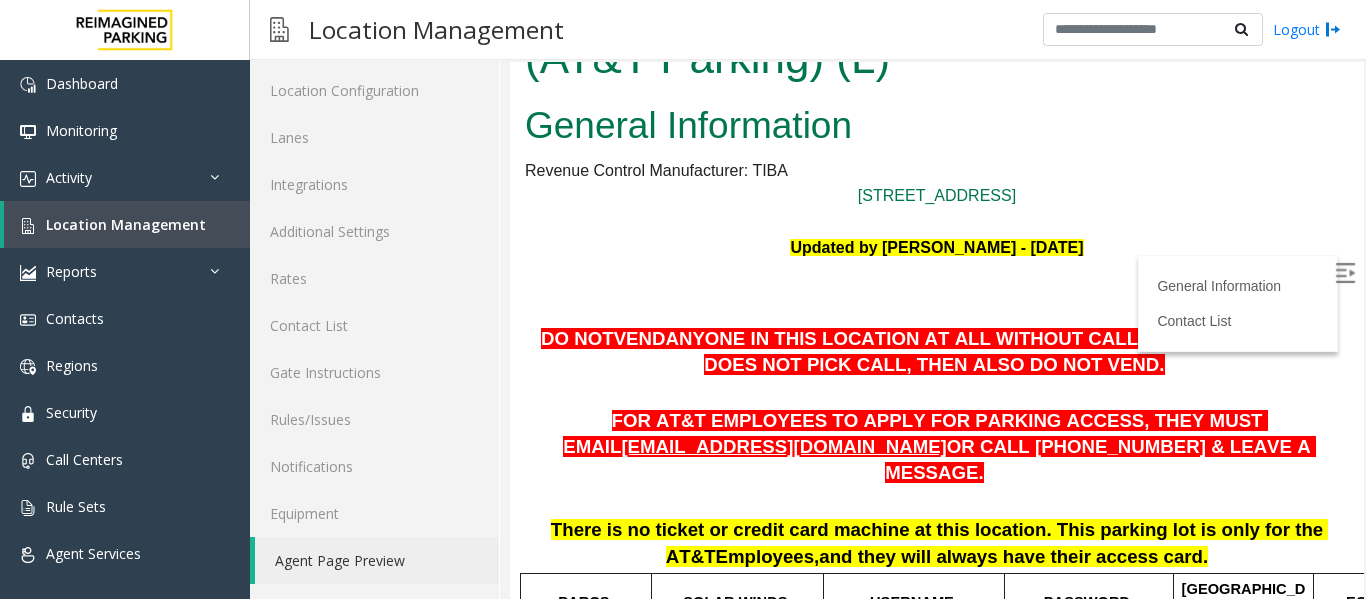 click at bounding box center (1345, 273) 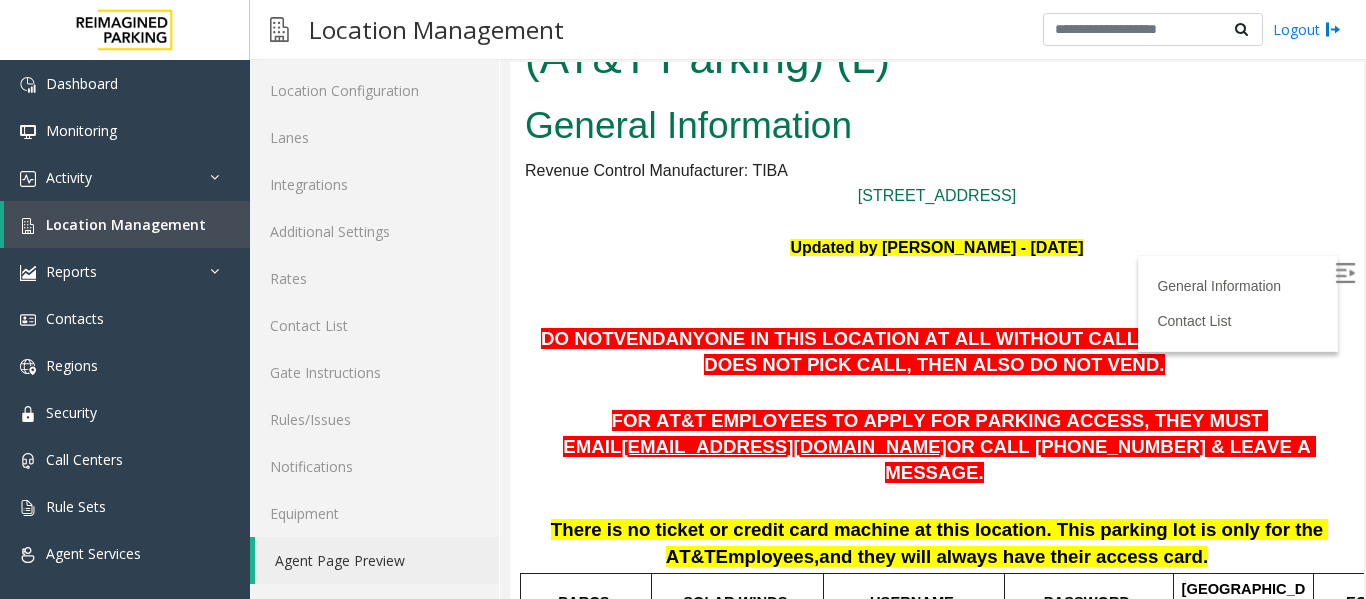 click on "Updated by [PERSON_NAME] - [DATE]" at bounding box center [937, 248] 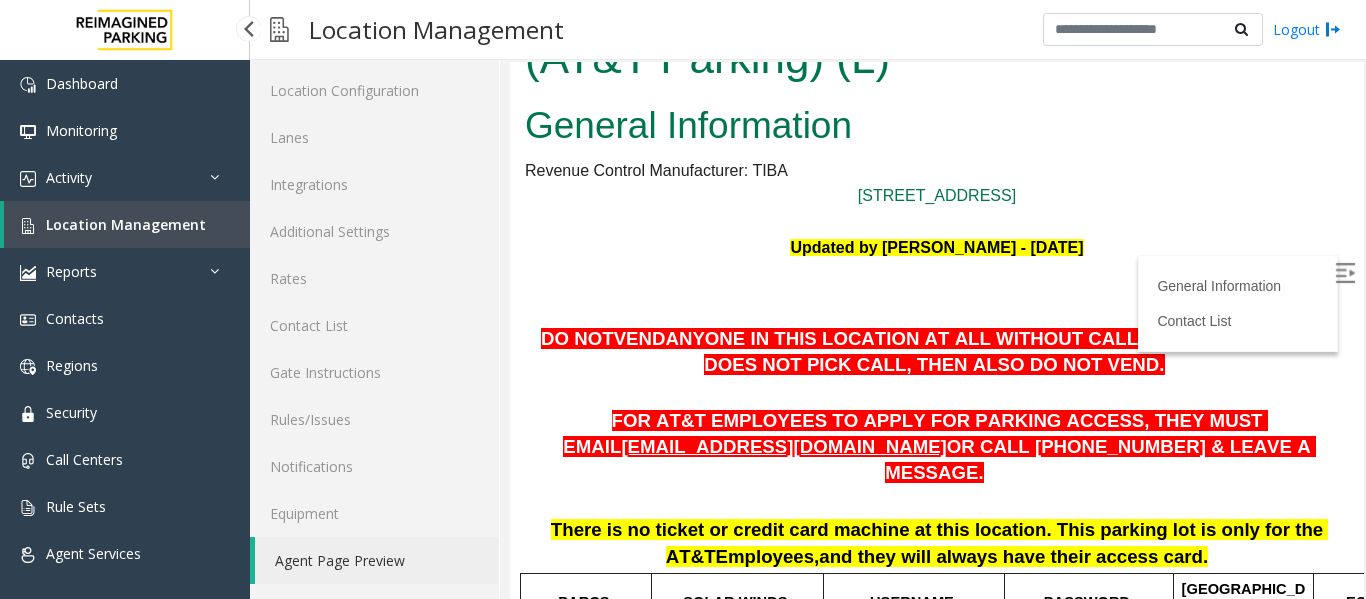 click on "Location Management" at bounding box center [126, 224] 